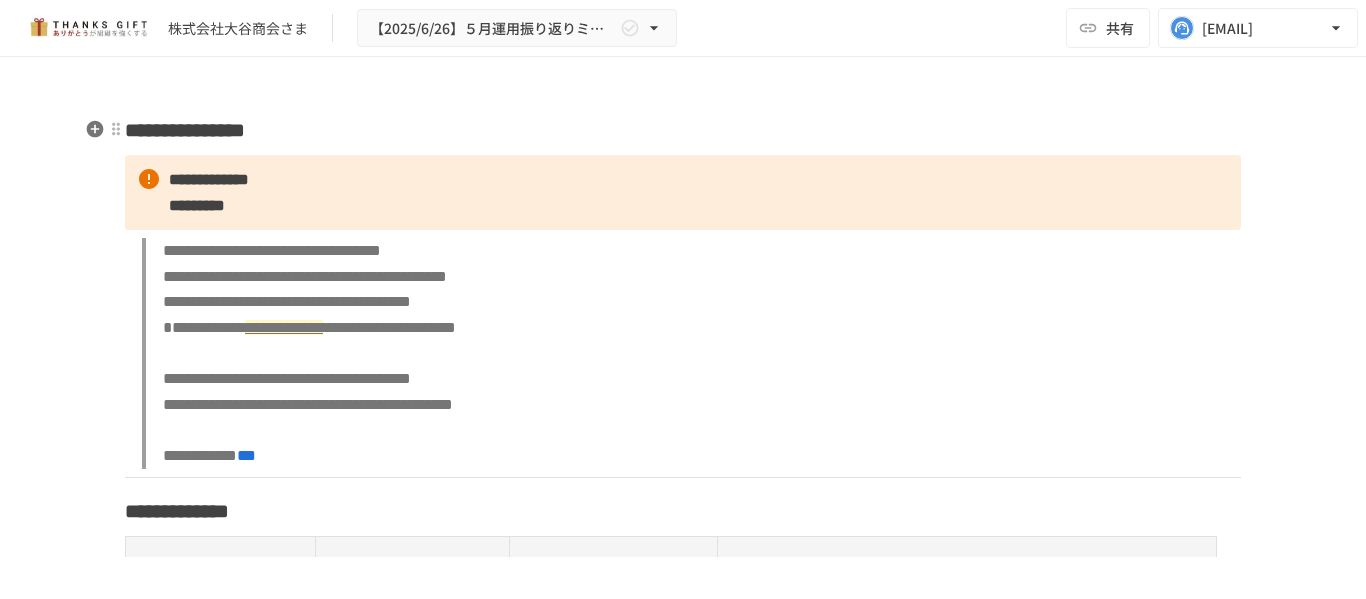 scroll, scrollTop: 0, scrollLeft: 0, axis: both 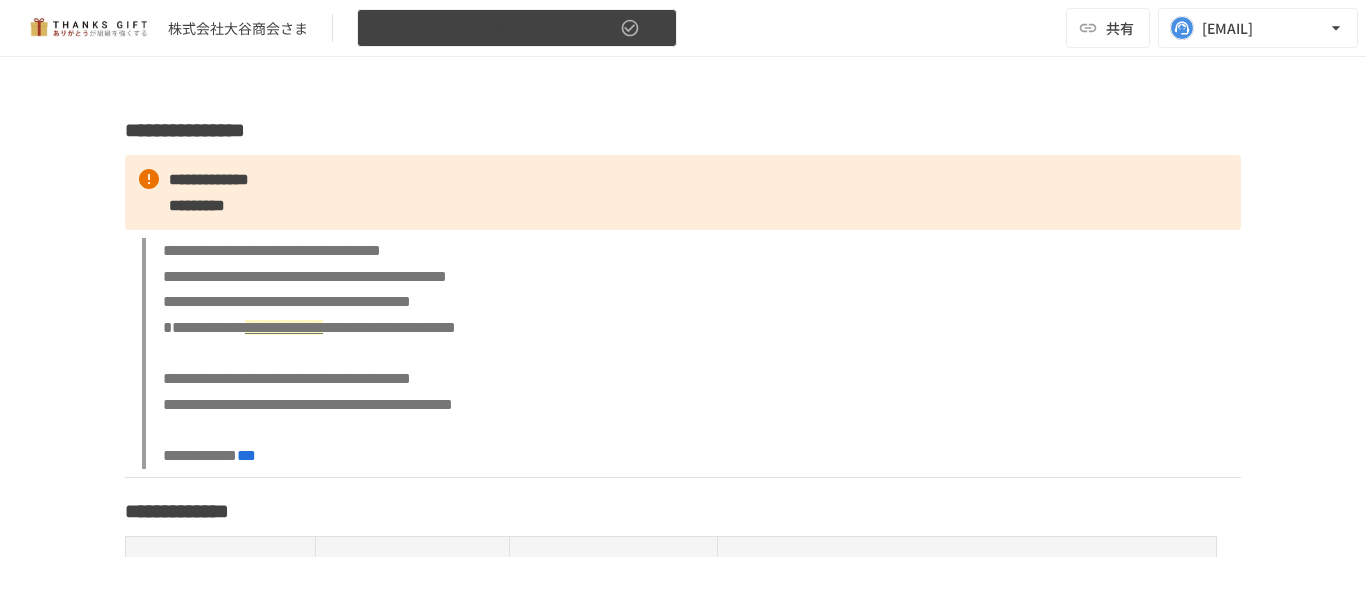 click 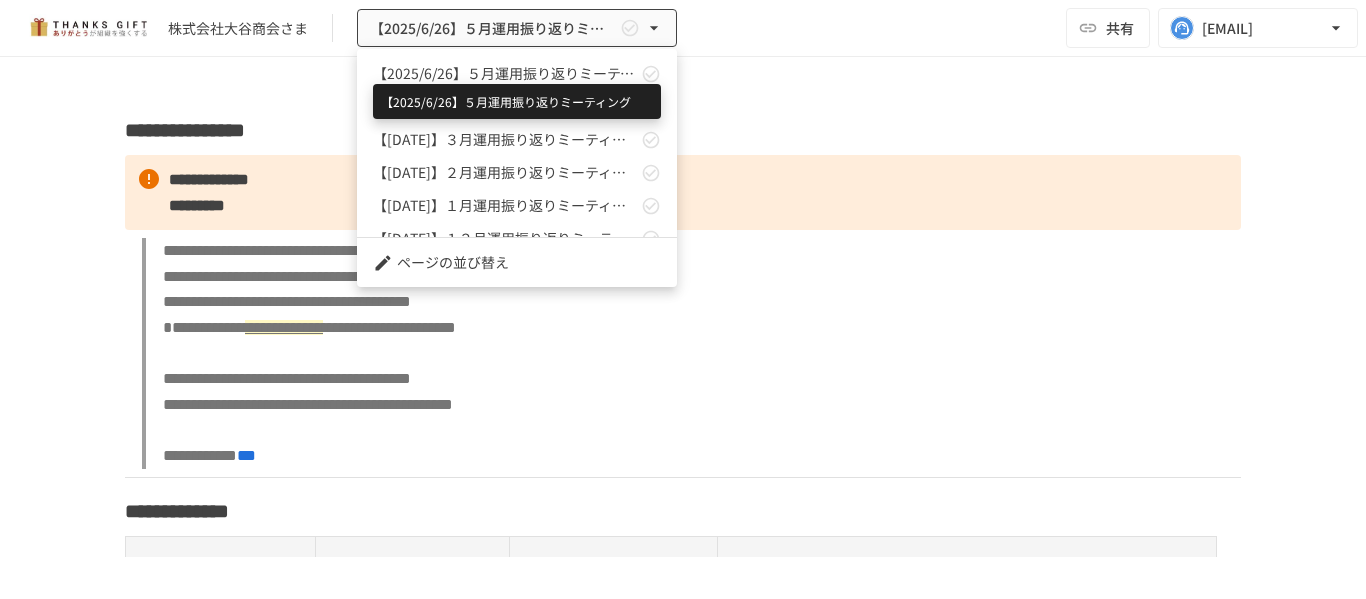 click on "【2025/6/26】５月運用振り返りミーティング" at bounding box center (505, 73) 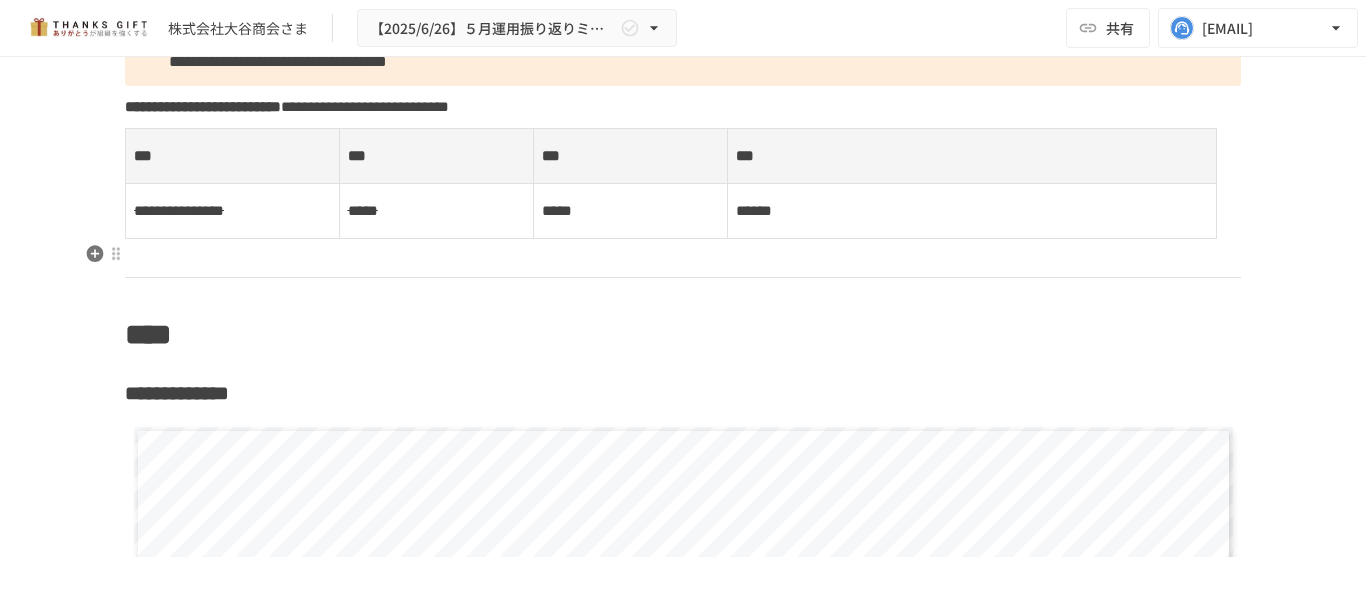 scroll, scrollTop: 7900, scrollLeft: 0, axis: vertical 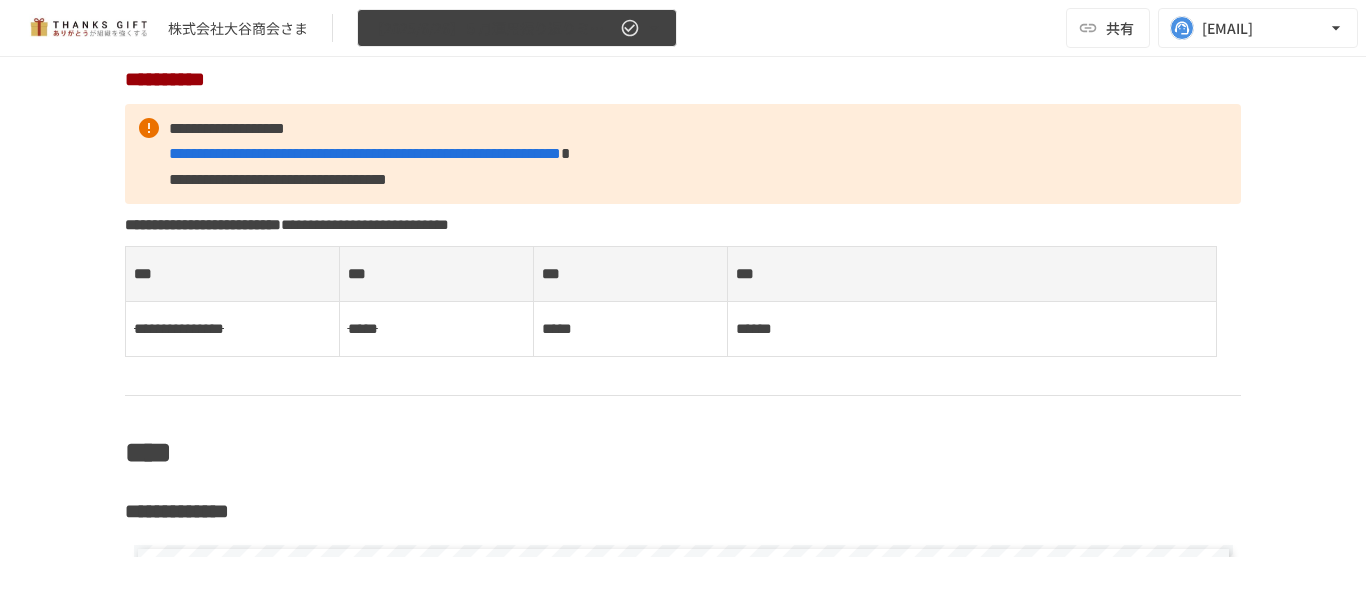 click 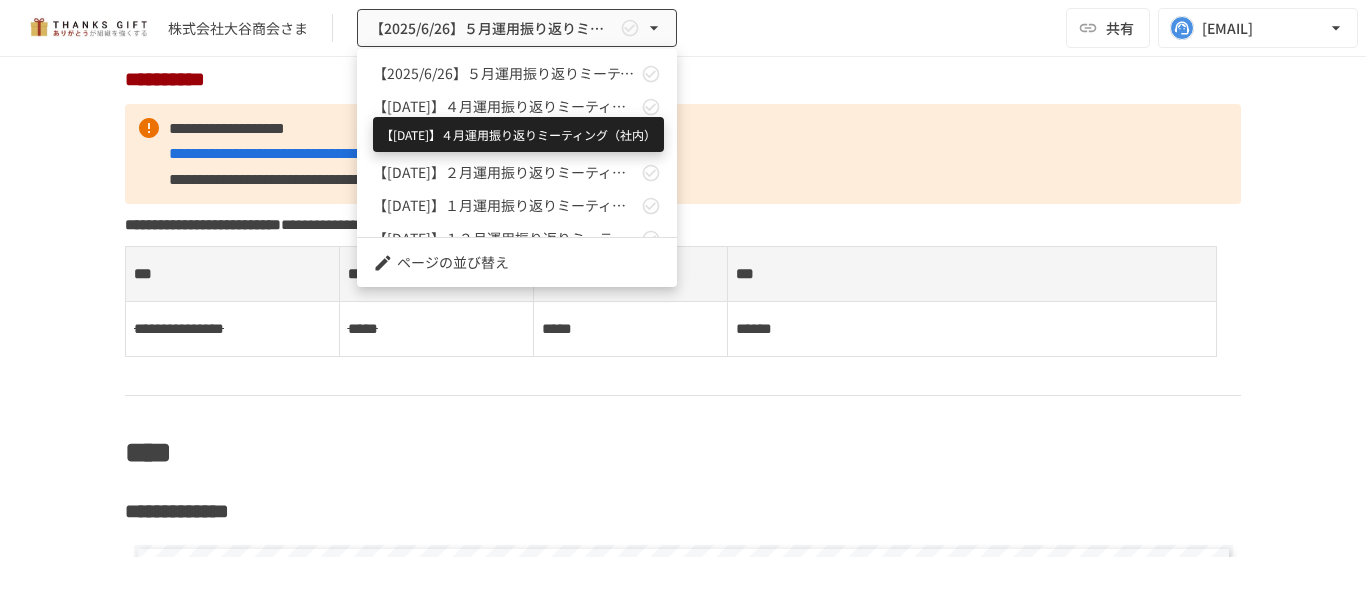 click on "【[DATE]】４月運用振り返りミーティング（社内）" at bounding box center [505, 106] 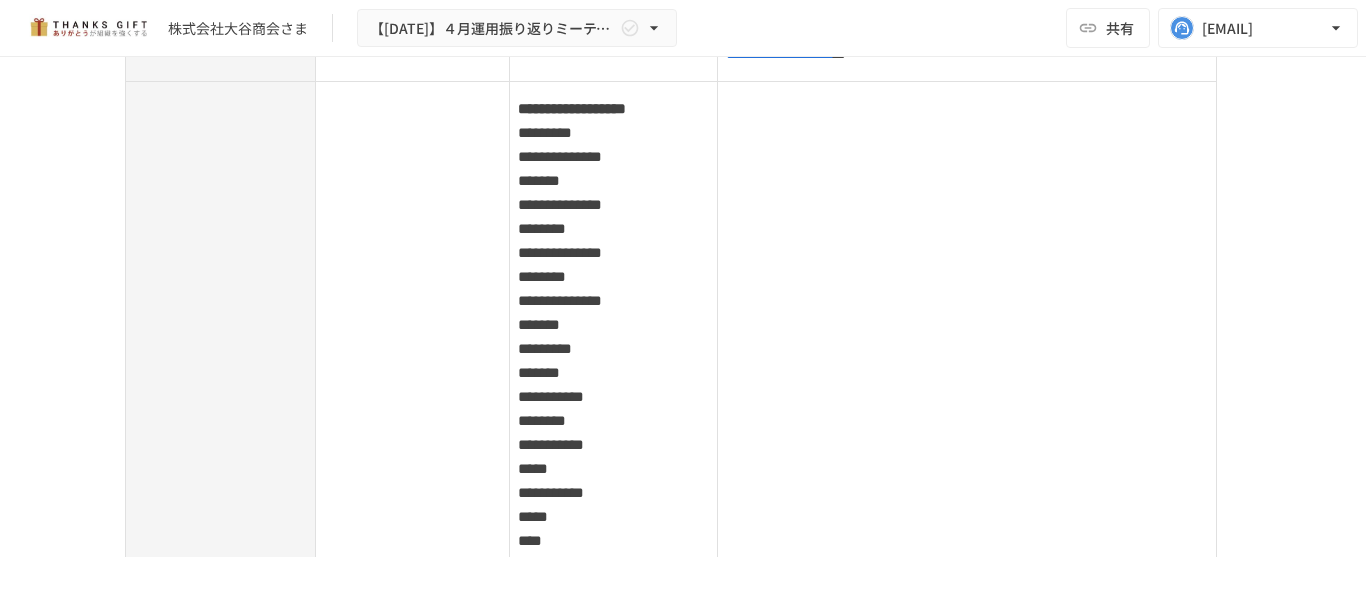 scroll, scrollTop: 381, scrollLeft: 0, axis: vertical 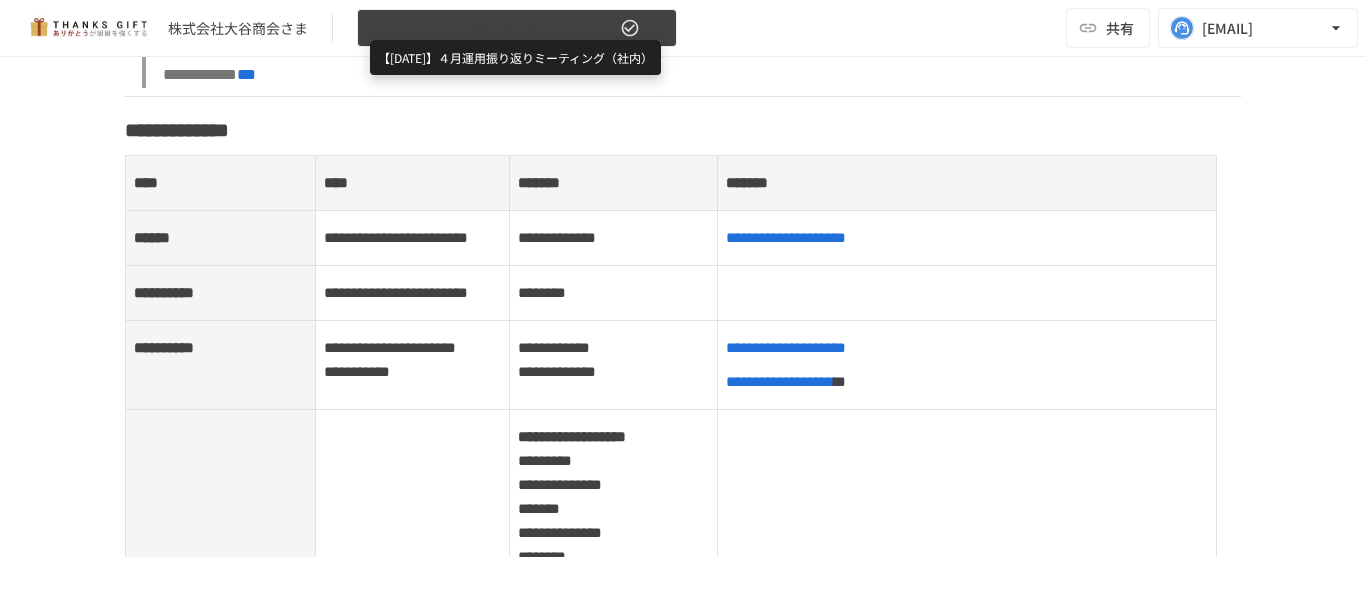 click on "【[DATE]】４月運用振り返りミーティング（社内）" at bounding box center (493, 28) 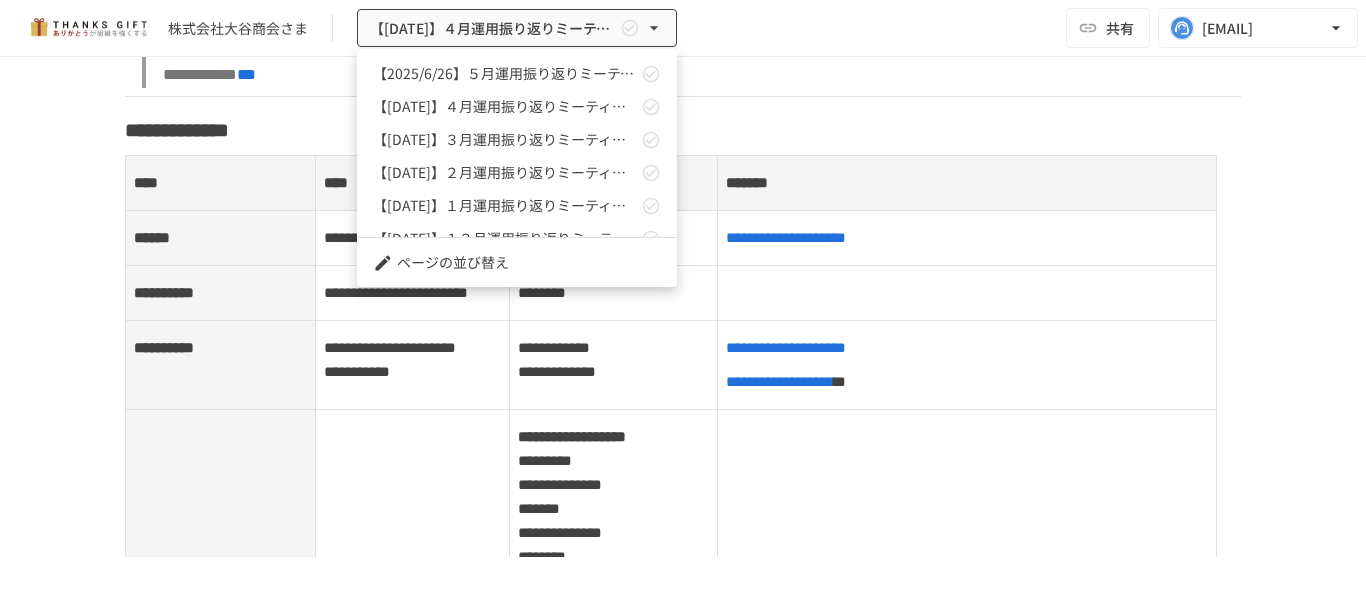 click at bounding box center [683, 299] 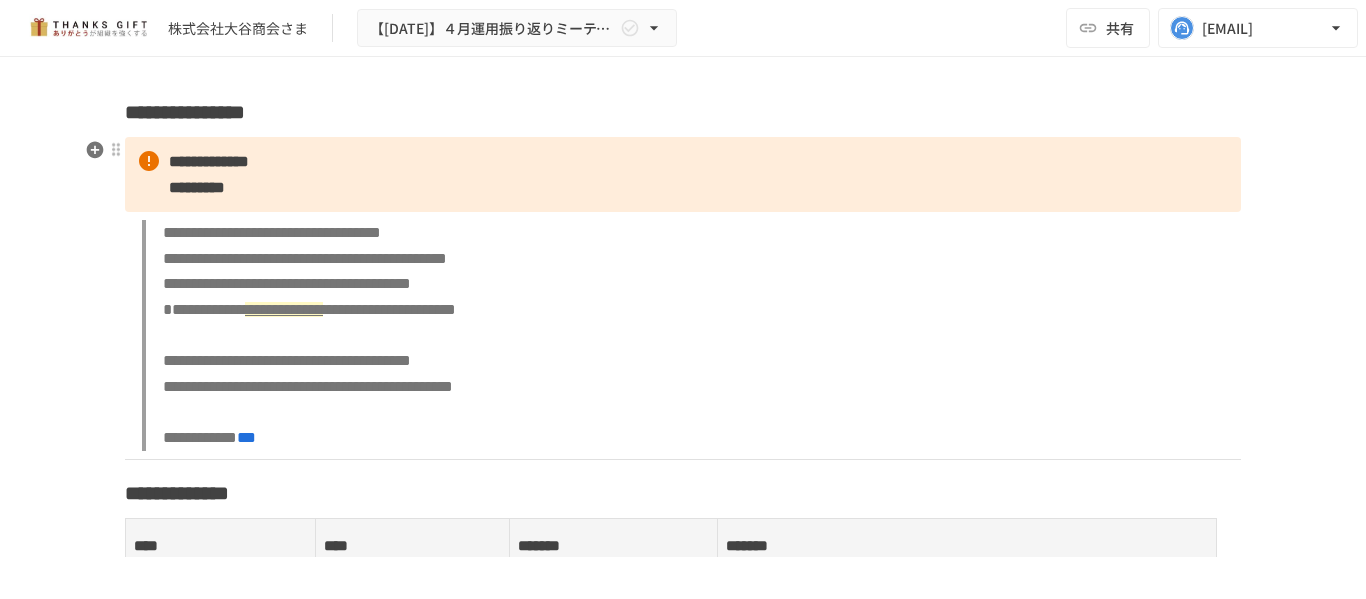 scroll, scrollTop: 0, scrollLeft: 0, axis: both 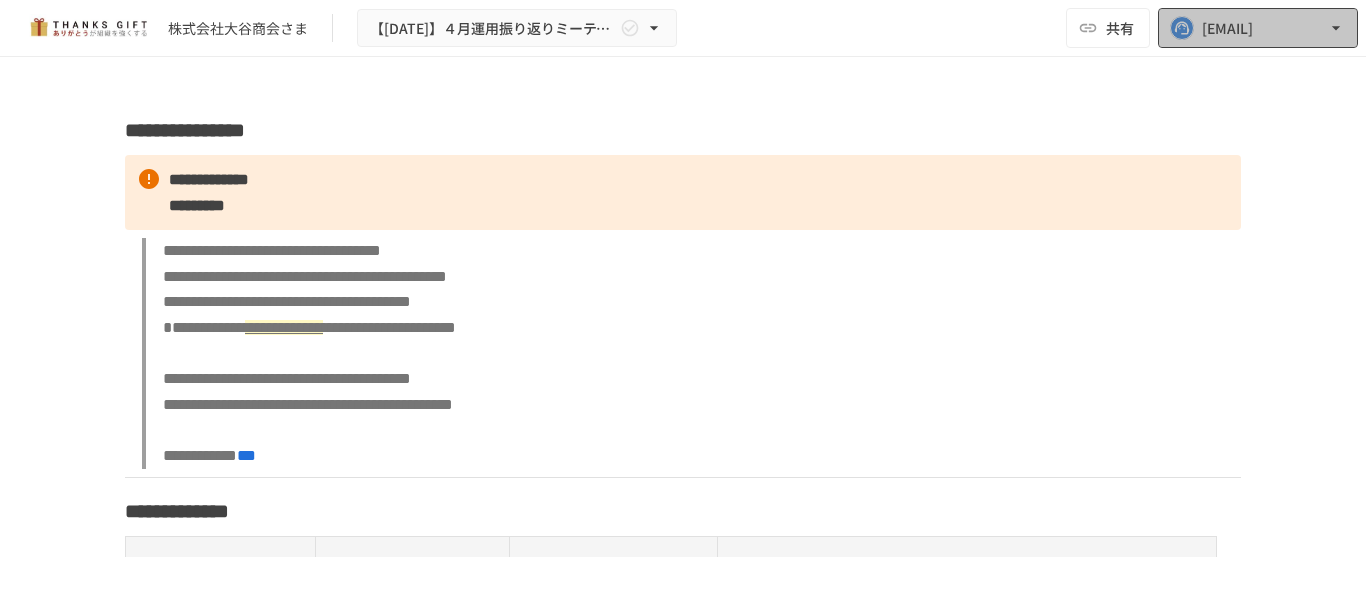 click on "[EMAIL]" at bounding box center (1258, 28) 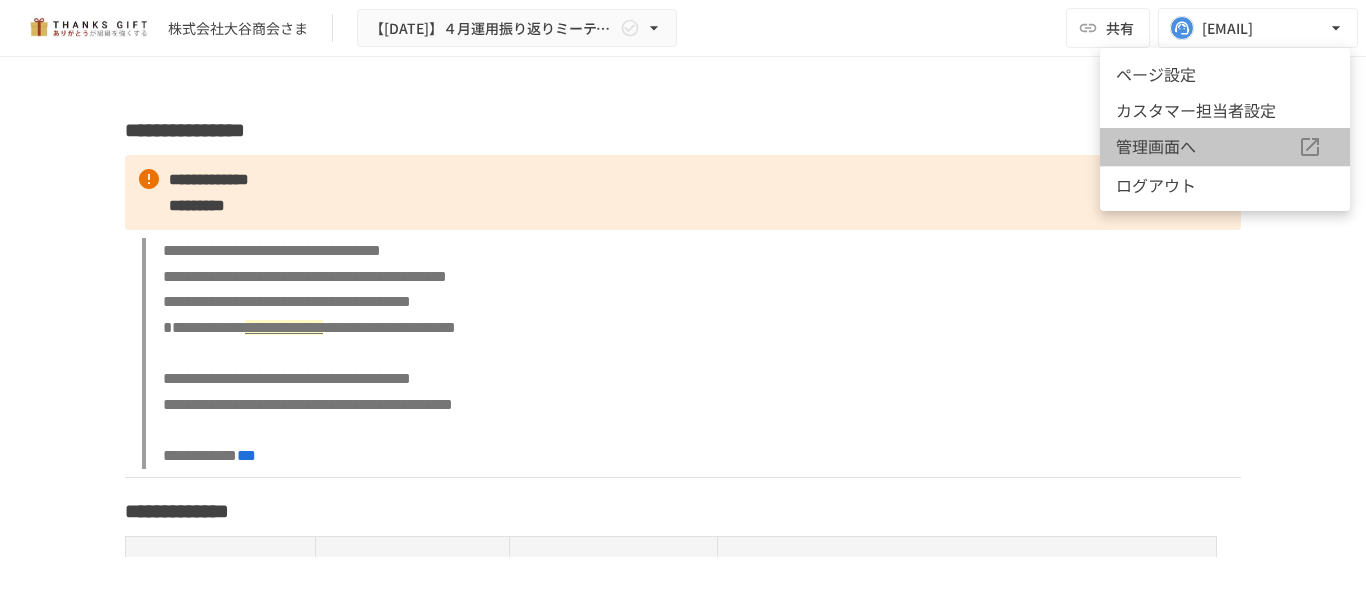 click on "管理画面へ" at bounding box center [1207, 147] 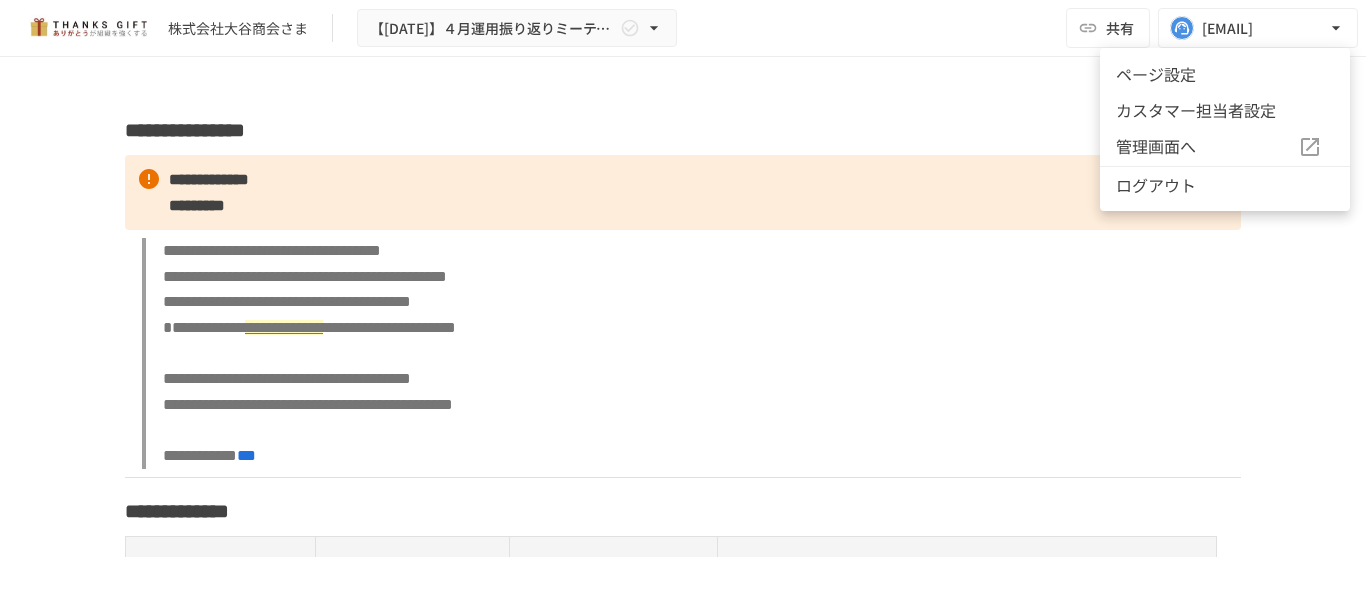 click at bounding box center [683, 299] 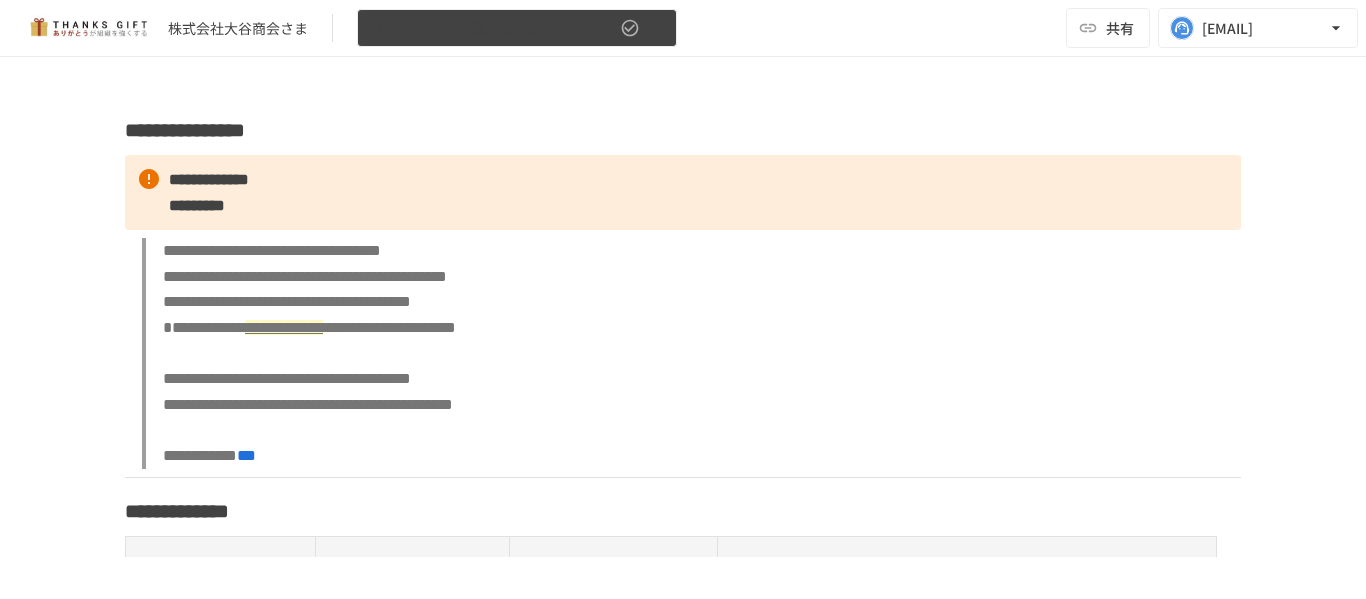 click 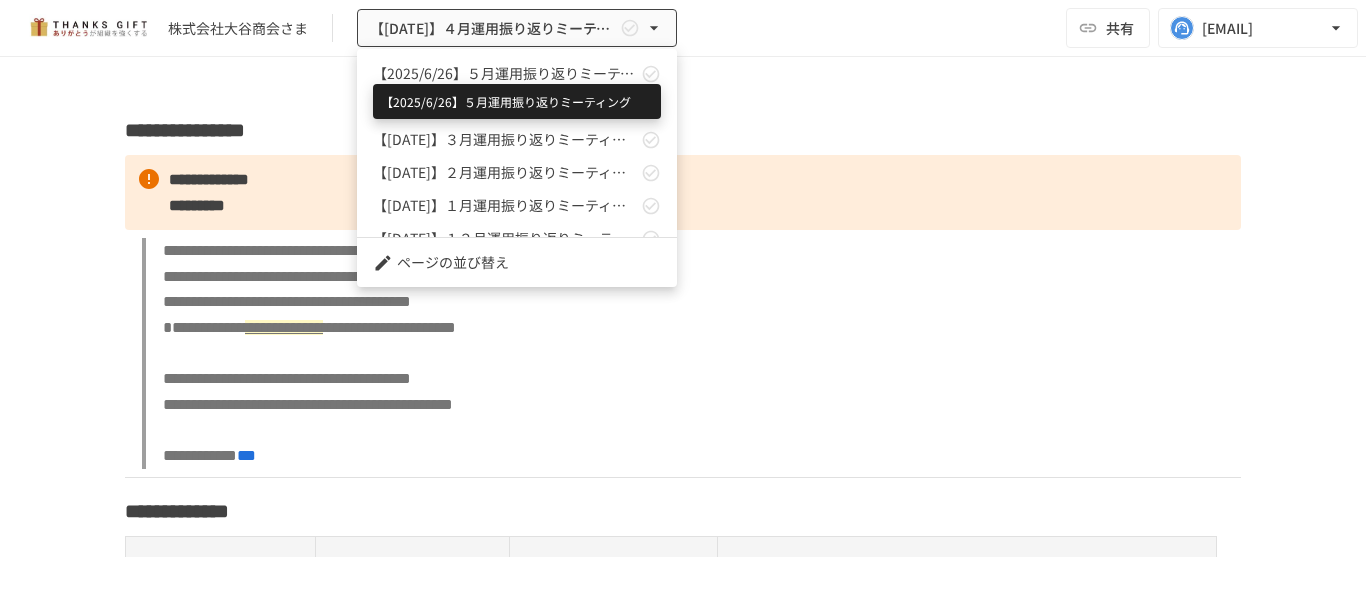 click on "【2025/6/26】５月運用振り返りミーティング" at bounding box center (505, 73) 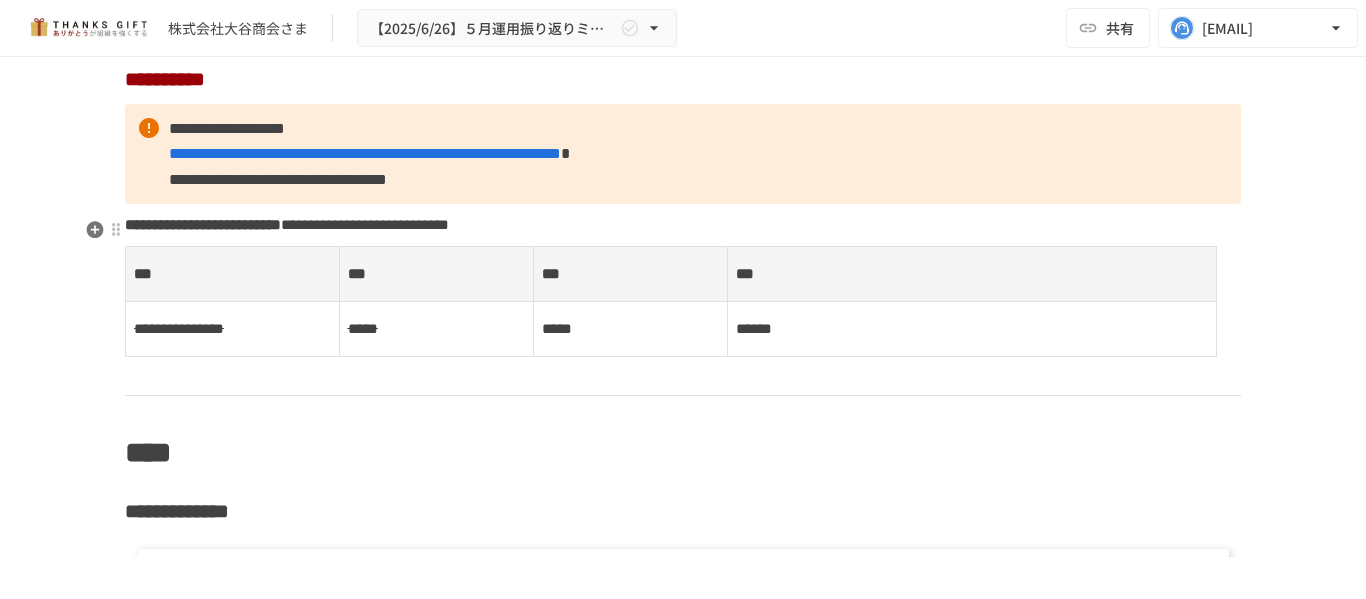 scroll, scrollTop: 7500, scrollLeft: 0, axis: vertical 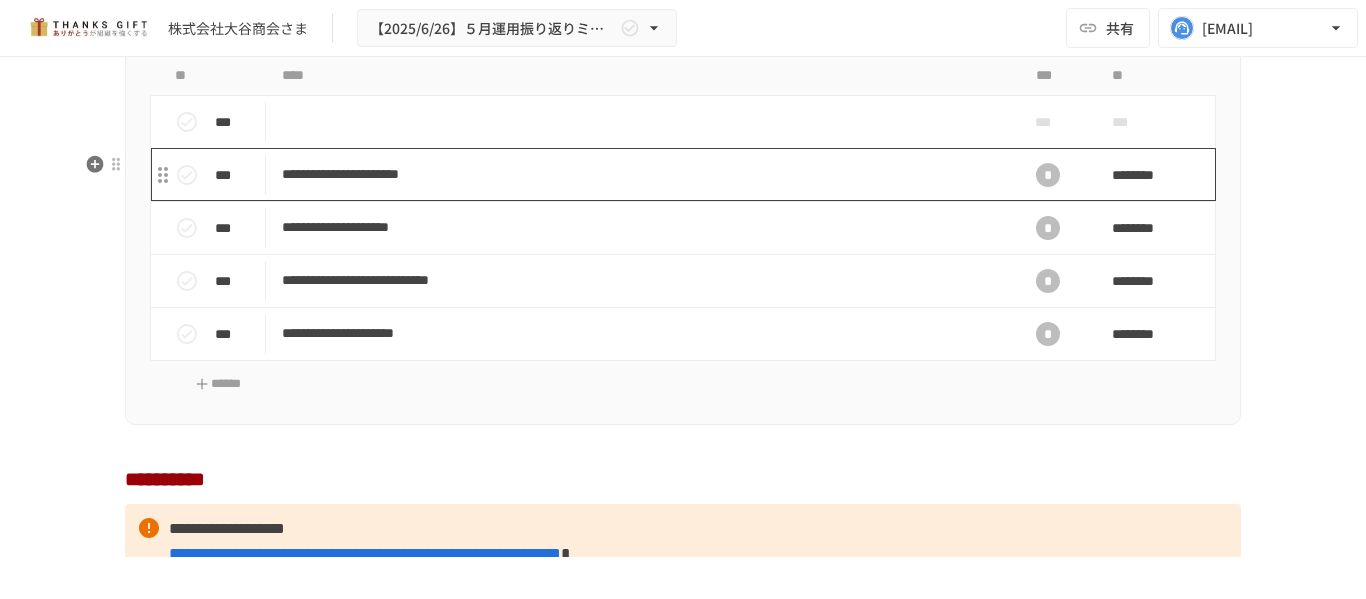 click on "**********" at bounding box center [641, 174] 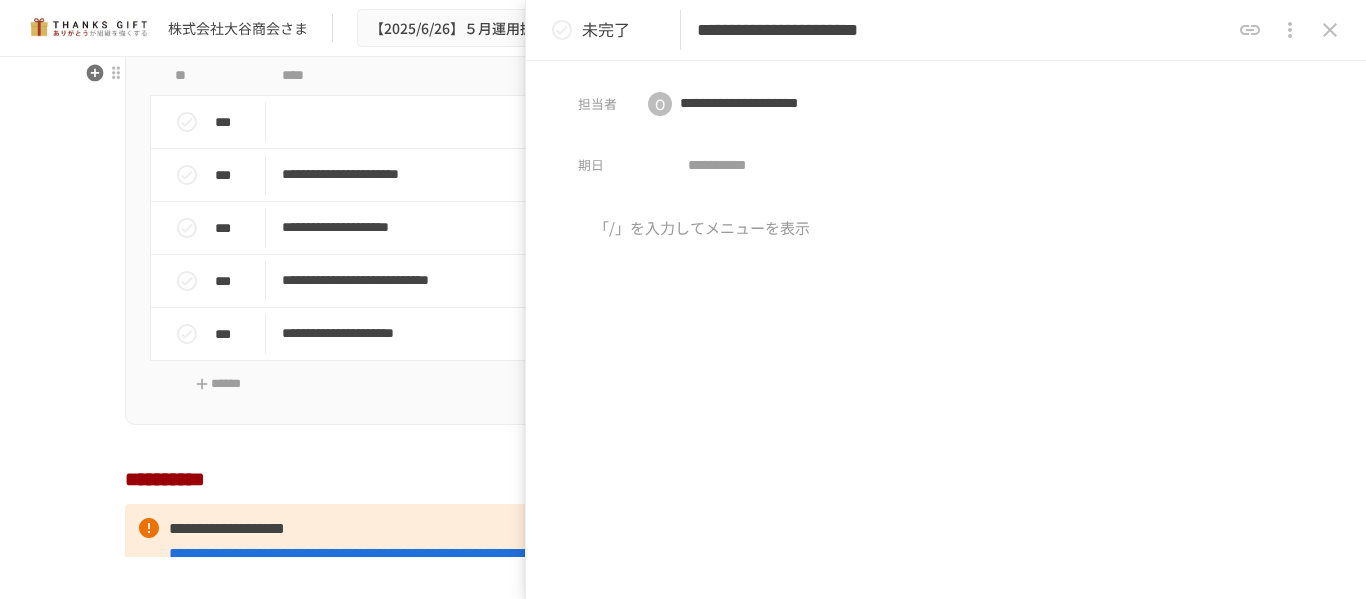 drag, startPoint x: 1133, startPoint y: 26, endPoint x: 521, endPoint y: 64, distance: 613.1786 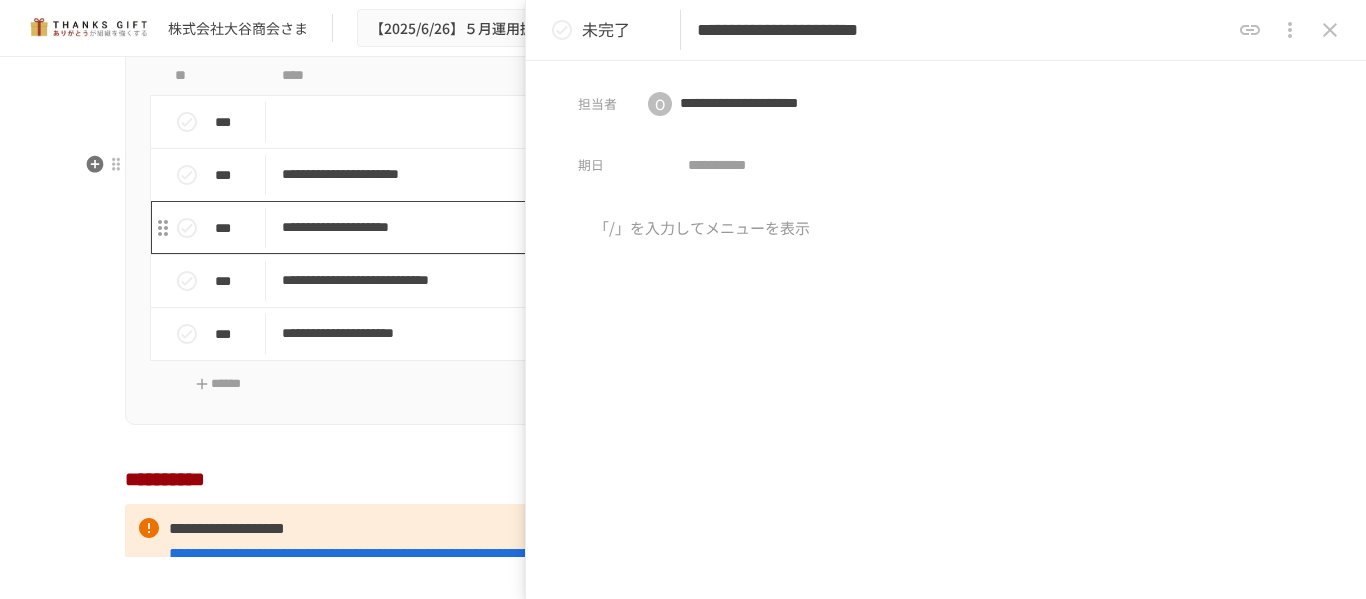 click on "**********" at bounding box center [641, 227] 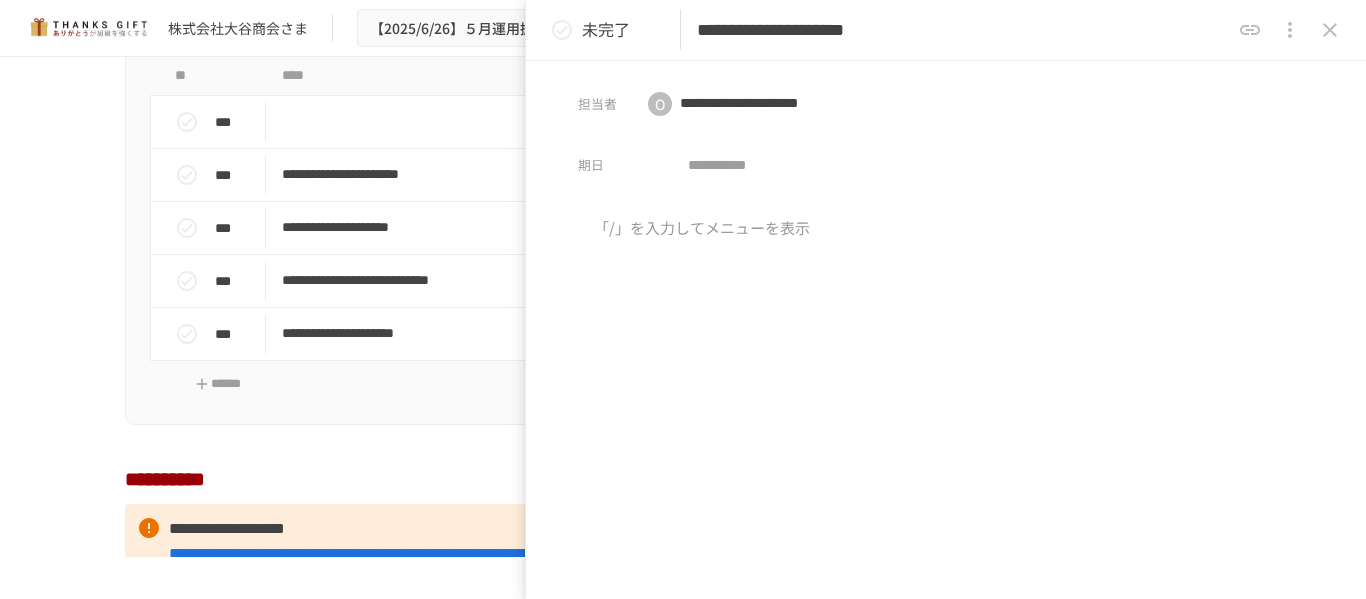 drag, startPoint x: 1095, startPoint y: 41, endPoint x: 585, endPoint y: 88, distance: 512.16113 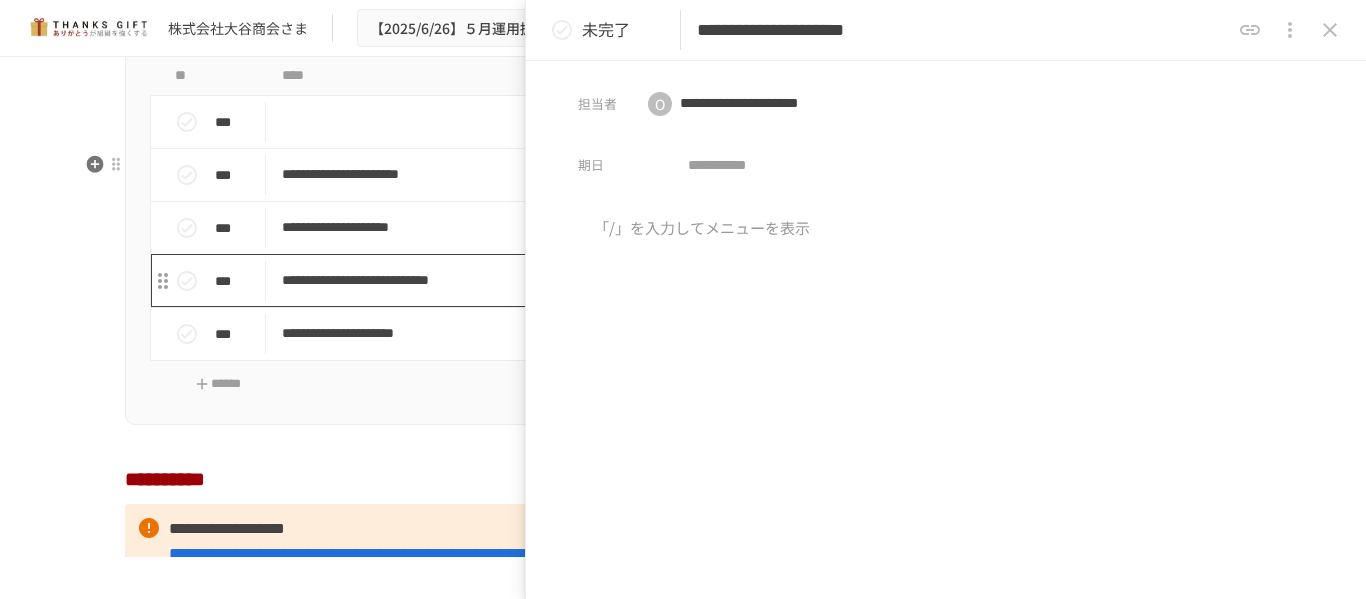 click on "**********" at bounding box center (641, 280) 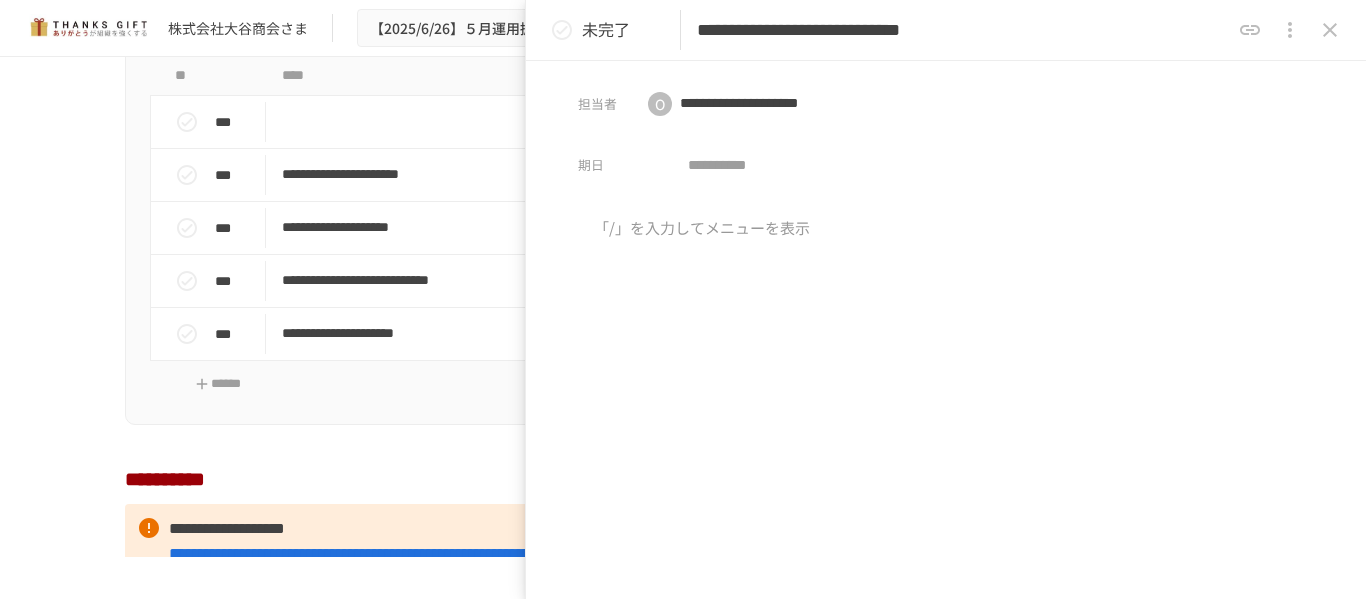 drag, startPoint x: 1198, startPoint y: 30, endPoint x: 574, endPoint y: 150, distance: 635.4337 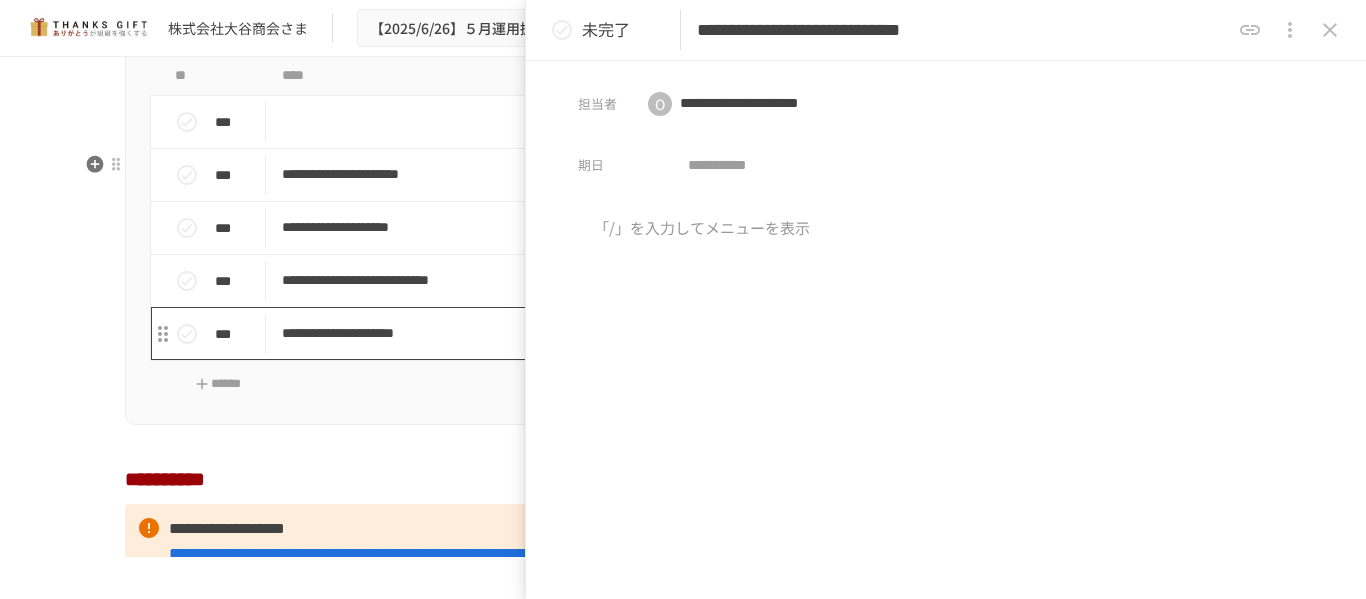 click on "**********" at bounding box center (641, 333) 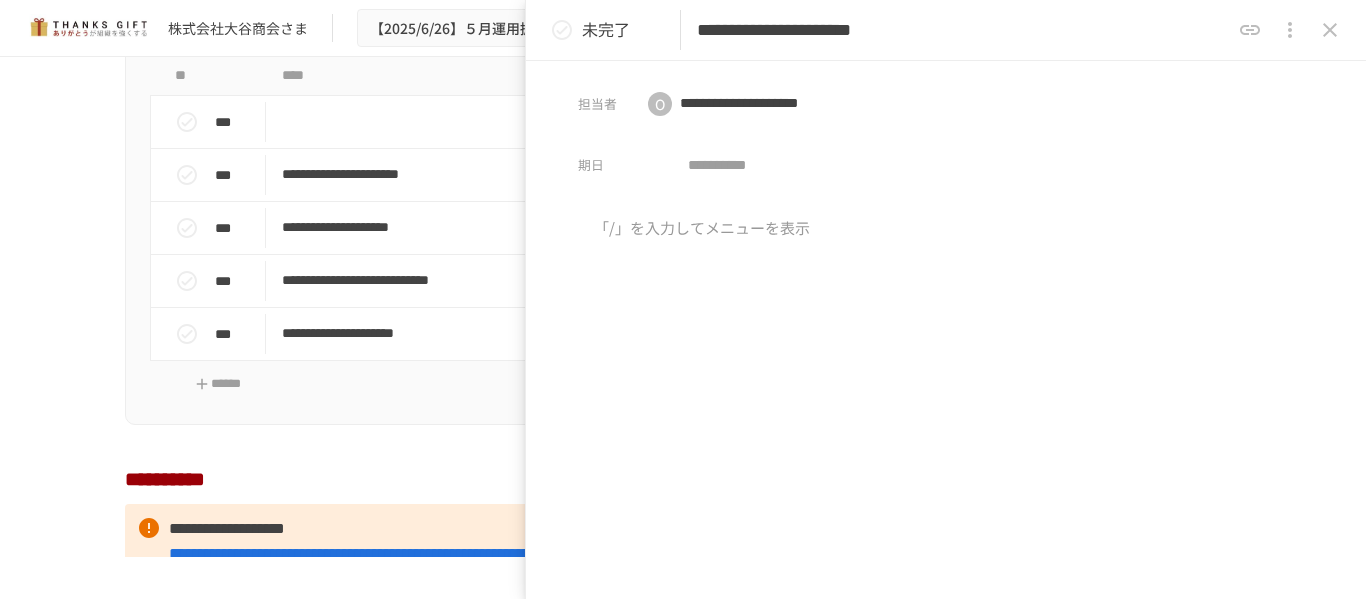 drag, startPoint x: 1109, startPoint y: 27, endPoint x: 599, endPoint y: 66, distance: 511.489 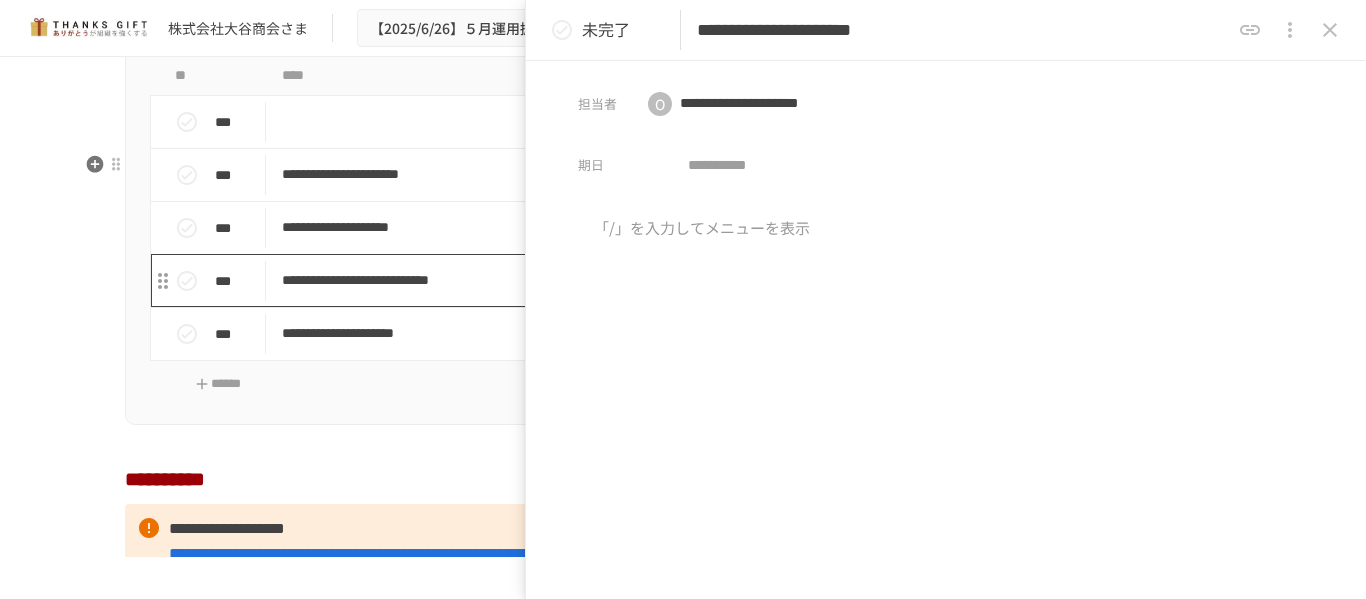click on "**********" at bounding box center (641, 280) 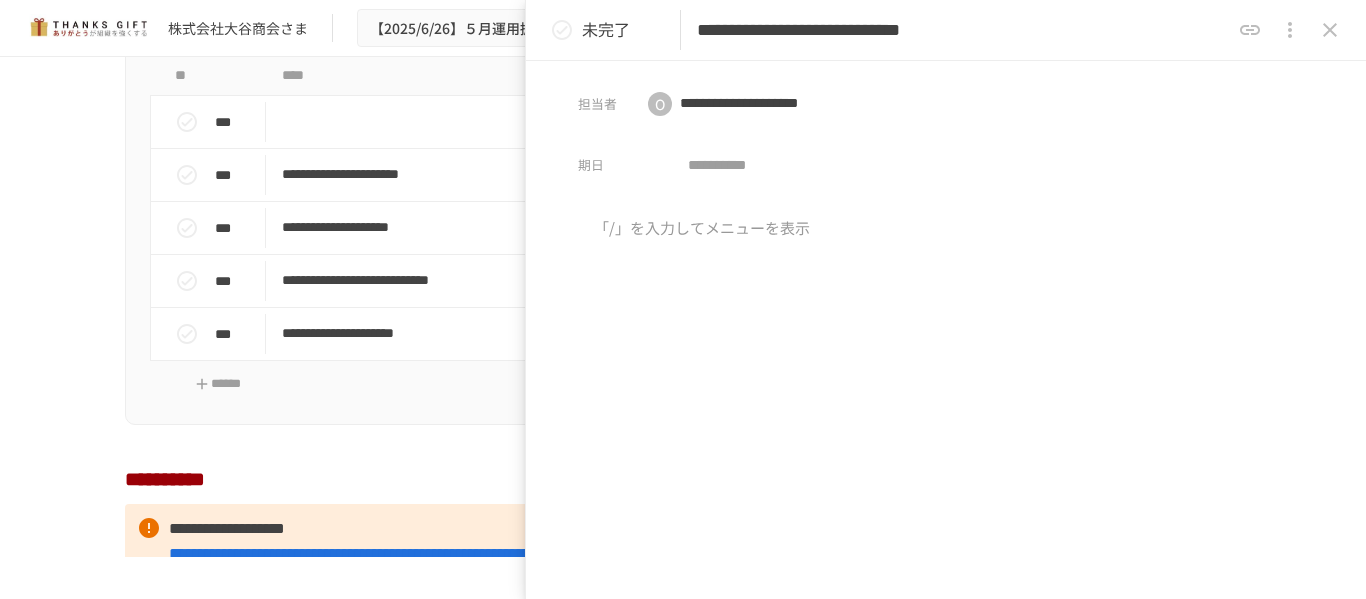 drag, startPoint x: 1210, startPoint y: 27, endPoint x: 587, endPoint y: 120, distance: 629.90314 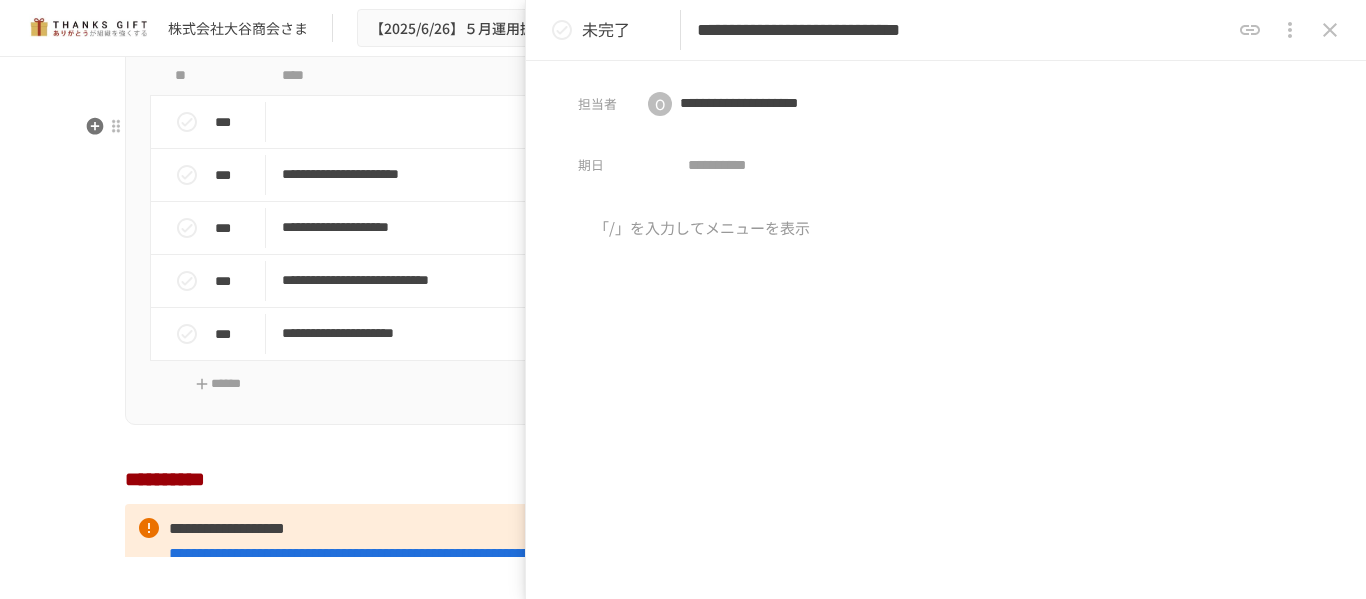 click on "*******" at bounding box center [683, 14] 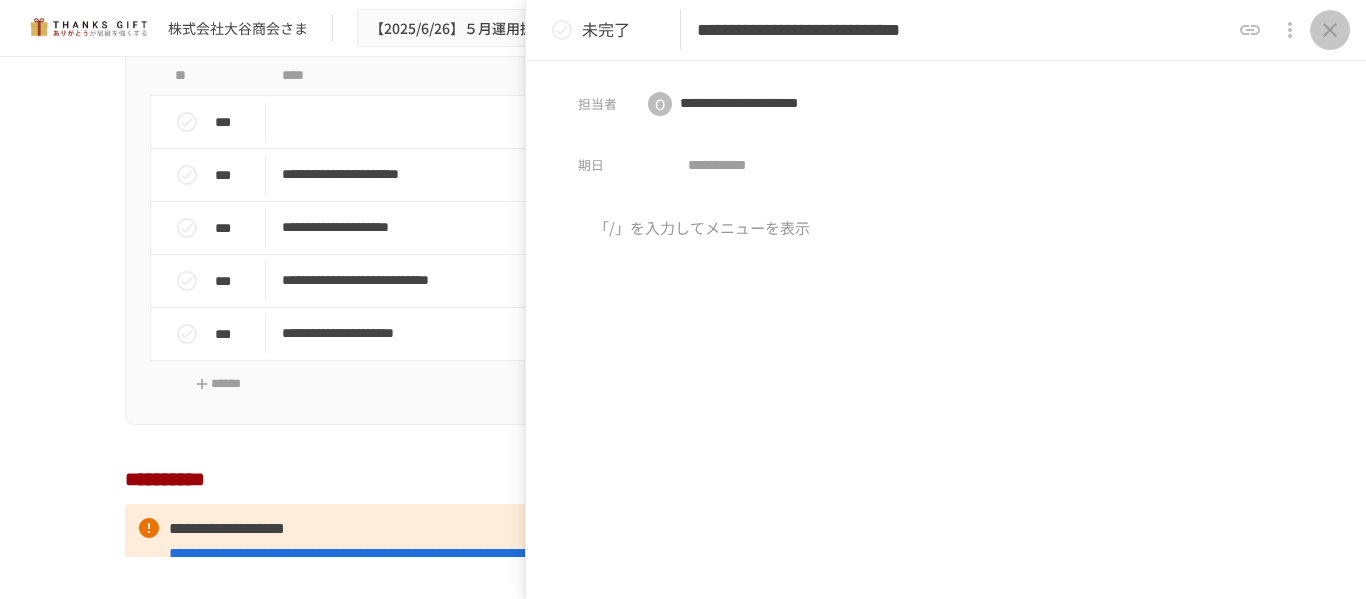 click 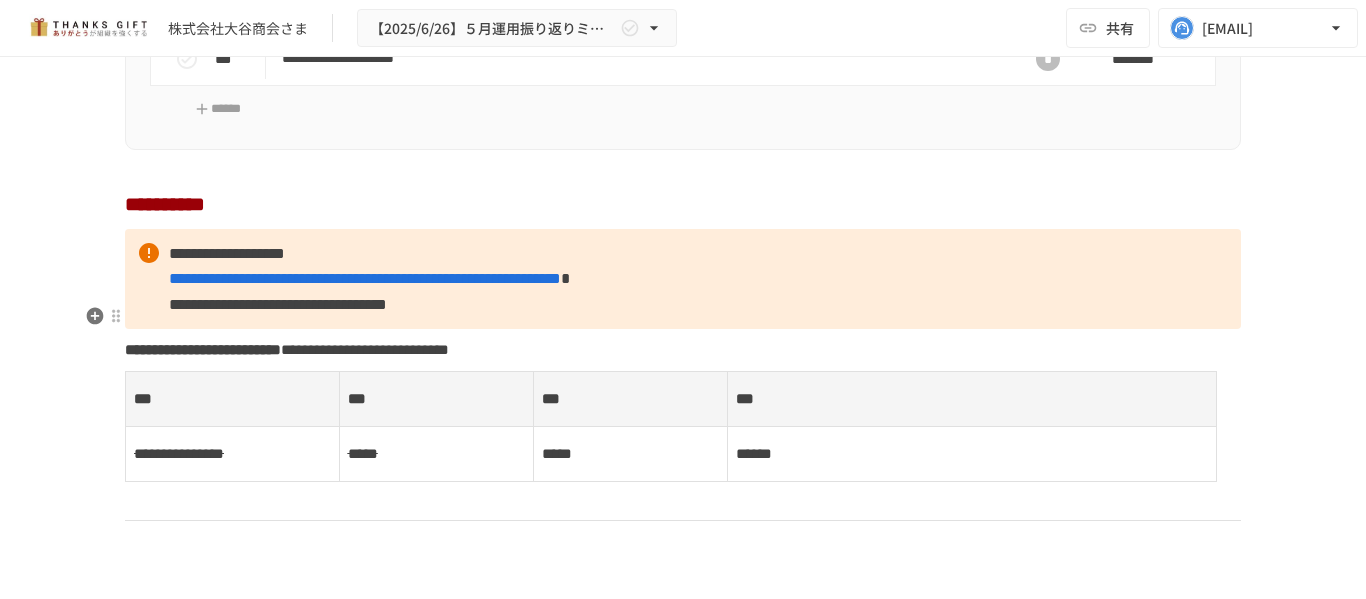 scroll, scrollTop: 7800, scrollLeft: 0, axis: vertical 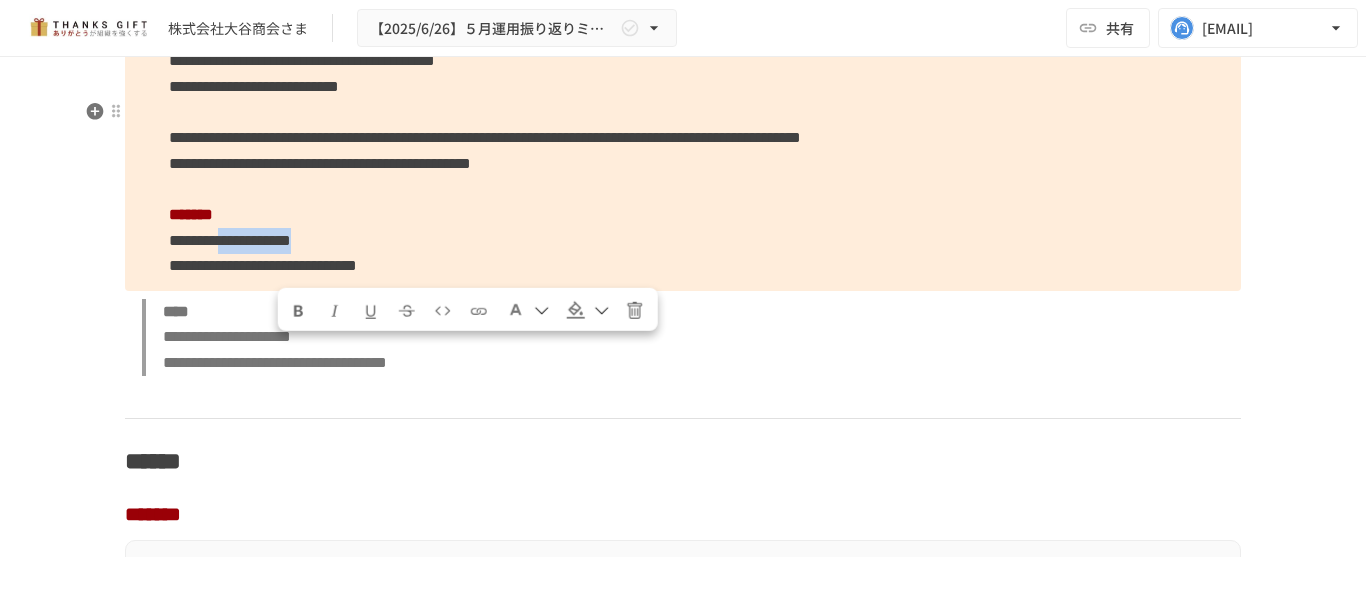 drag, startPoint x: 281, startPoint y: 351, endPoint x: 483, endPoint y: 351, distance: 202 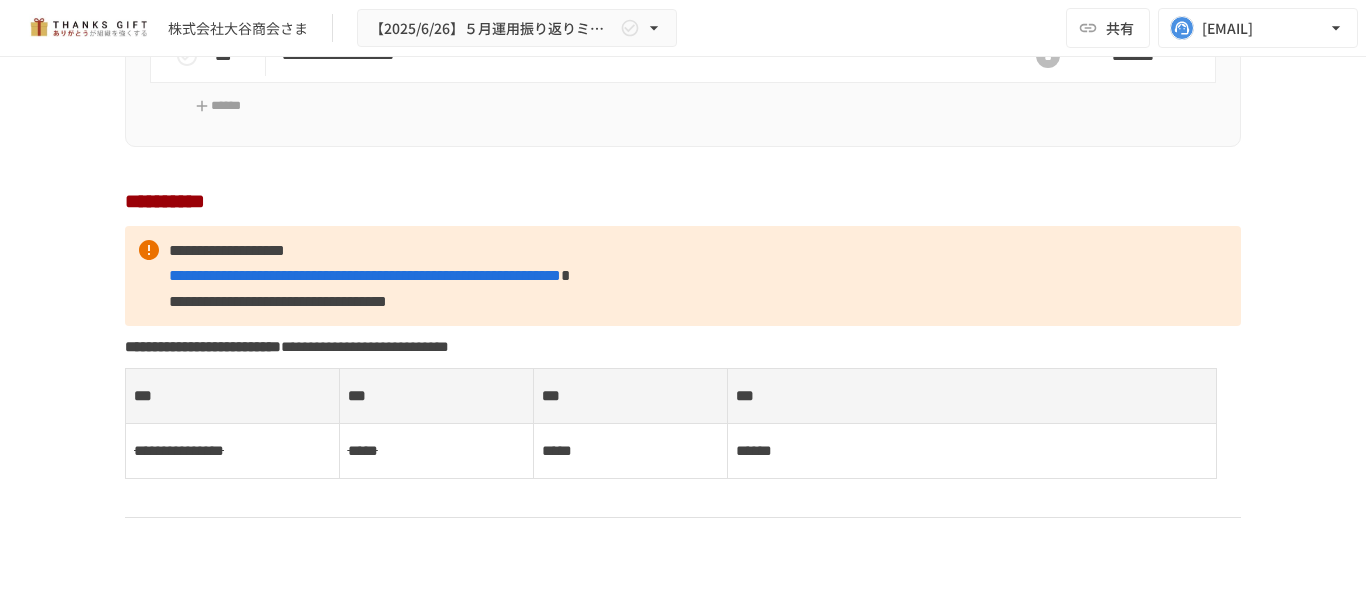 scroll, scrollTop: 8000, scrollLeft: 0, axis: vertical 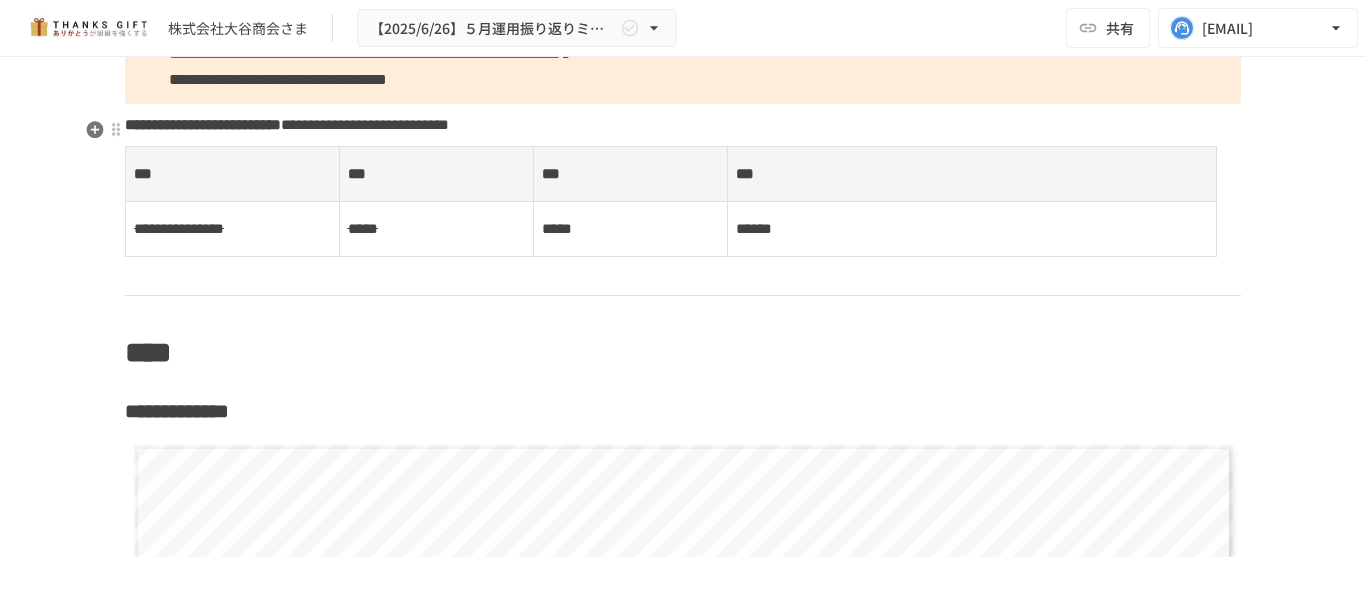 click on "**********" at bounding box center [683, 54] 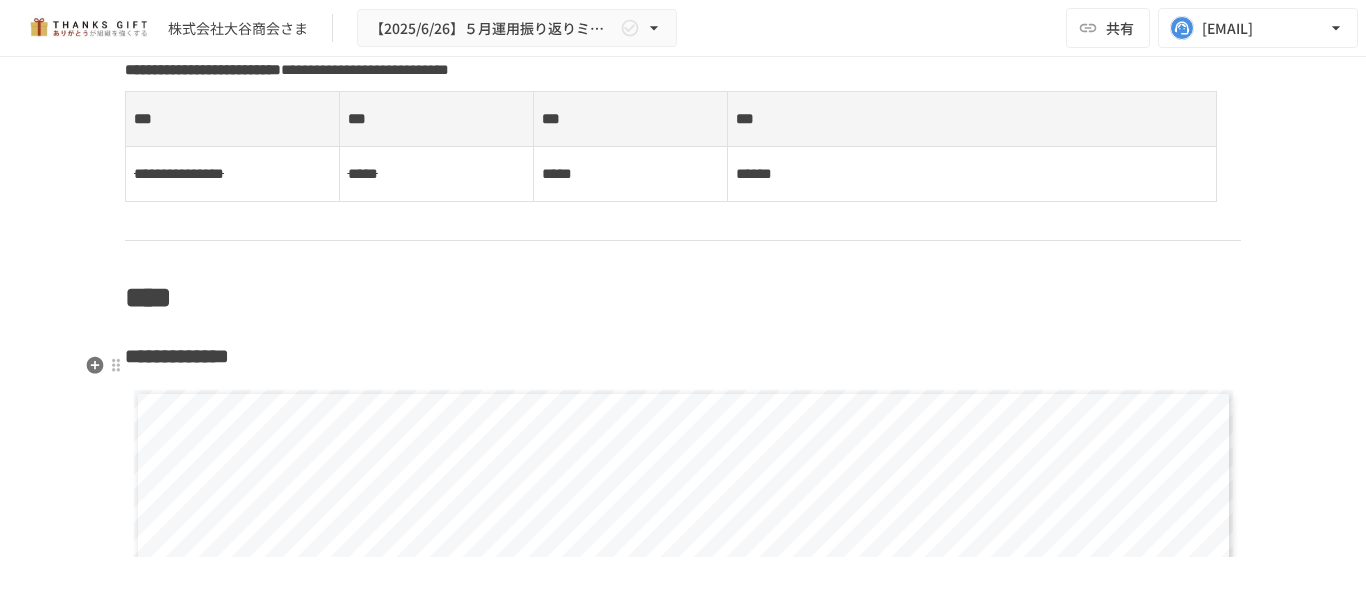 scroll, scrollTop: 8100, scrollLeft: 0, axis: vertical 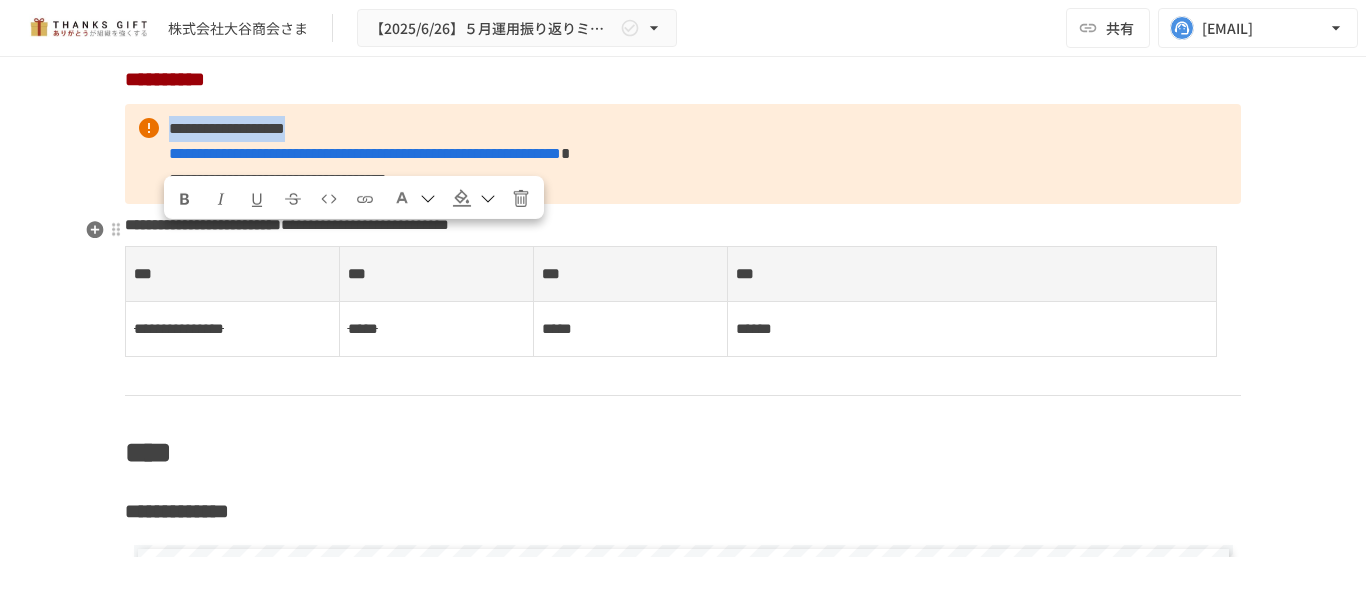 drag, startPoint x: 416, startPoint y: 240, endPoint x: 160, endPoint y: 239, distance: 256.00195 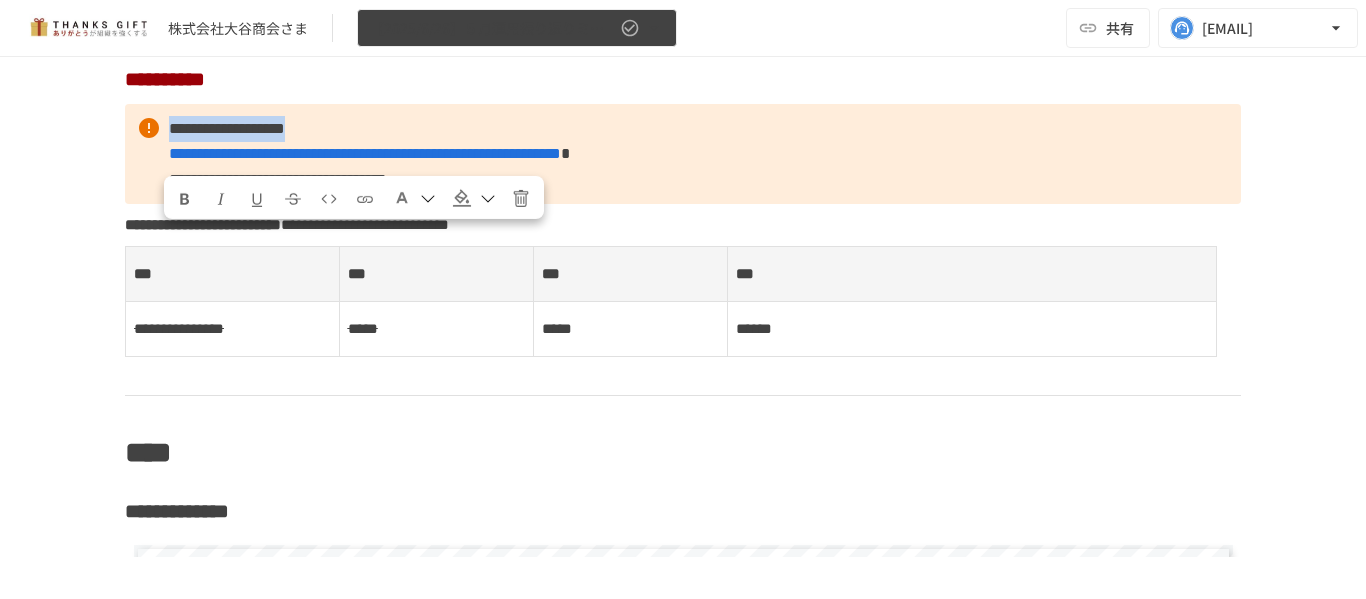 click 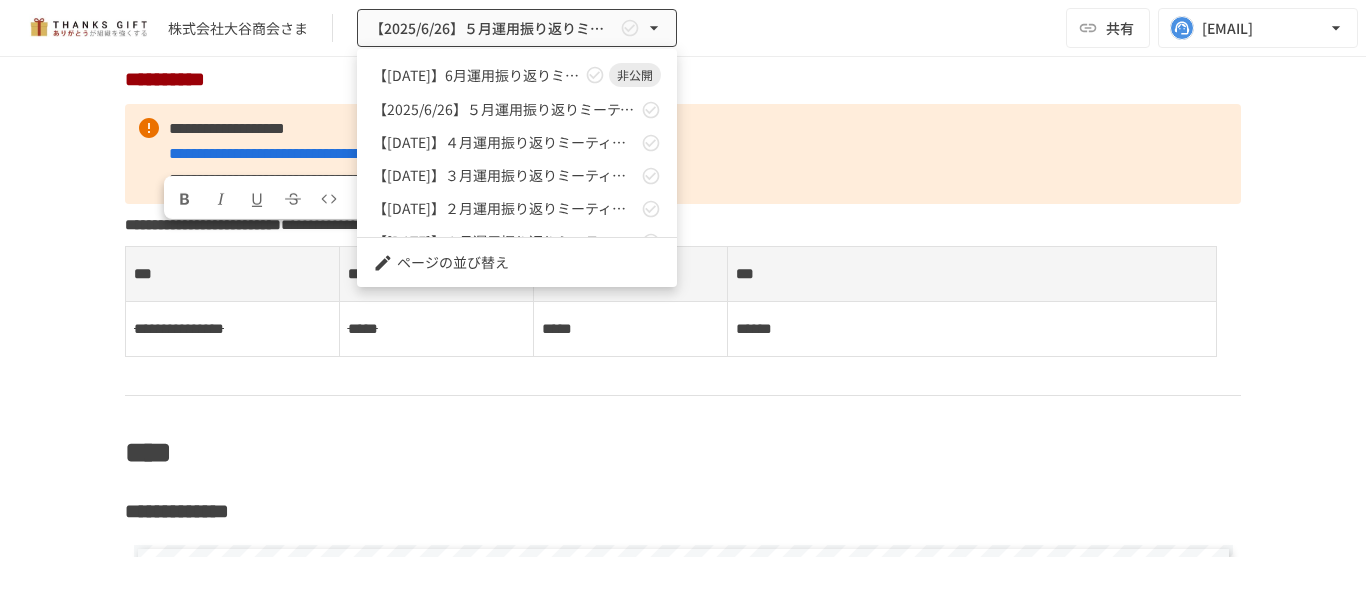 click at bounding box center (683, 299) 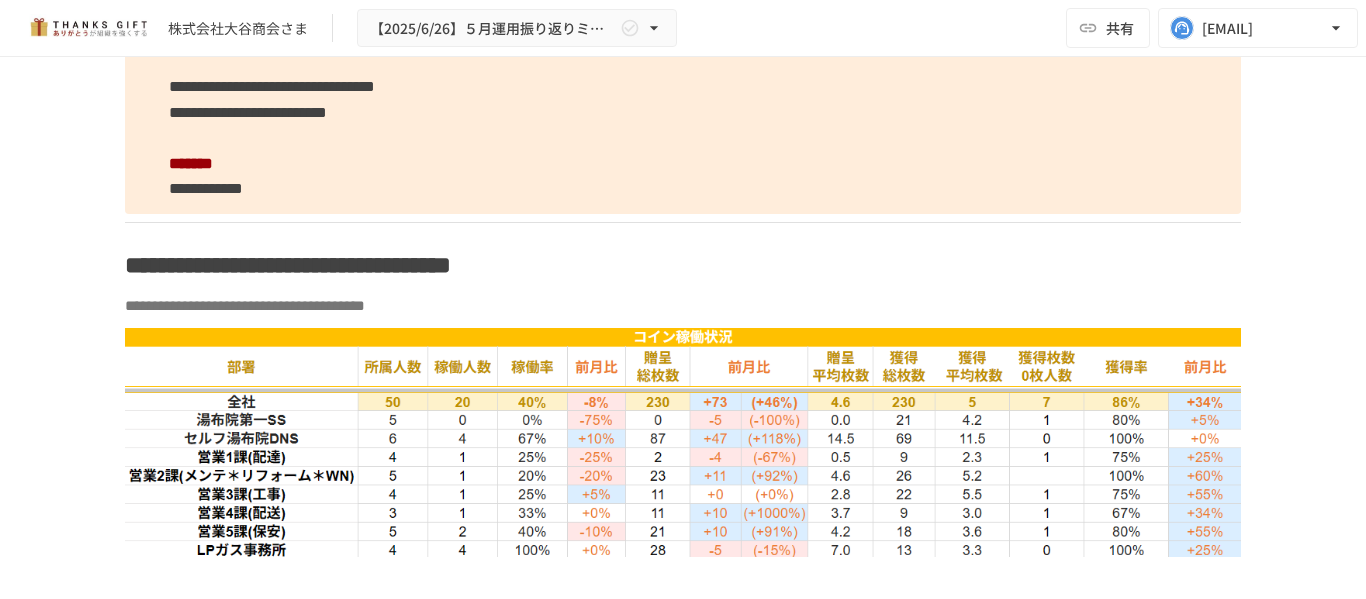 scroll, scrollTop: 2600, scrollLeft: 0, axis: vertical 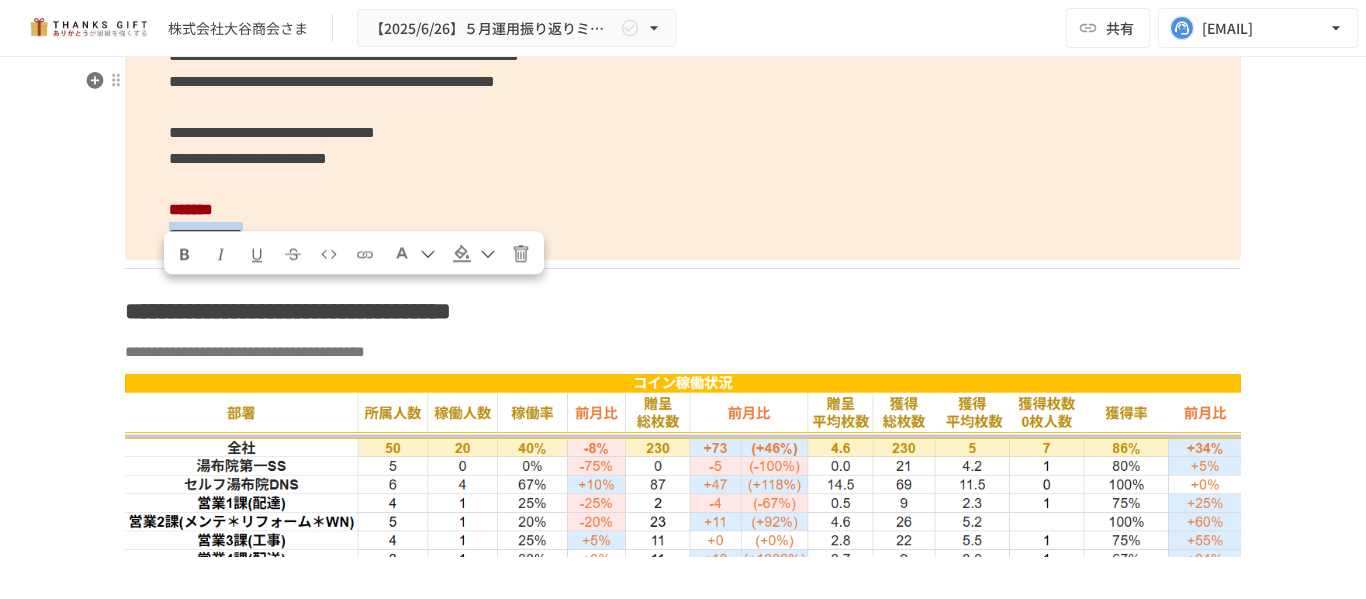 drag, startPoint x: 358, startPoint y: 300, endPoint x: 124, endPoint y: 293, distance: 234.10468 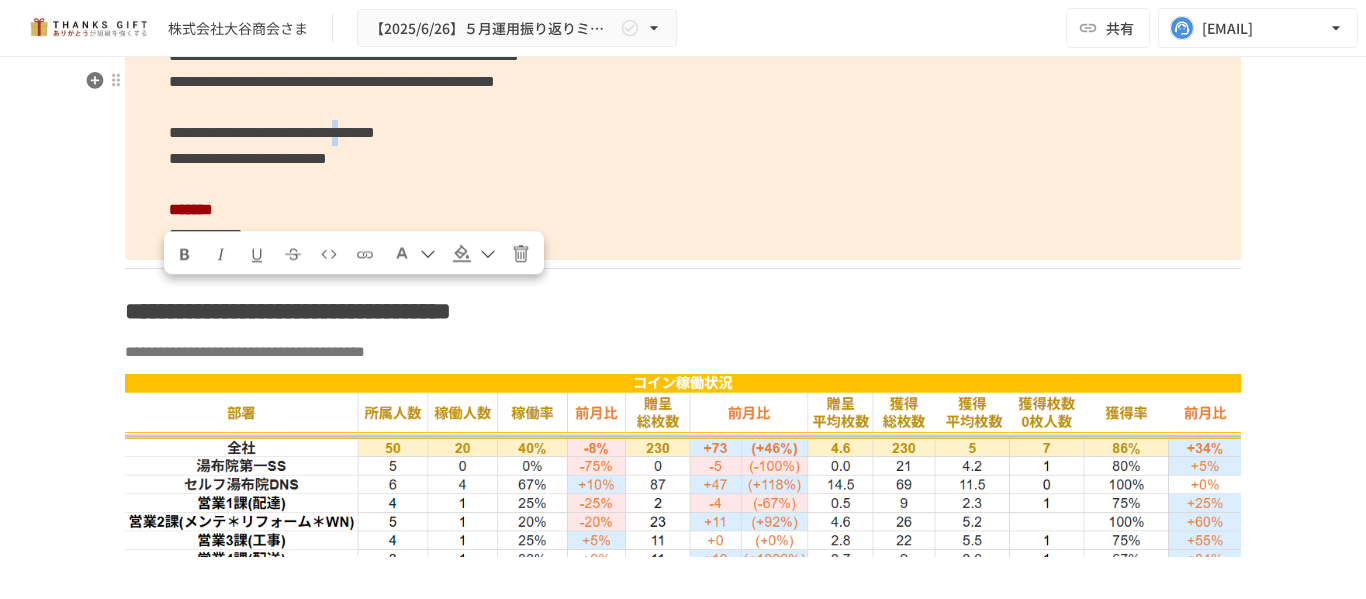 click on "**********" at bounding box center (272, 132) 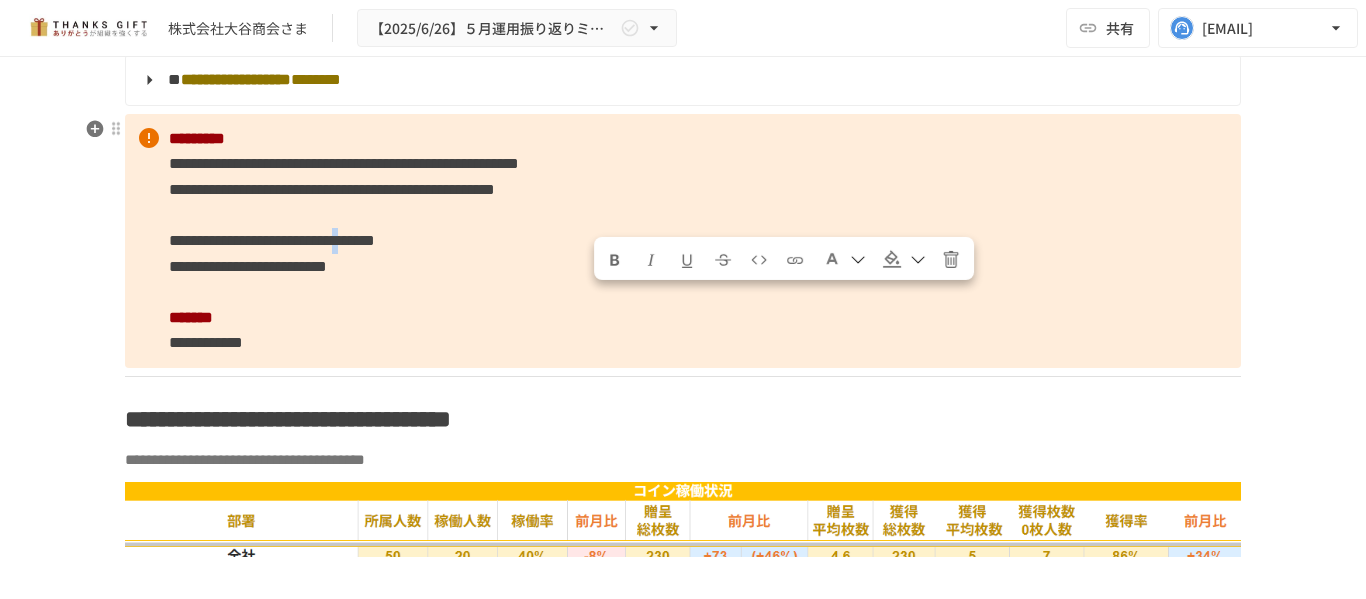 scroll, scrollTop: 2500, scrollLeft: 0, axis: vertical 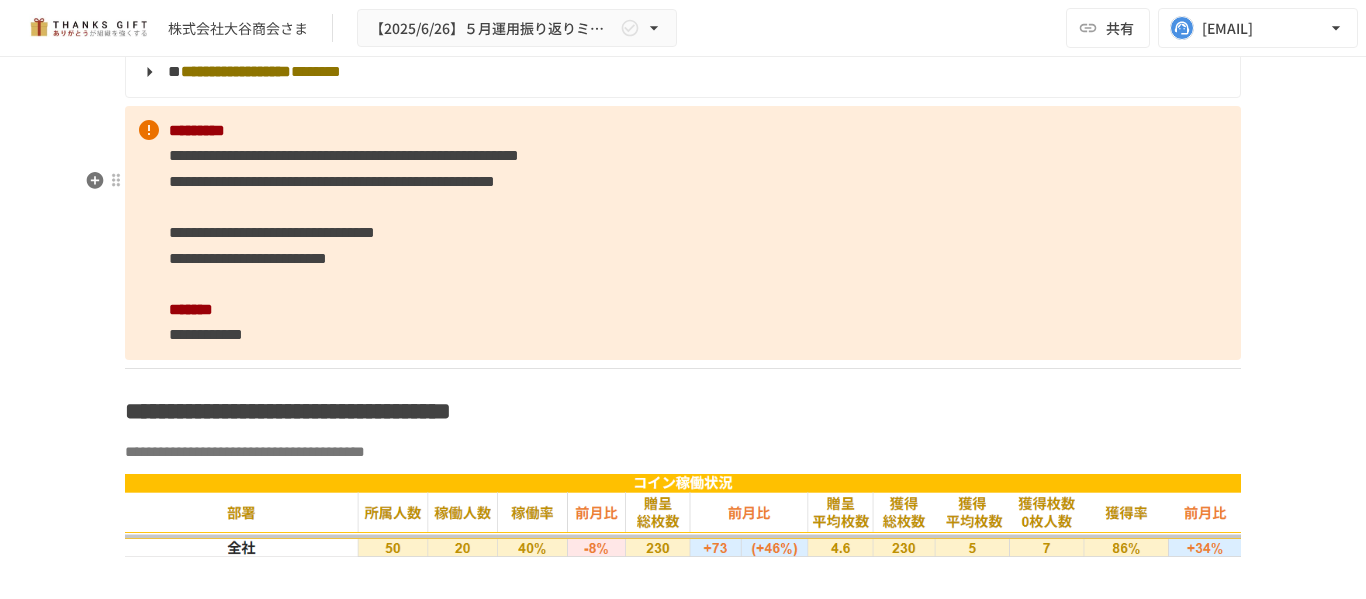 click on "**********" at bounding box center [272, 232] 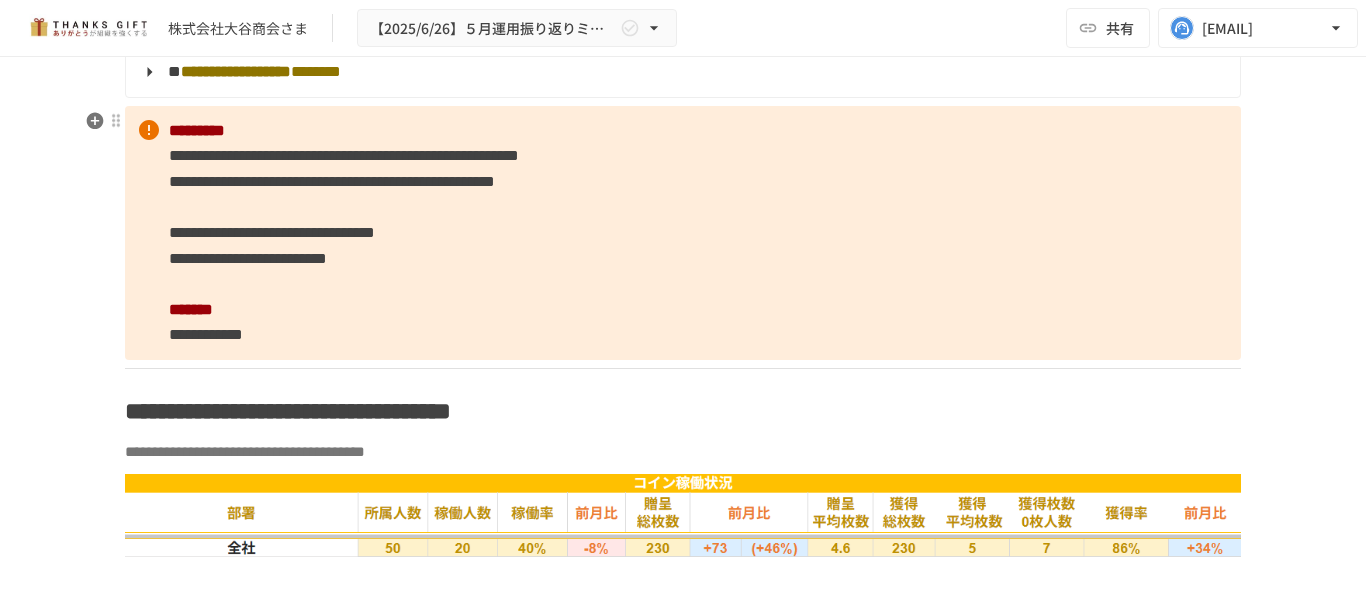 click on "**********" at bounding box center [681, 72] 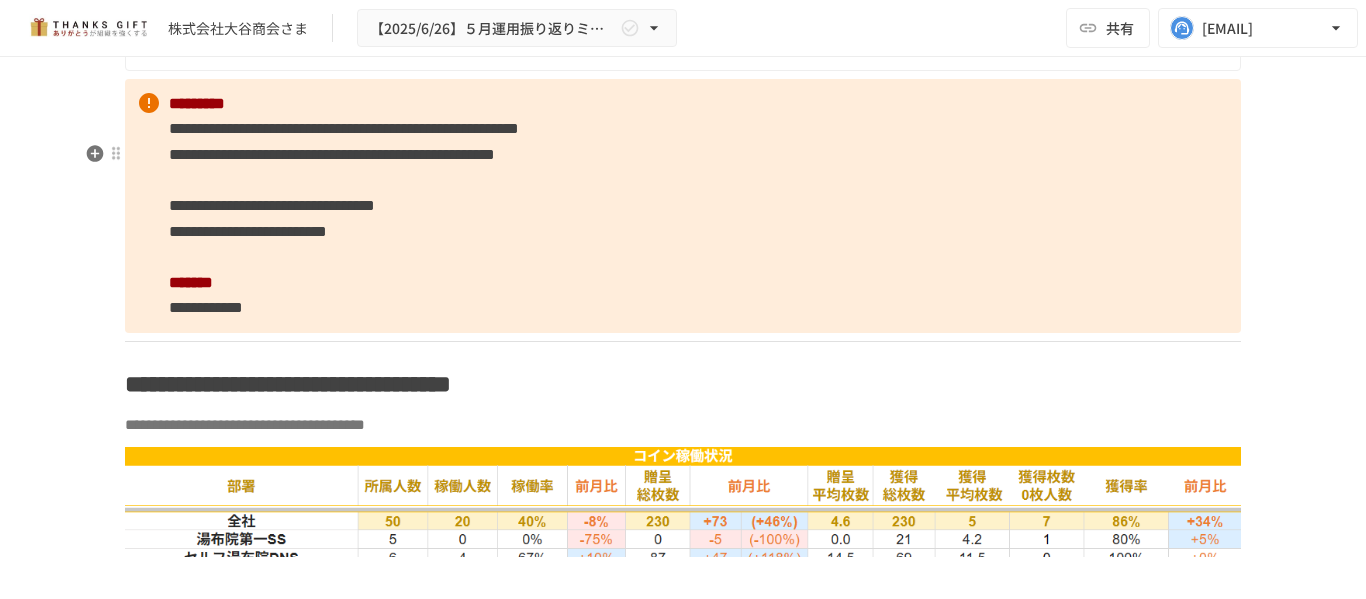 scroll, scrollTop: 3000, scrollLeft: 0, axis: vertical 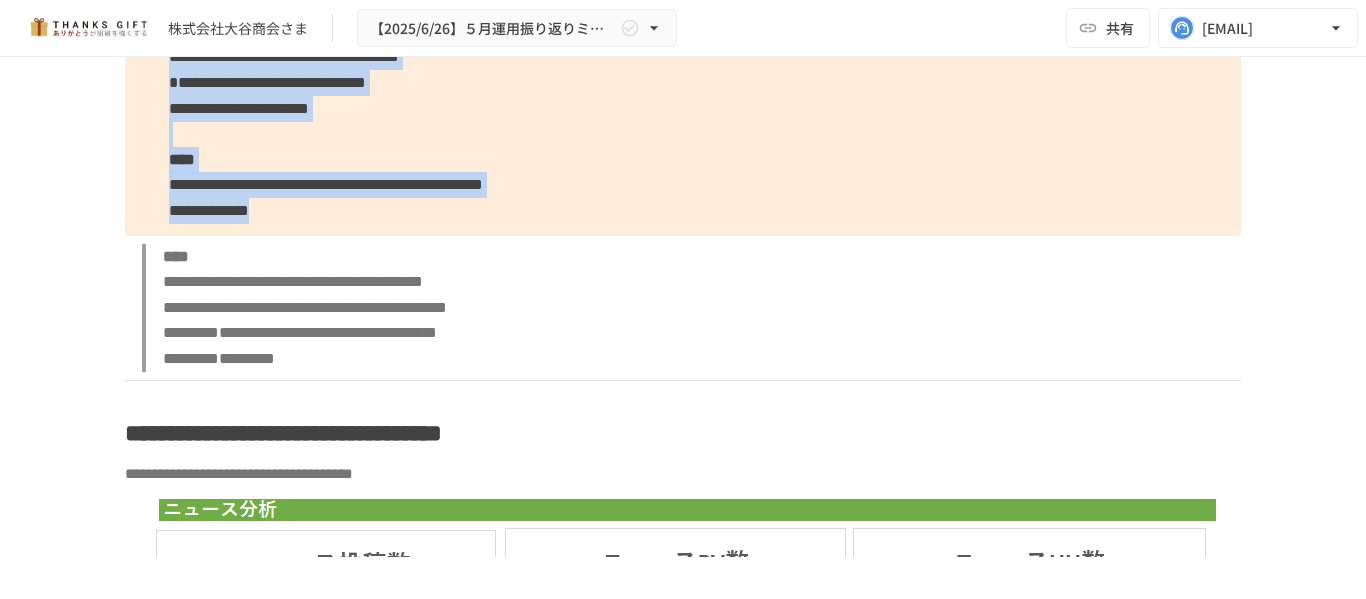 drag, startPoint x: 162, startPoint y: 289, endPoint x: 362, endPoint y: 314, distance: 201.55644 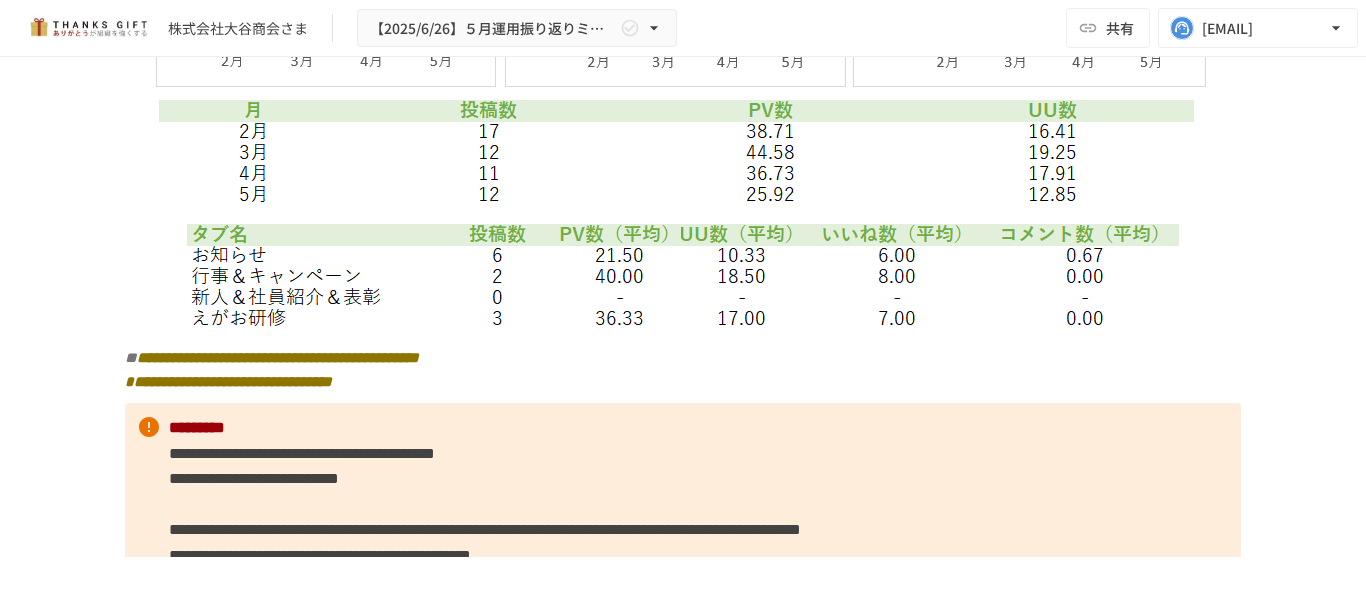 scroll, scrollTop: 7300, scrollLeft: 0, axis: vertical 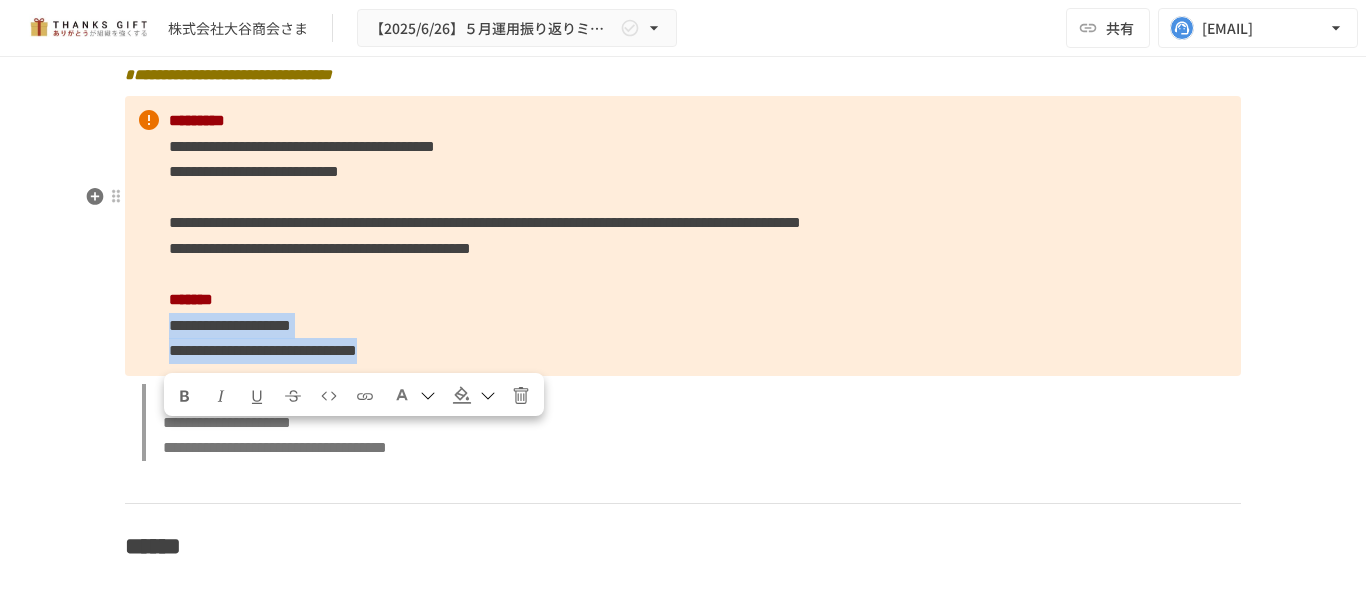 drag, startPoint x: 680, startPoint y: 458, endPoint x: 158, endPoint y: 436, distance: 522.4634 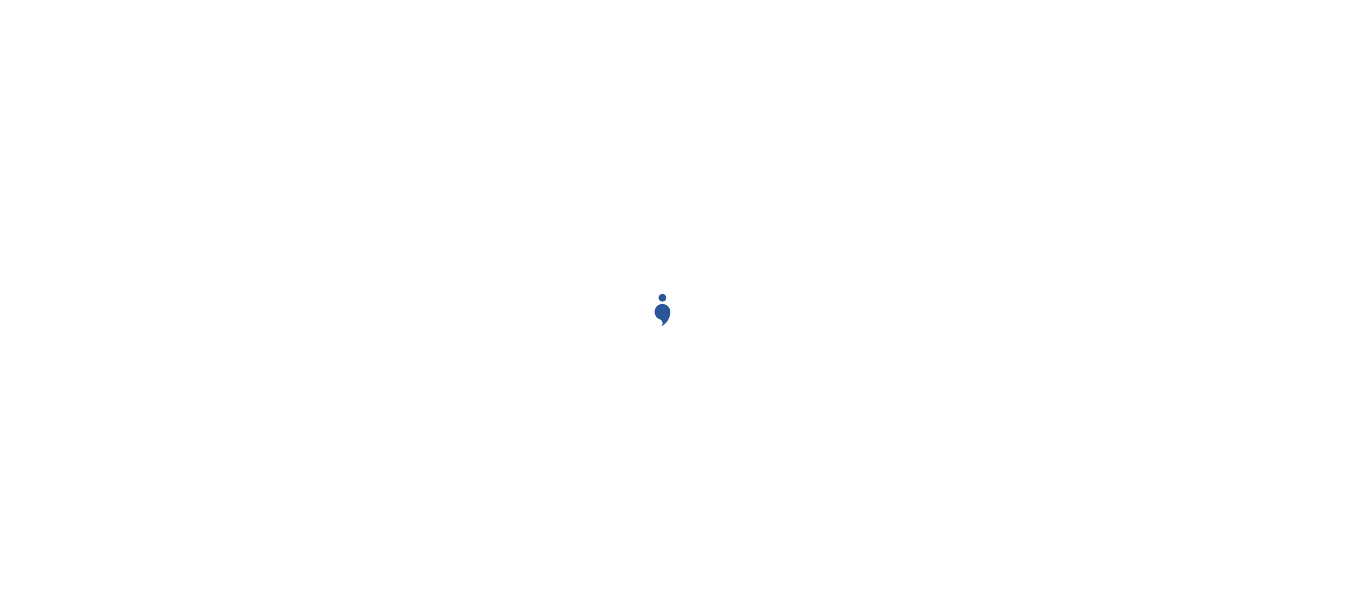 scroll, scrollTop: 0, scrollLeft: 0, axis: both 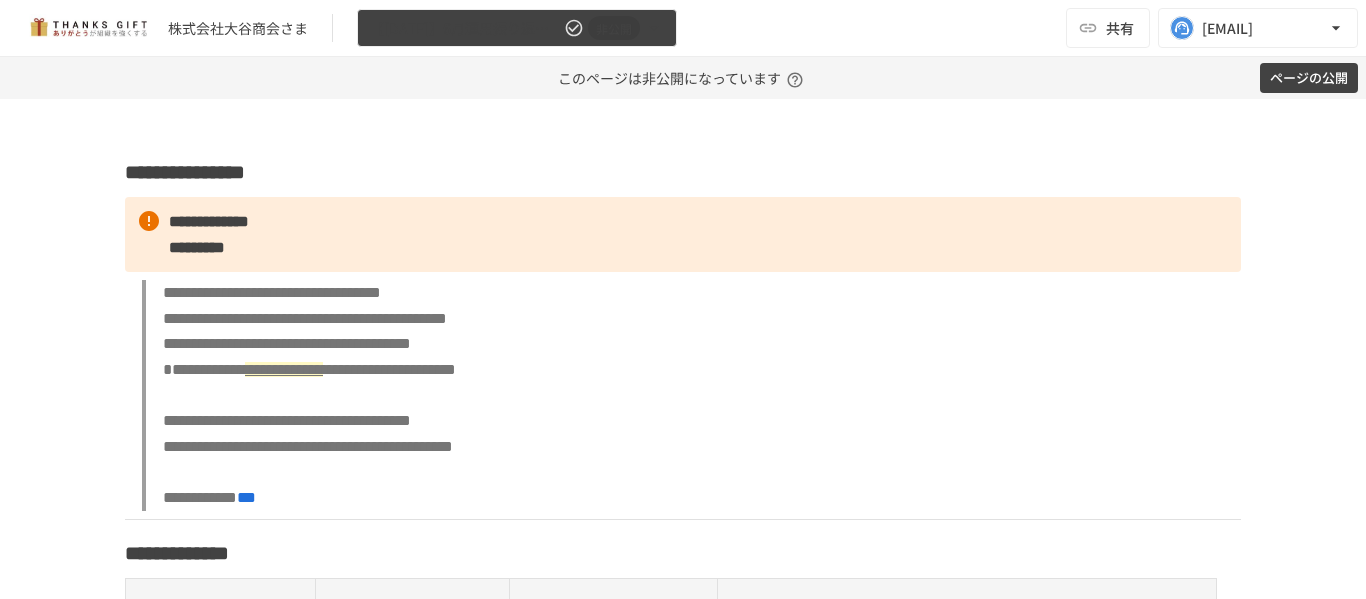 click 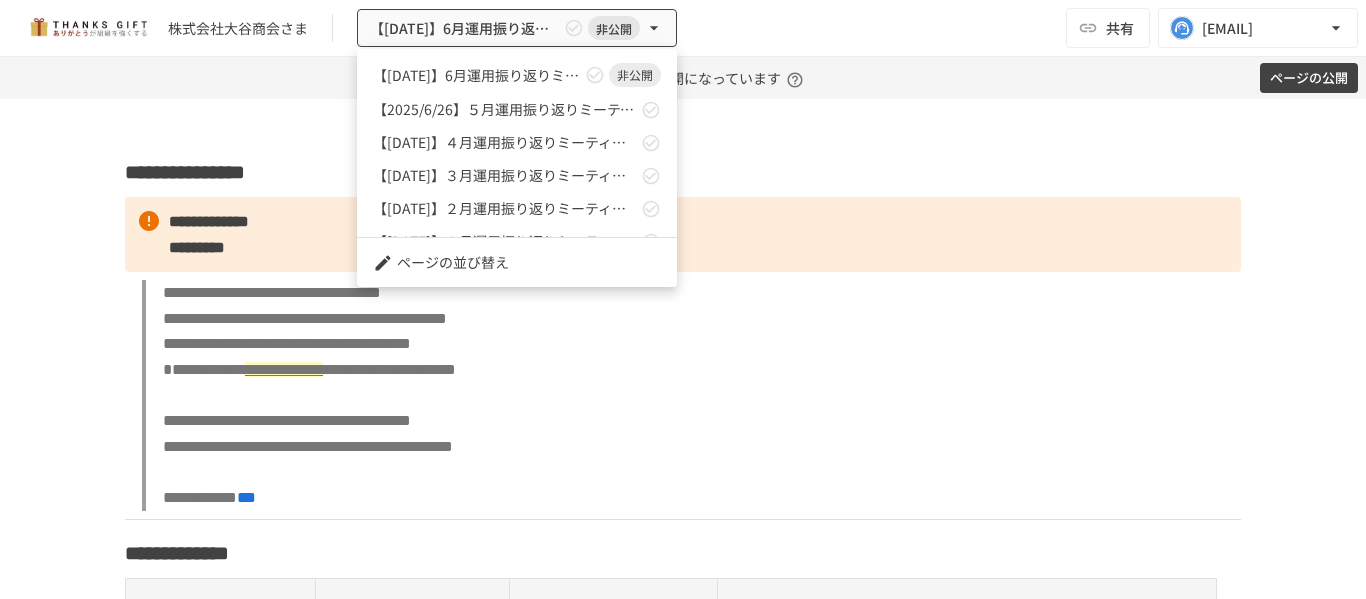 click at bounding box center [683, 299] 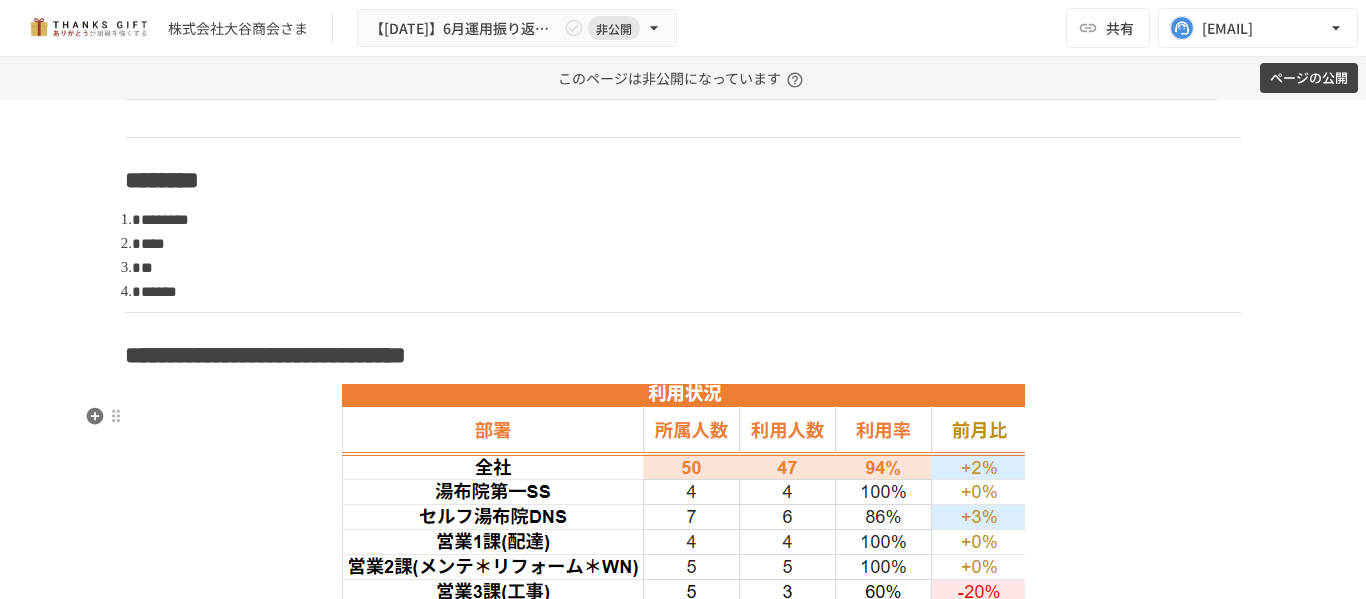 scroll, scrollTop: 1700, scrollLeft: 0, axis: vertical 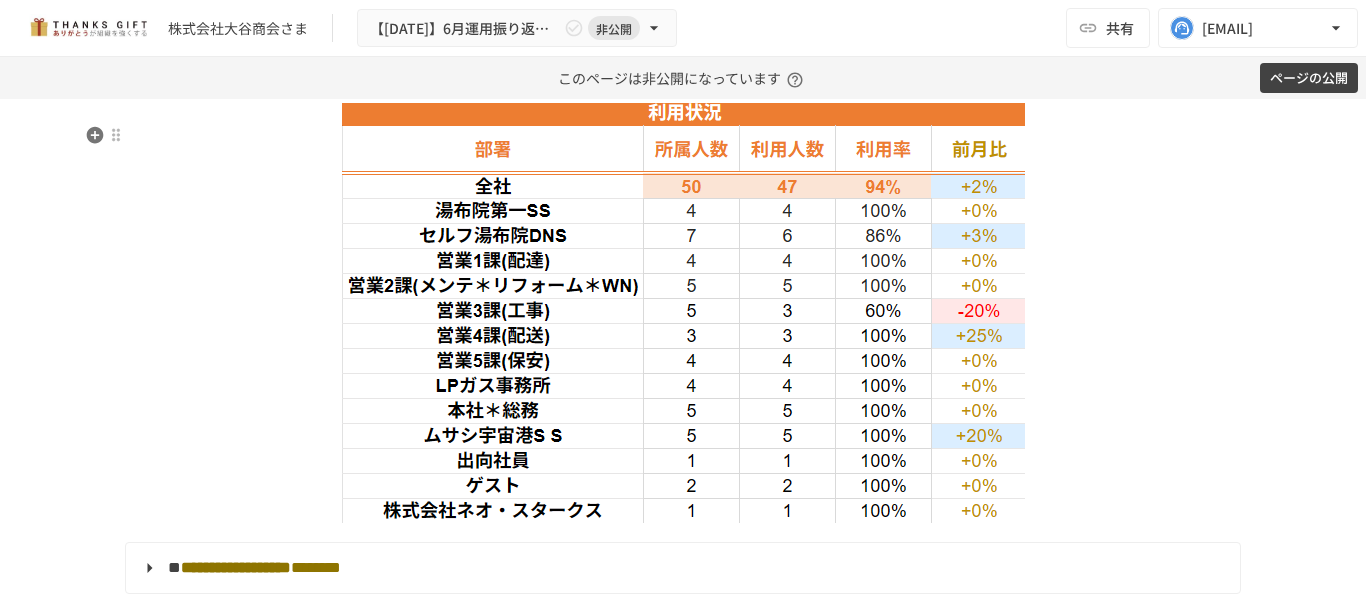 click on "**********" at bounding box center (265, 74) 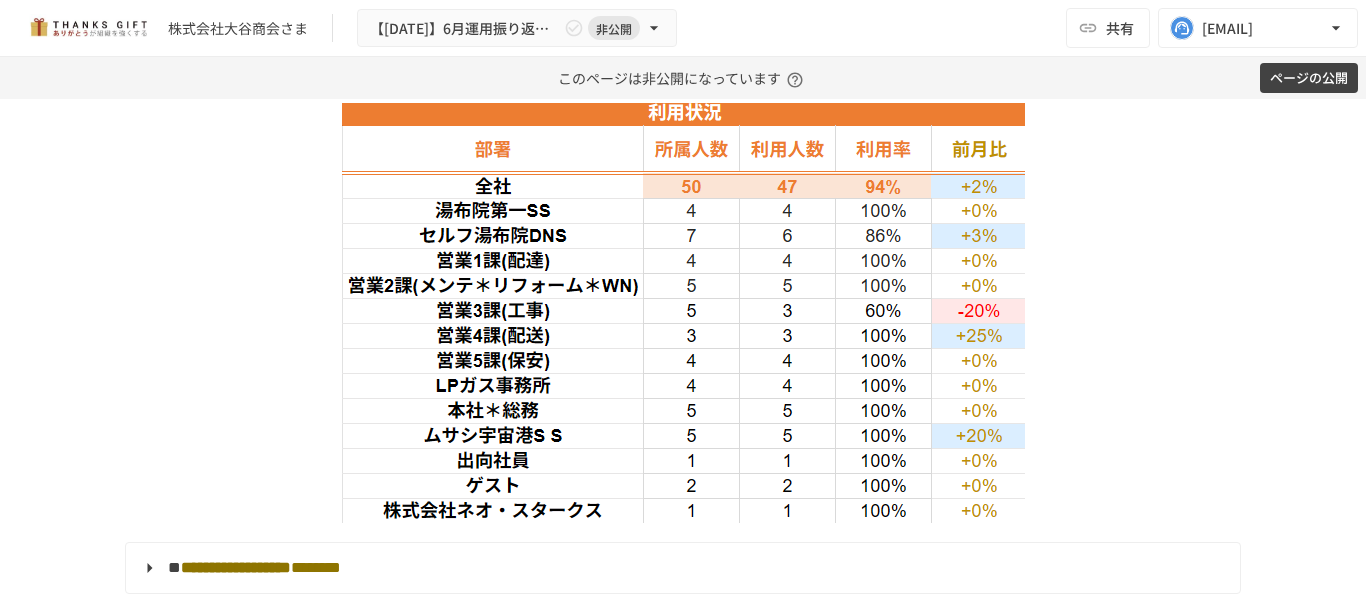 type 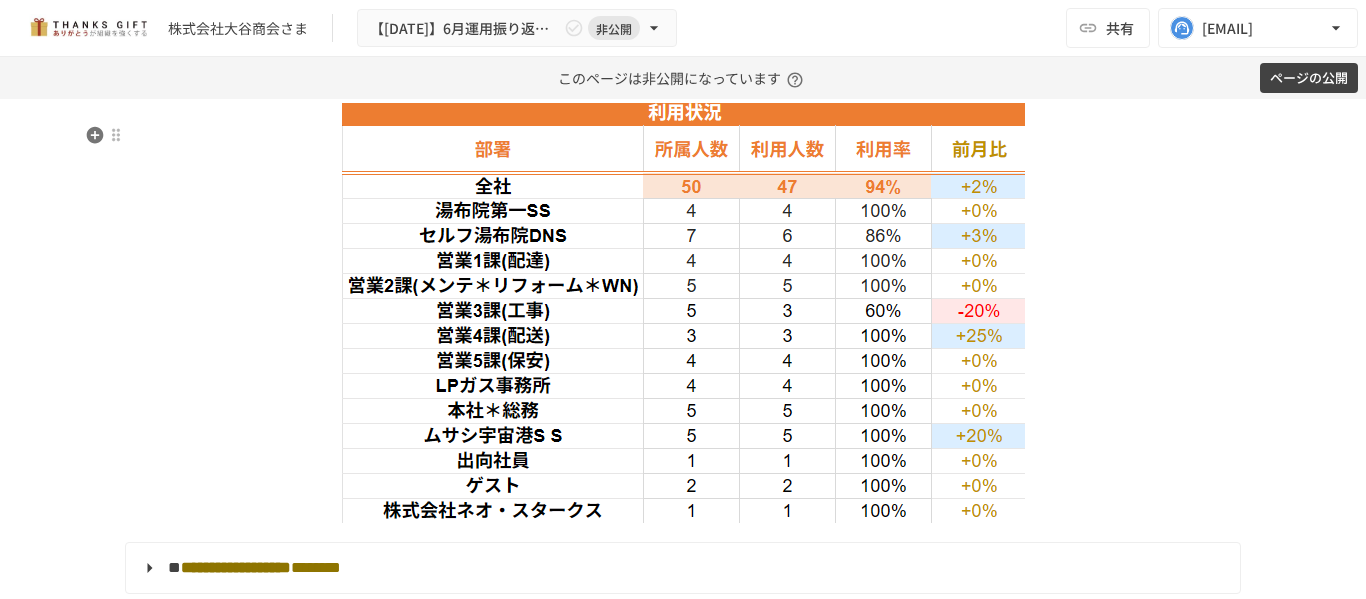 click on "**********" at bounding box center [683, 74] 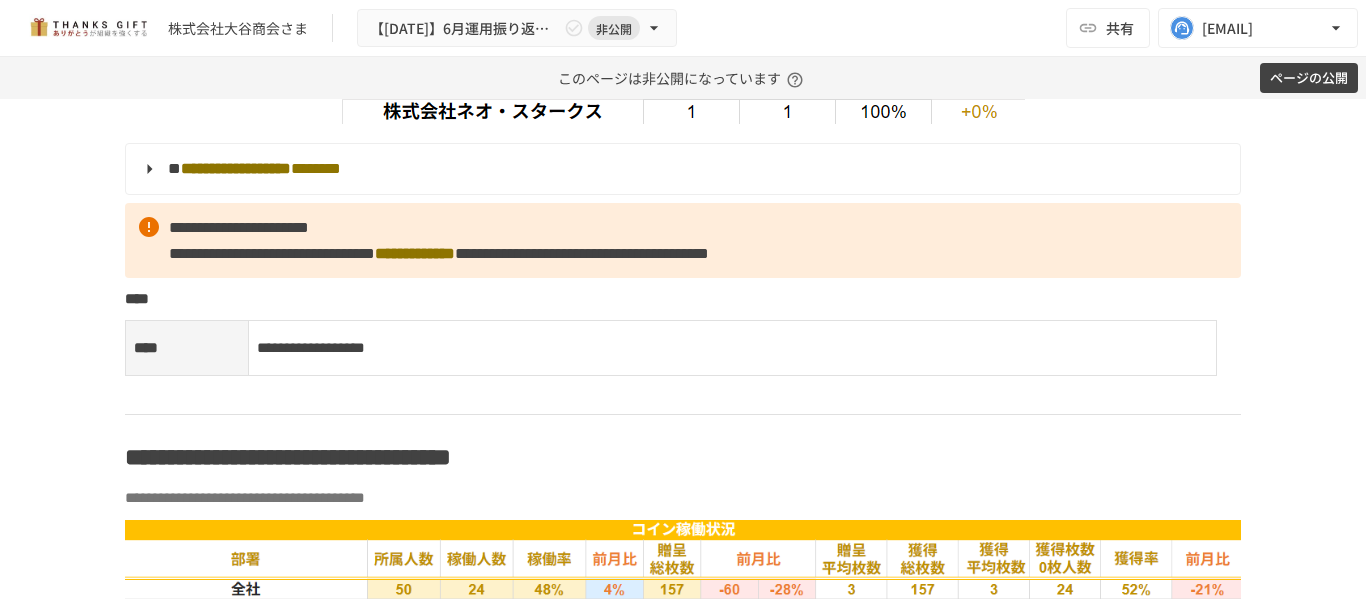 scroll, scrollTop: 2100, scrollLeft: 0, axis: vertical 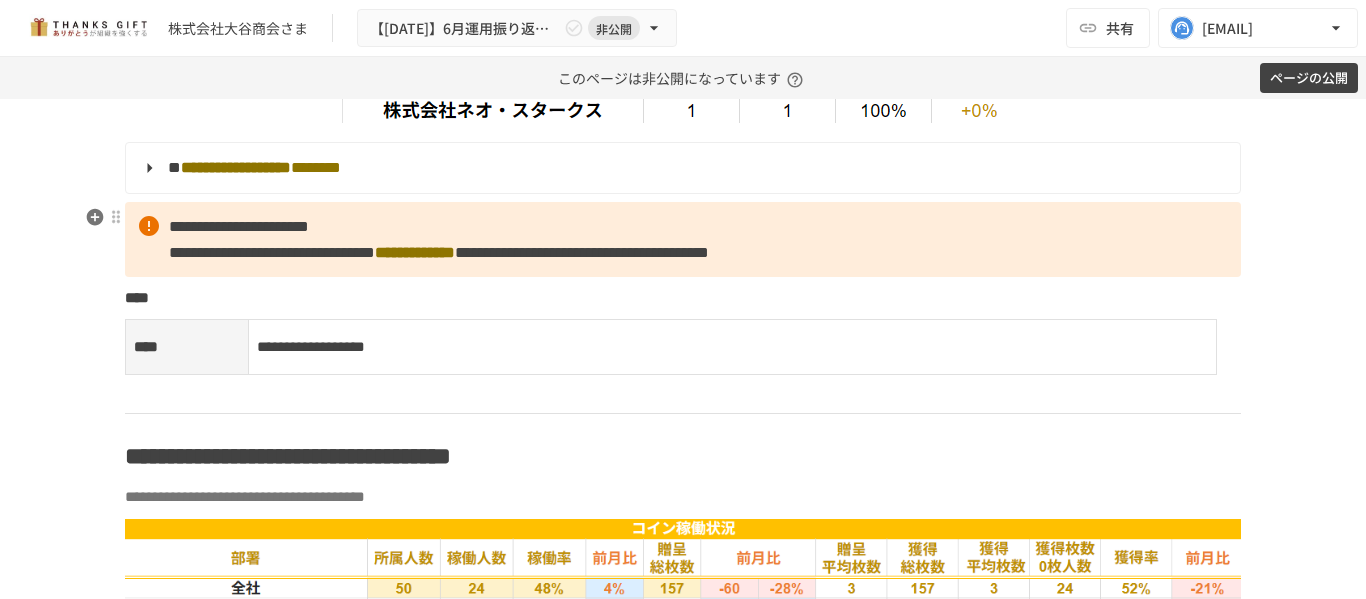 click on "**********" at bounding box center (681, 168) 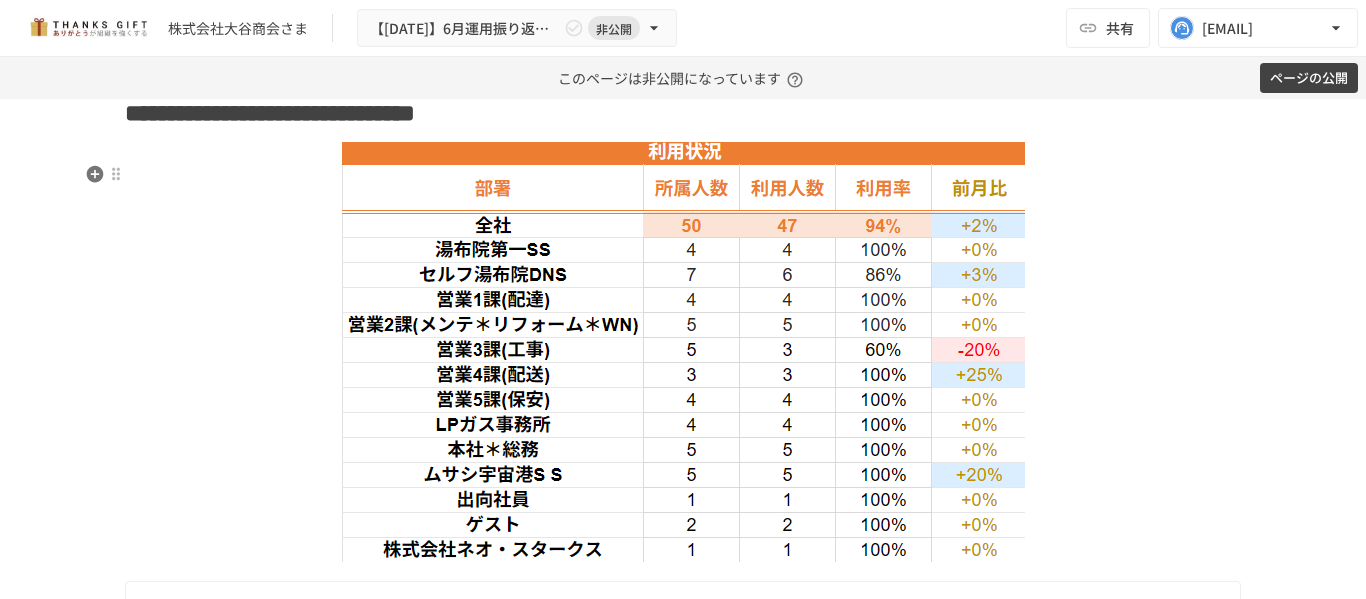 scroll, scrollTop: 1600, scrollLeft: 0, axis: vertical 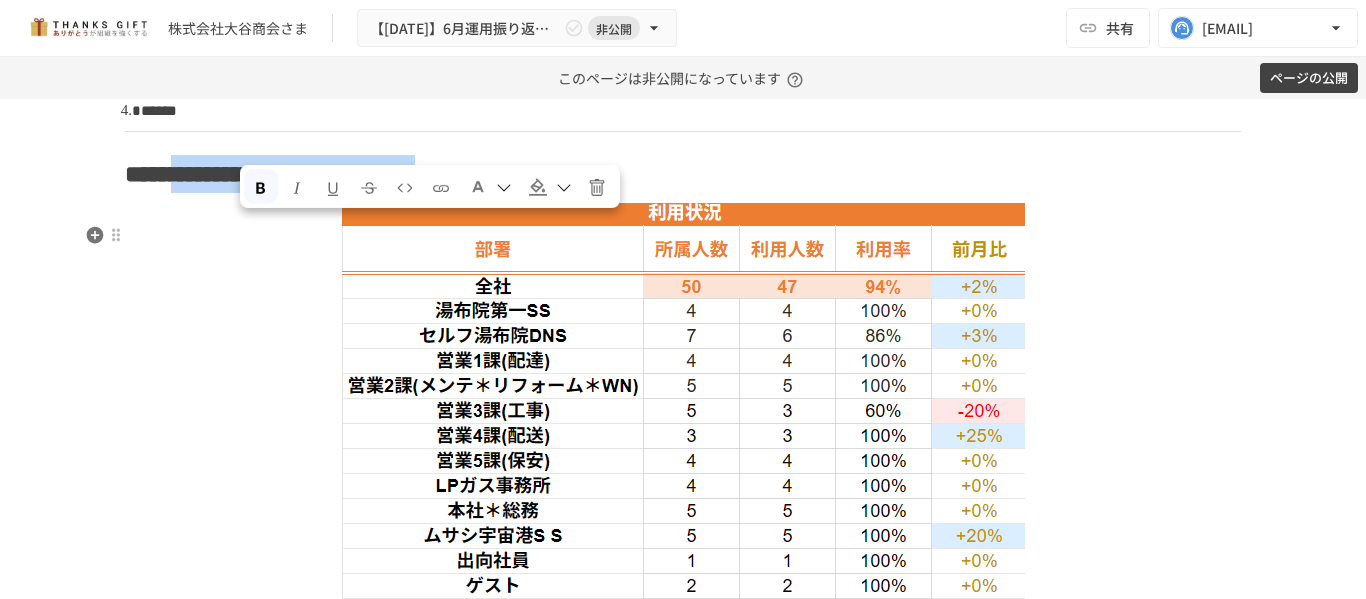 drag, startPoint x: 758, startPoint y: 240, endPoint x: 247, endPoint y: 235, distance: 511.02448 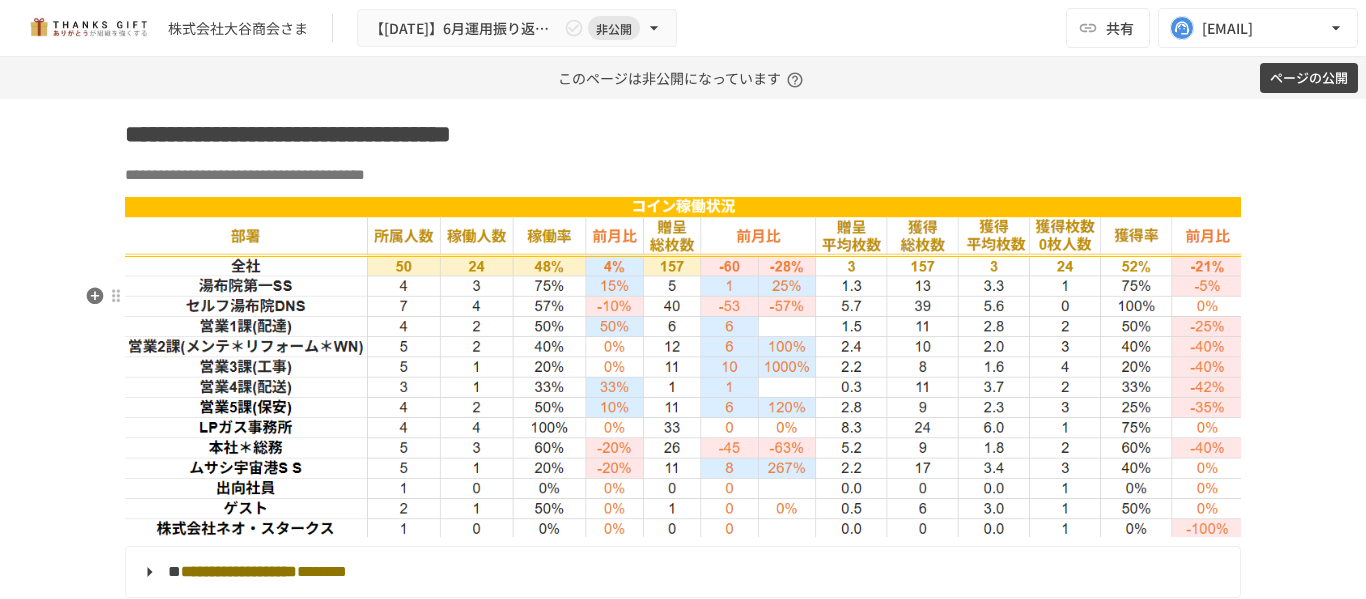 scroll, scrollTop: 2800, scrollLeft: 0, axis: vertical 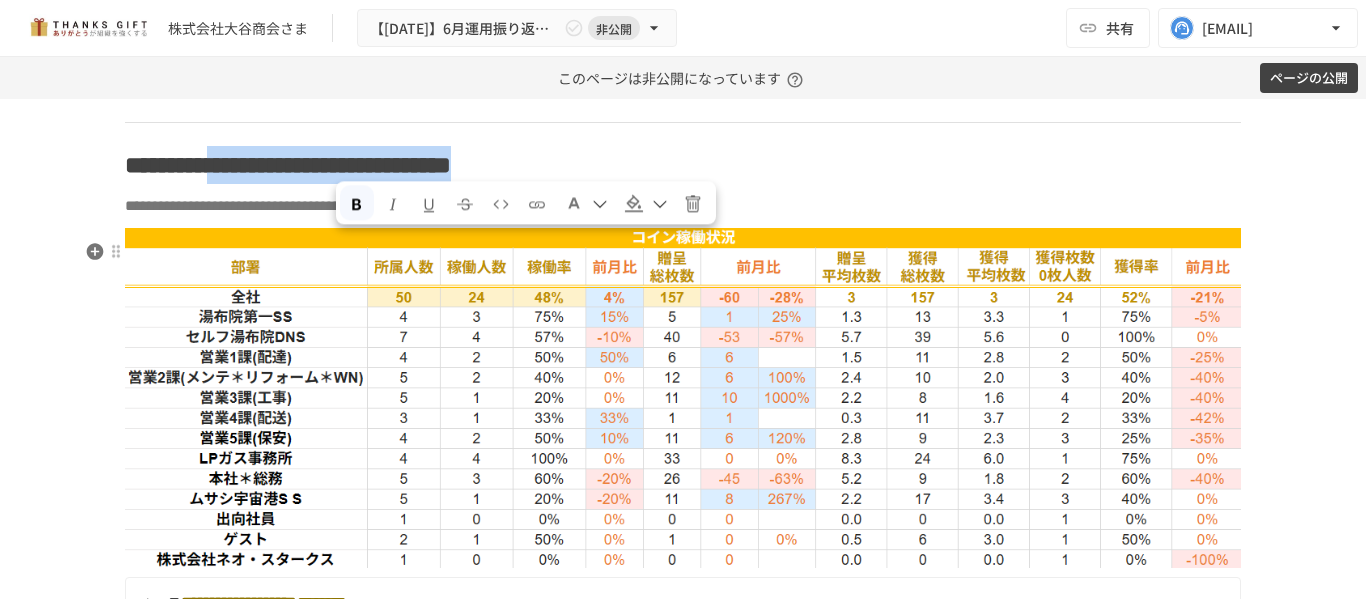 drag, startPoint x: 335, startPoint y: 255, endPoint x: 933, endPoint y: 260, distance: 598.0209 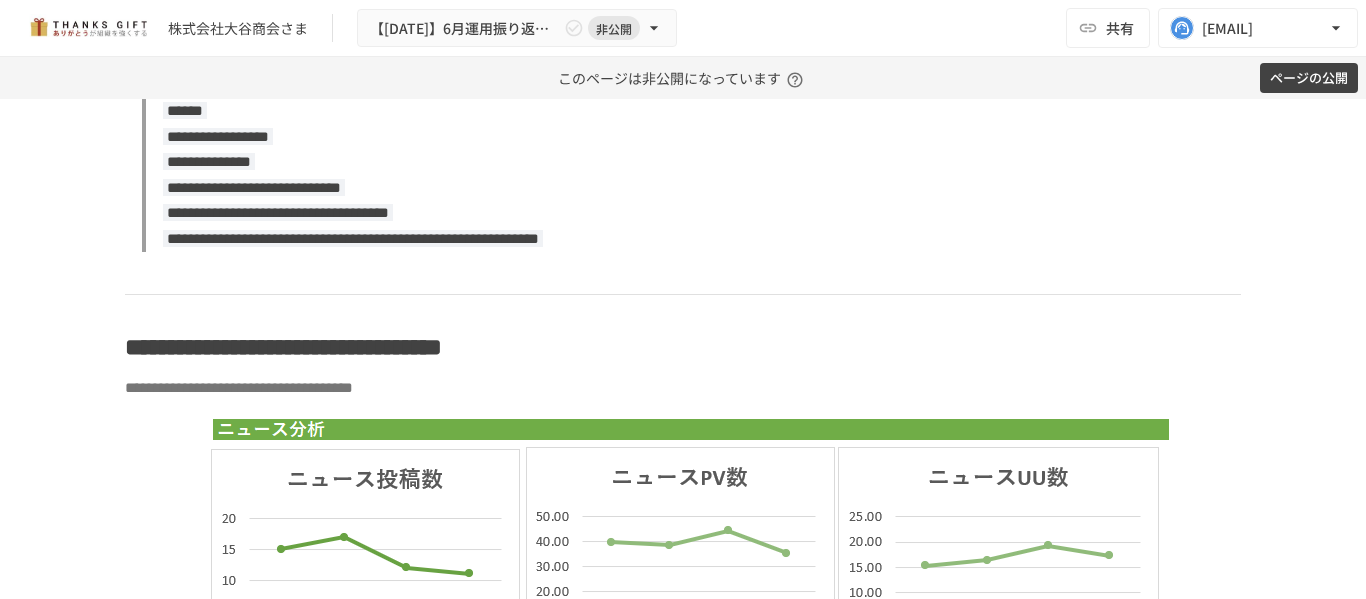 scroll, scrollTop: 6900, scrollLeft: 0, axis: vertical 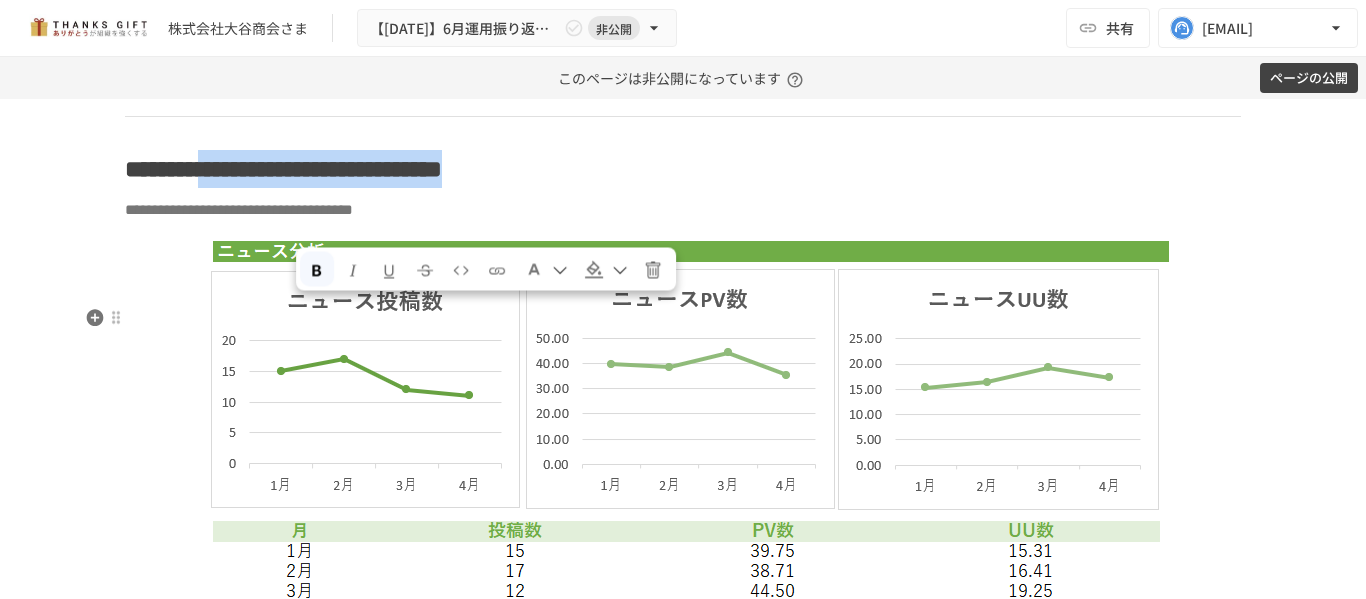 drag, startPoint x: 294, startPoint y: 317, endPoint x: 817, endPoint y: 315, distance: 523.00385 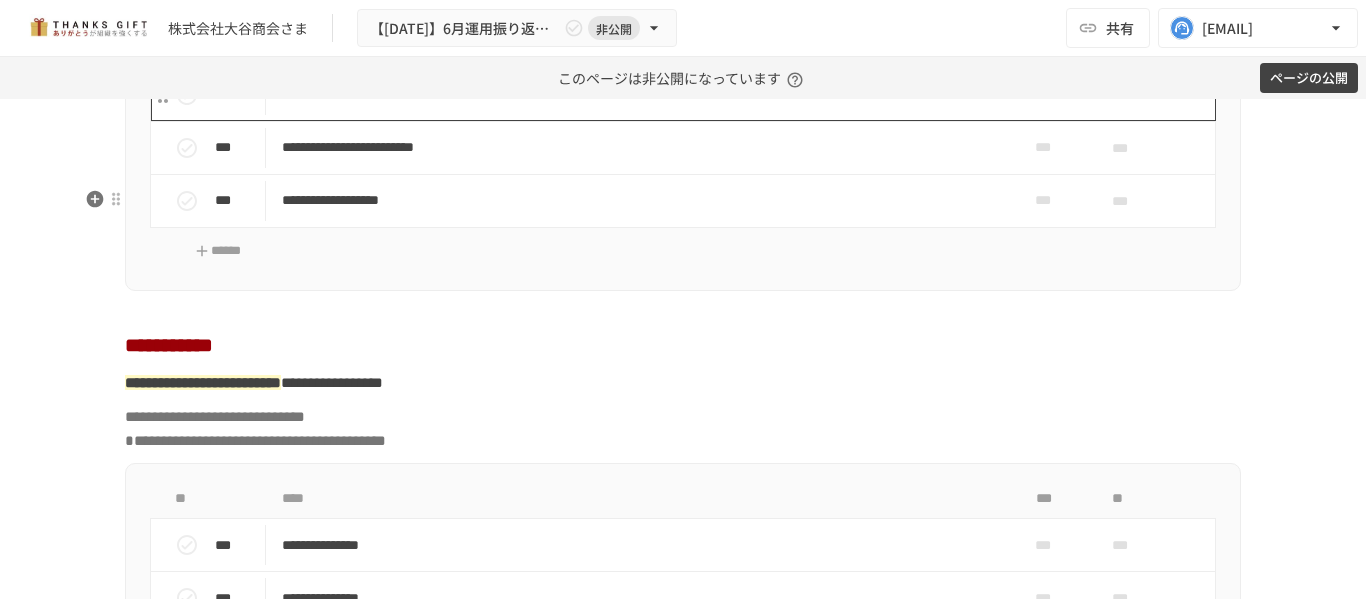 scroll, scrollTop: 8700, scrollLeft: 0, axis: vertical 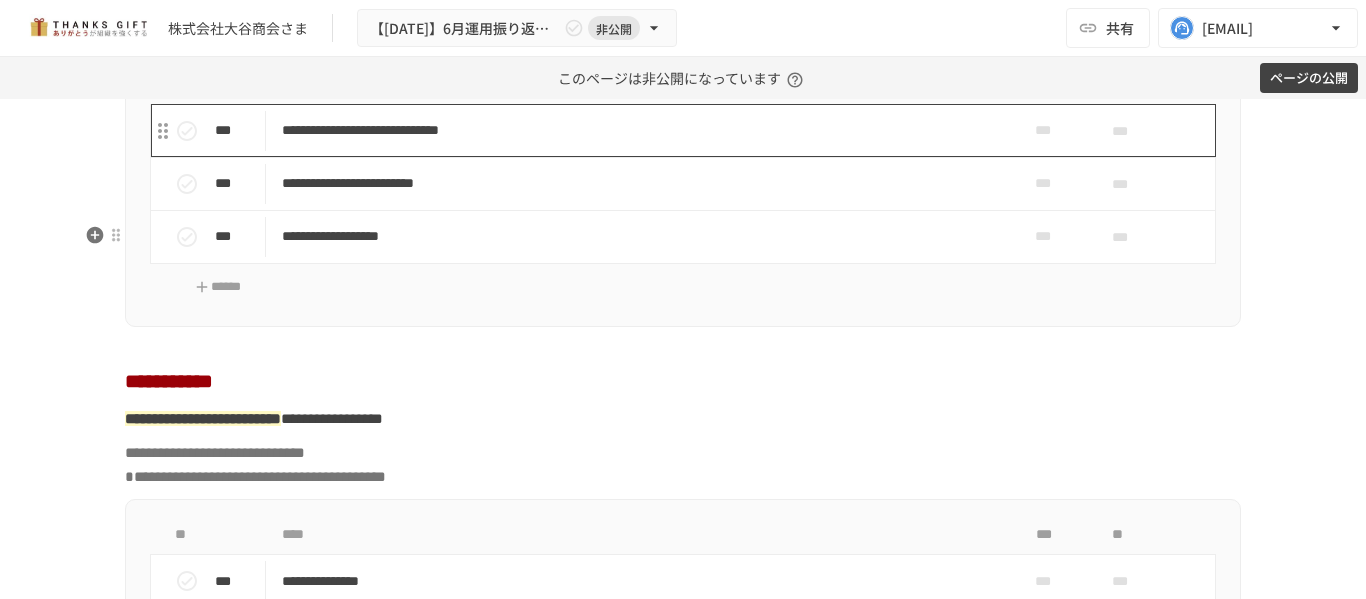 click on "**********" at bounding box center [641, 130] 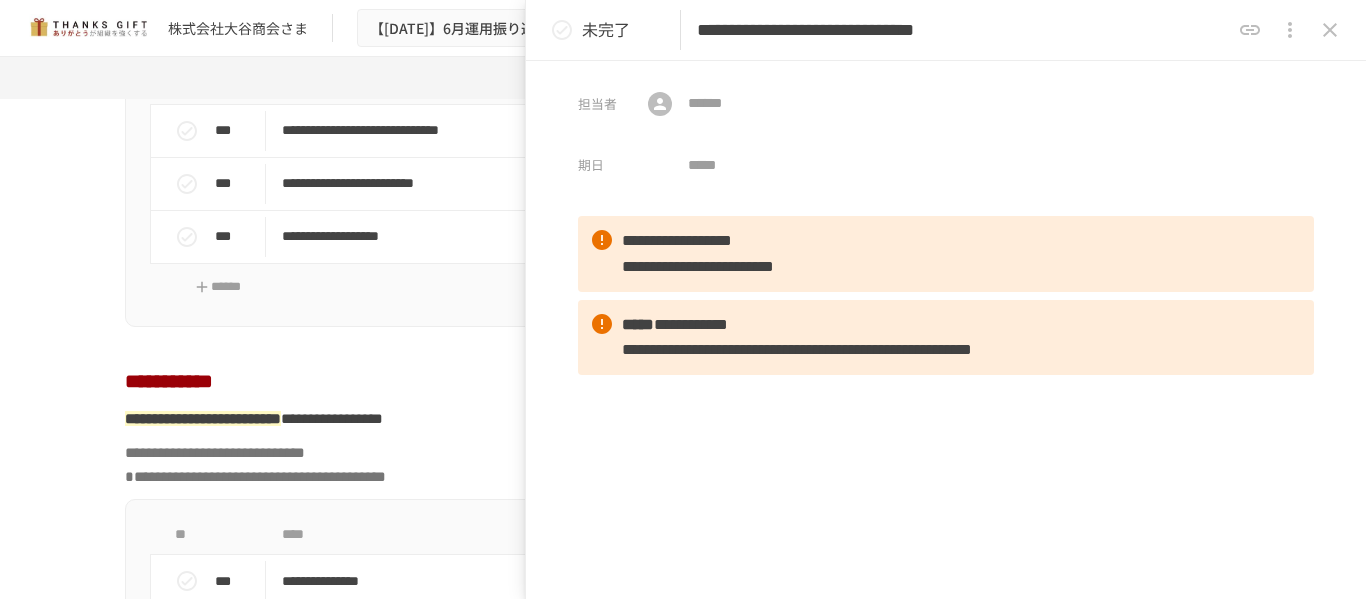 click 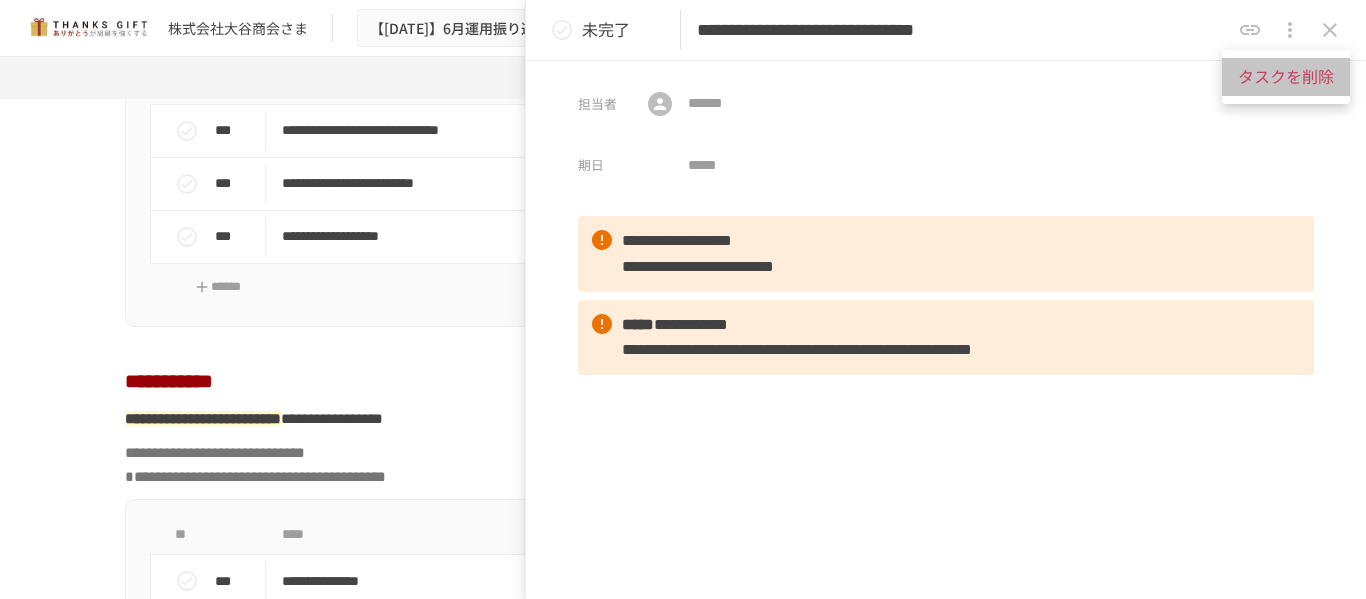 click on "タスクを削除" at bounding box center (1286, 77) 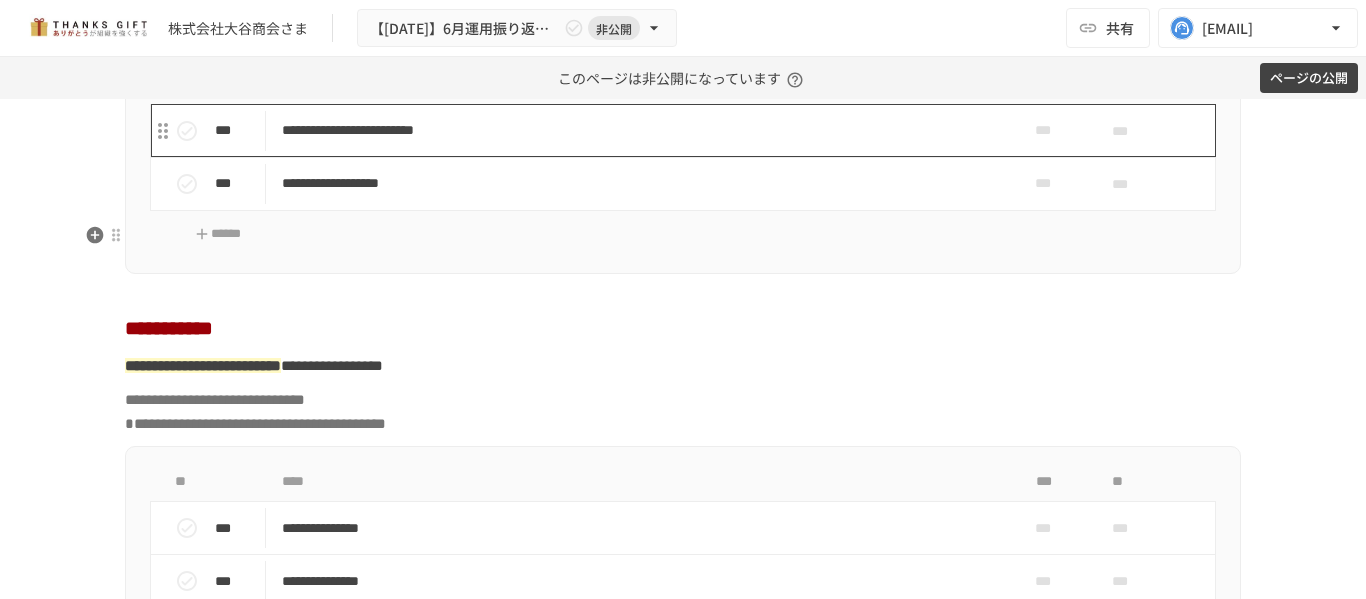 click on "**********" at bounding box center [641, 130] 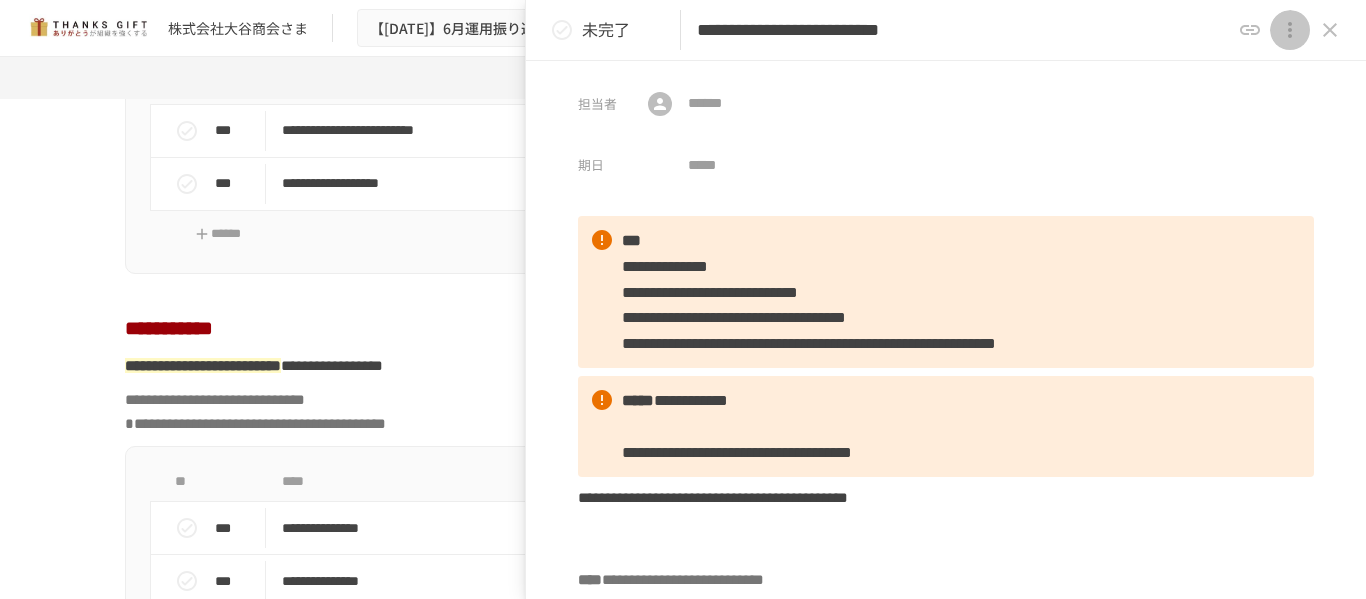 click 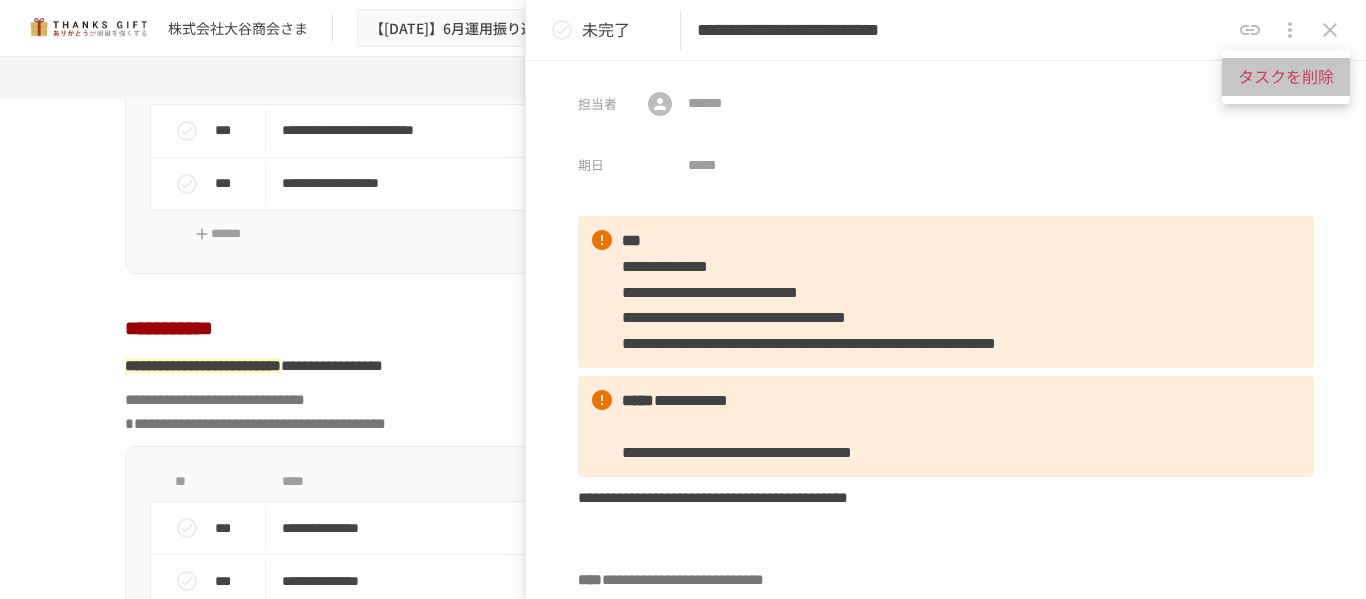 click on "タスクを削除" at bounding box center [1286, 77] 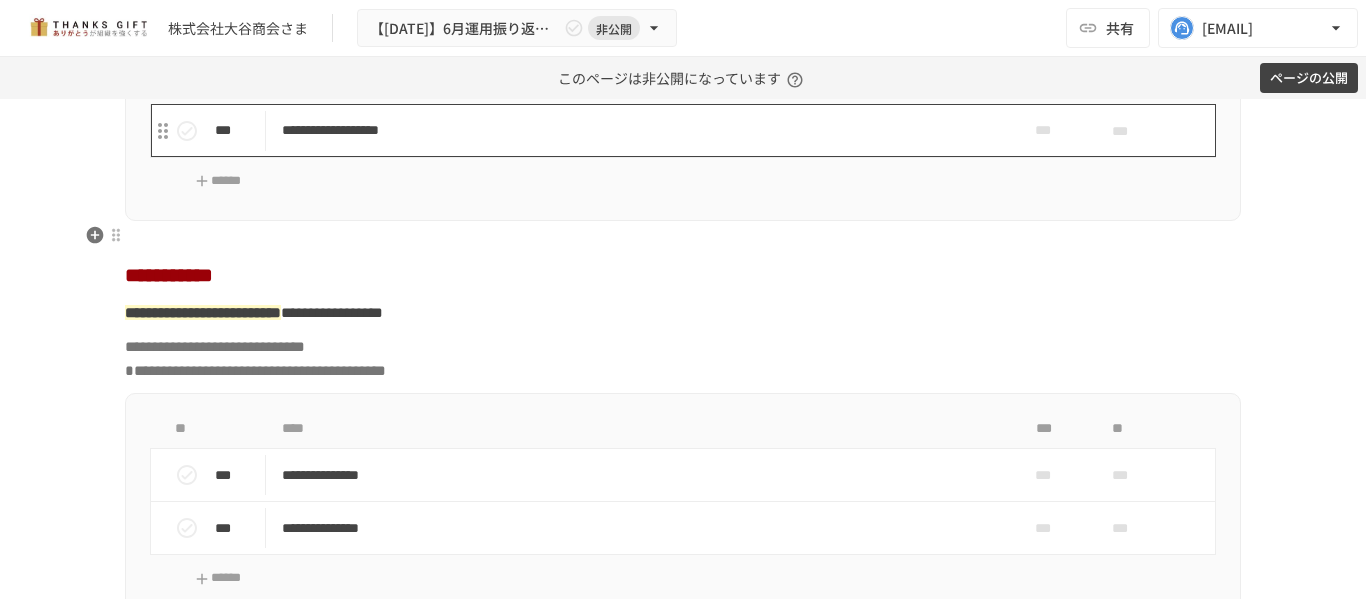 click on "**********" at bounding box center (641, 130) 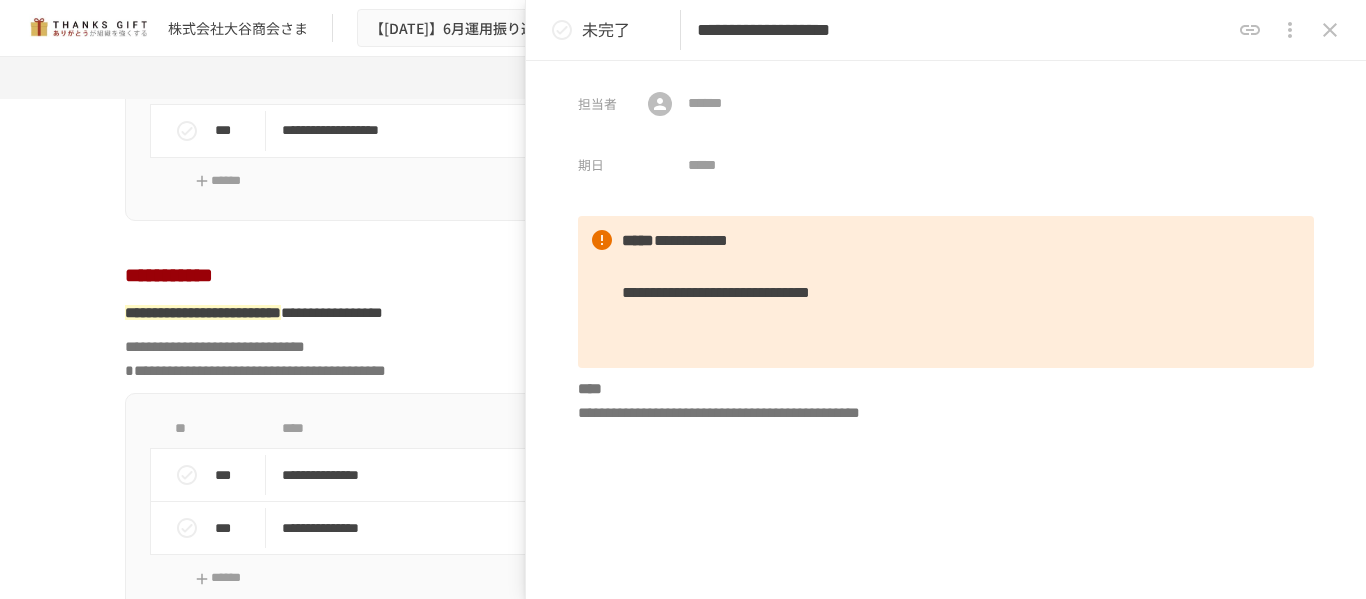 click 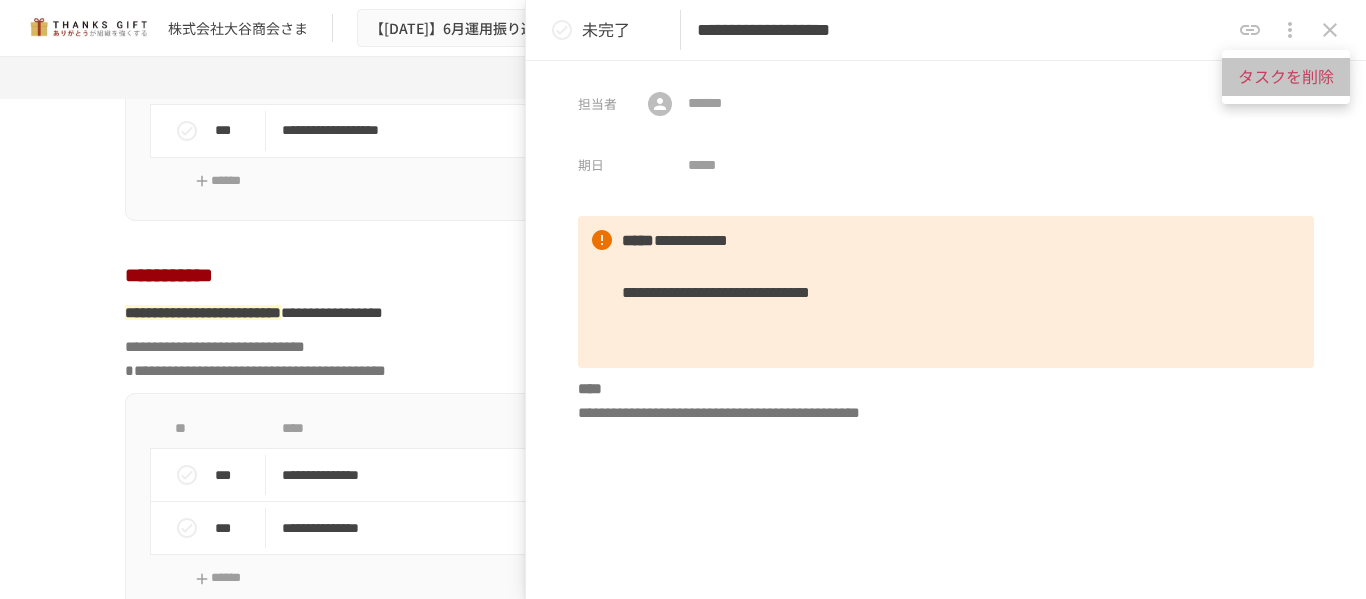 click on "タスクを削除" at bounding box center (1286, 77) 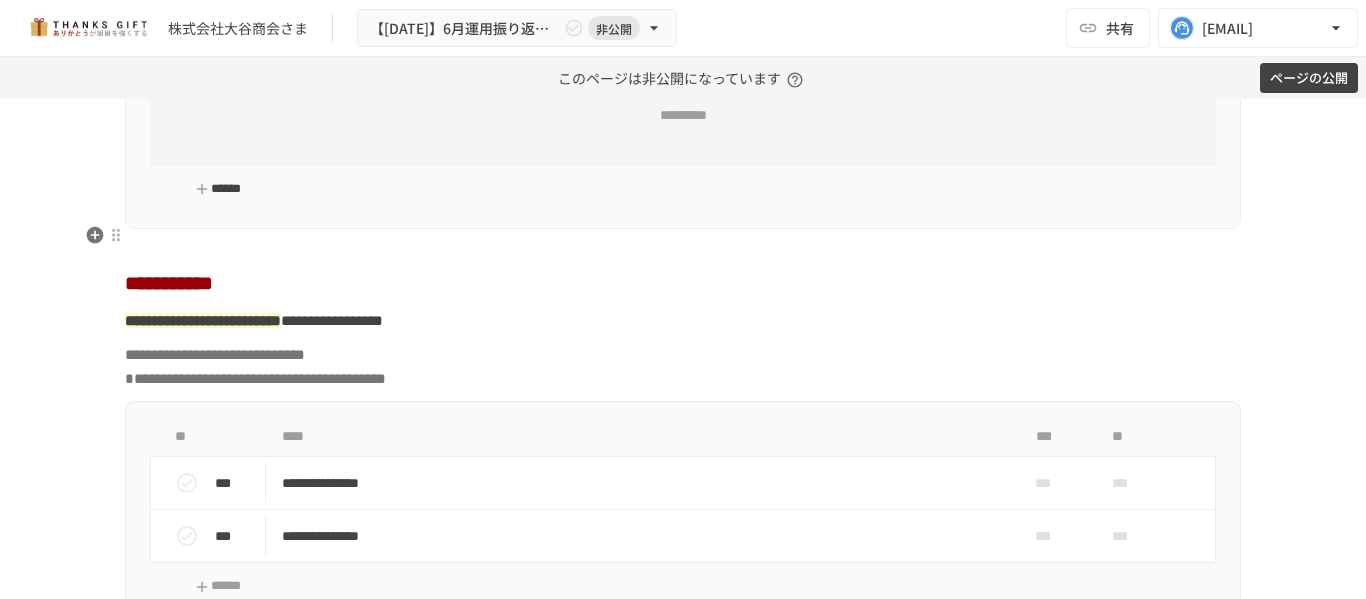 click on "******" at bounding box center [218, 189] 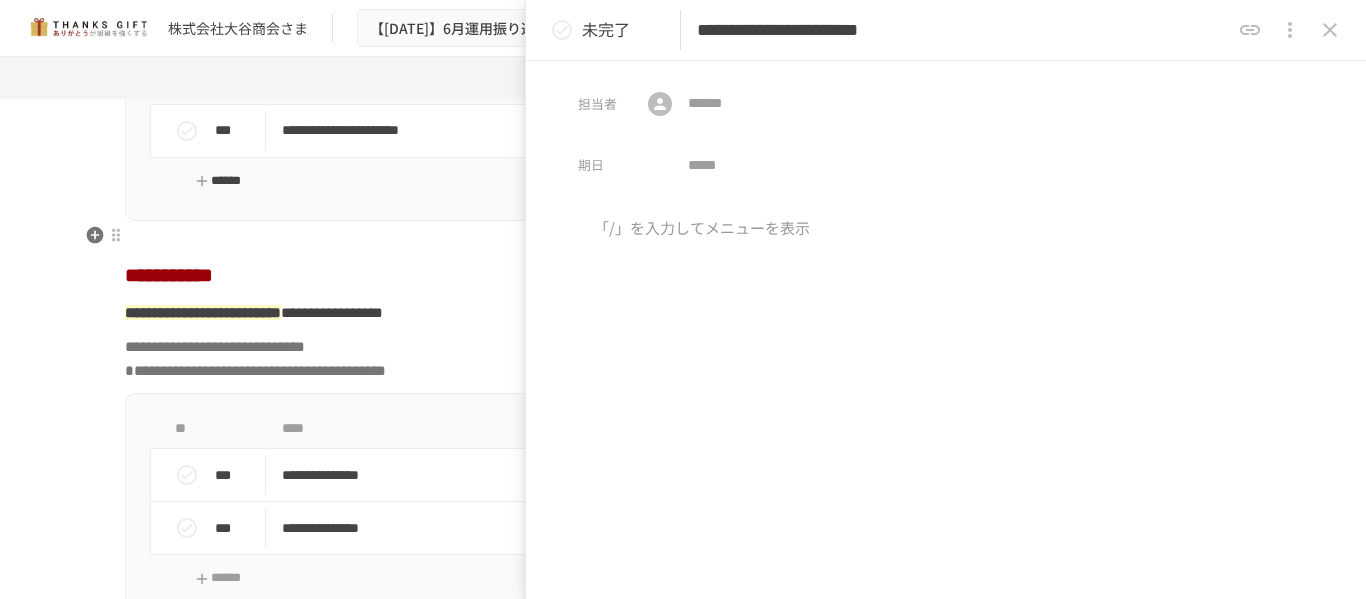 type on "**********" 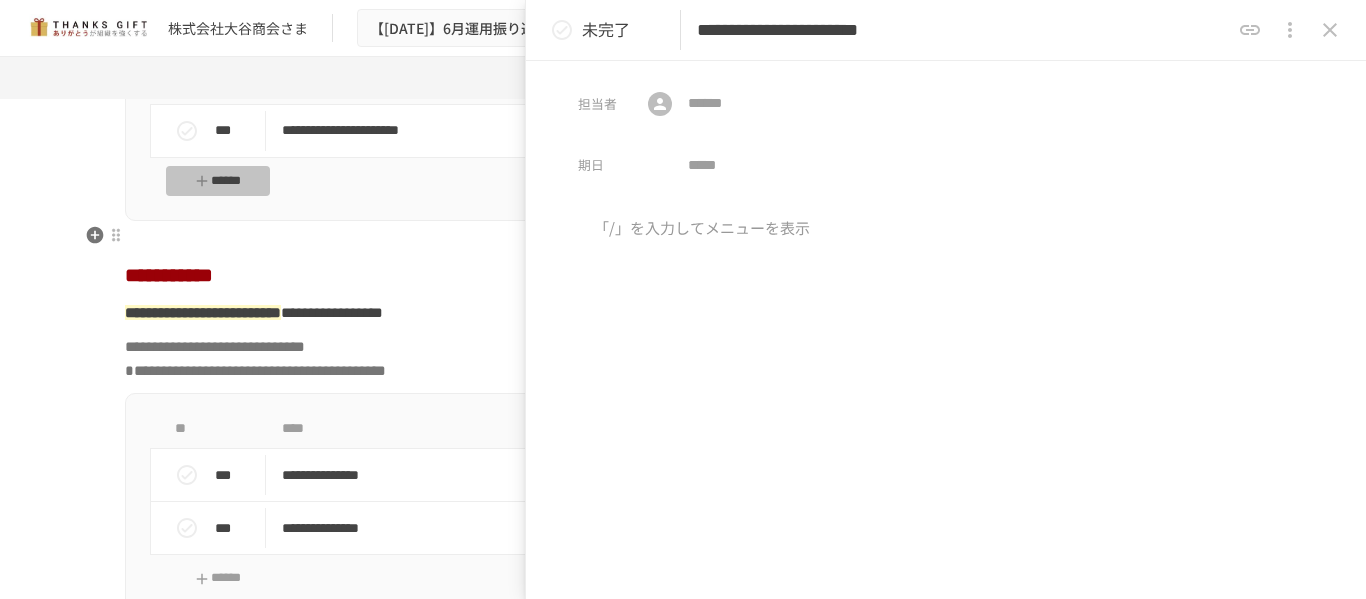 click on "******" at bounding box center (218, 181) 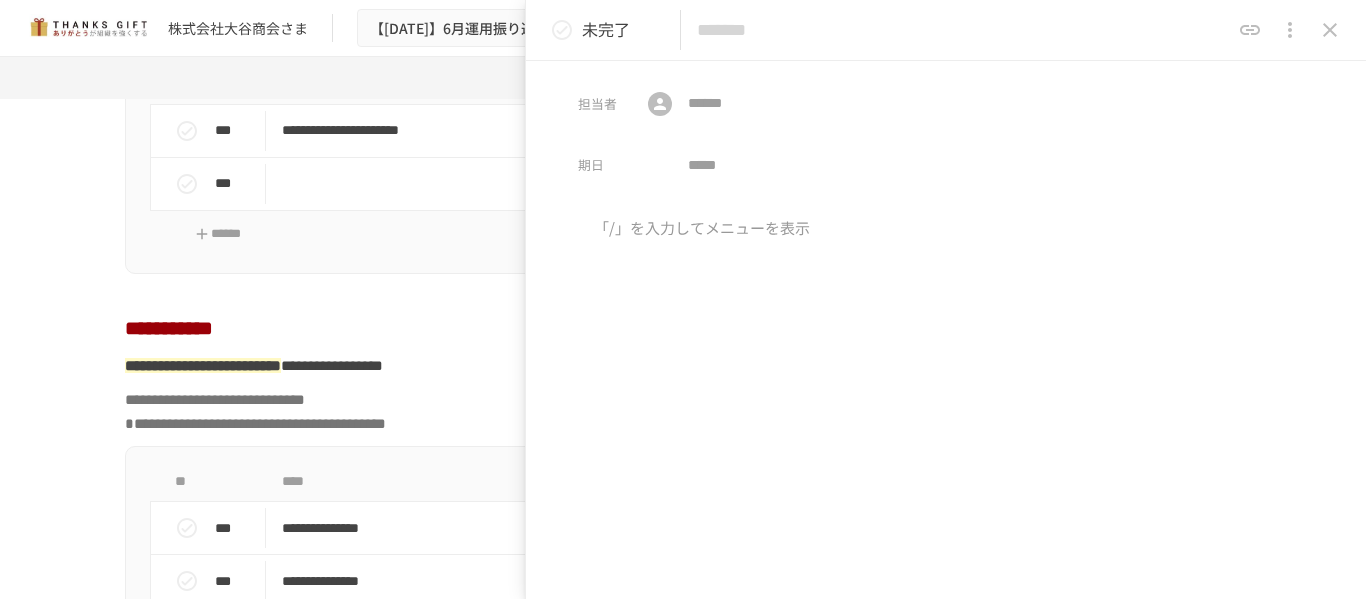 scroll, scrollTop: 7101, scrollLeft: 0, axis: vertical 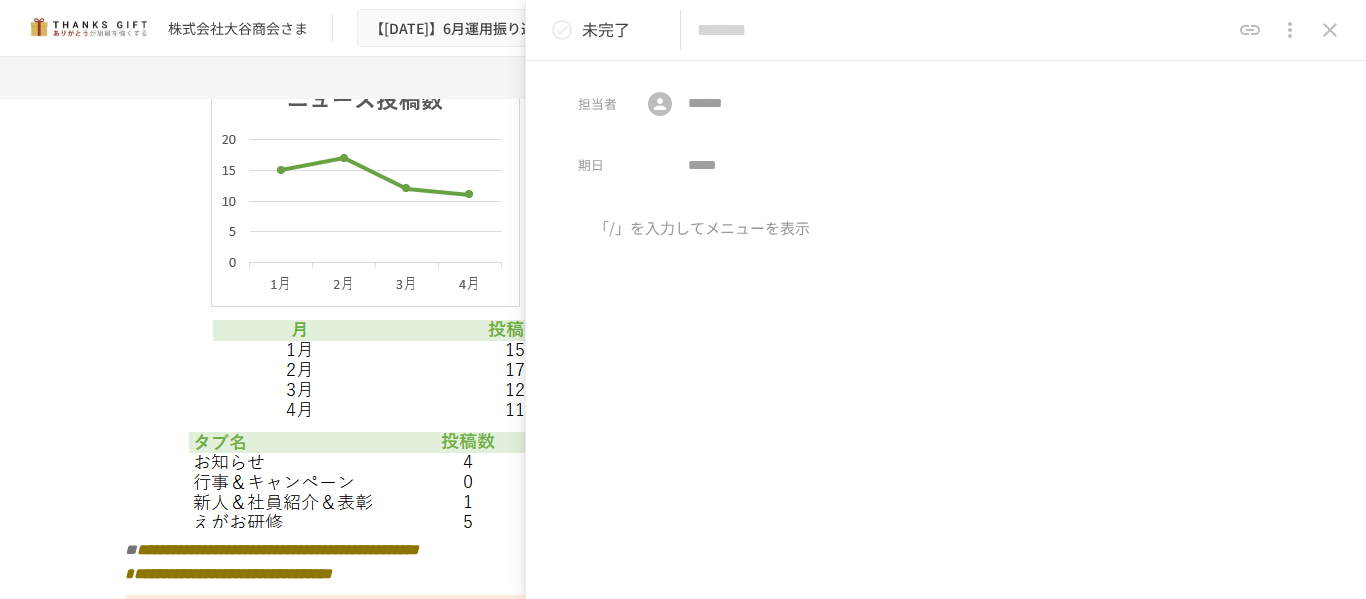 paste on "**********" 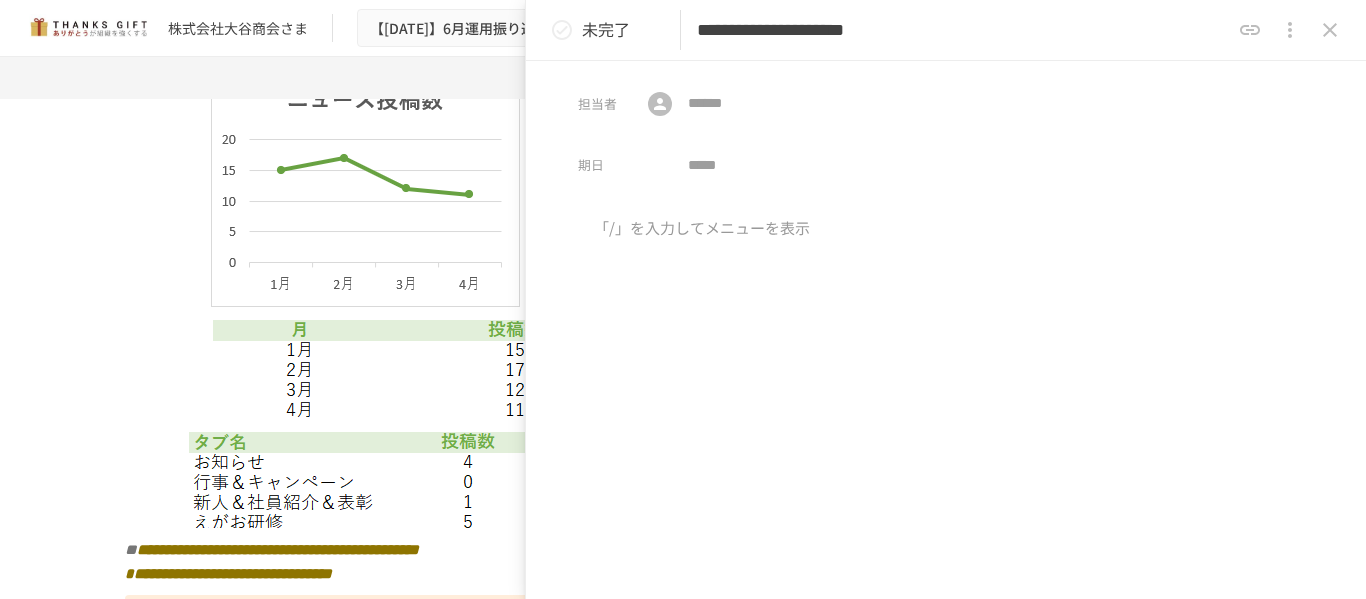 type on "**********" 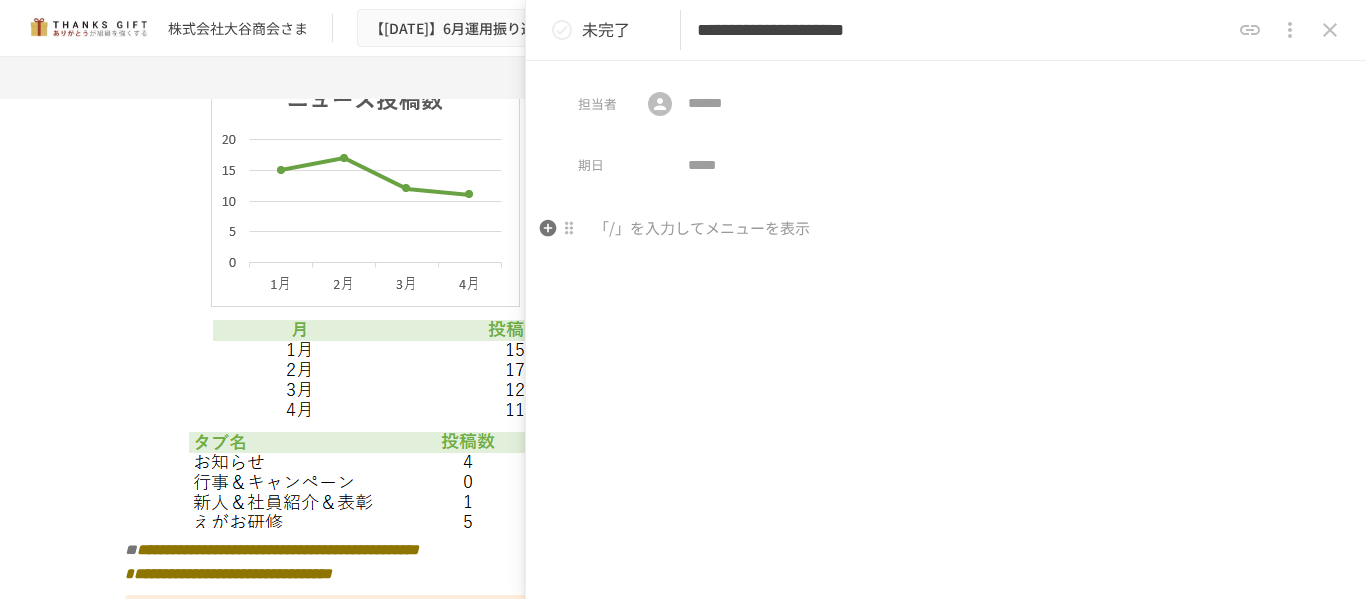 click at bounding box center [946, 229] 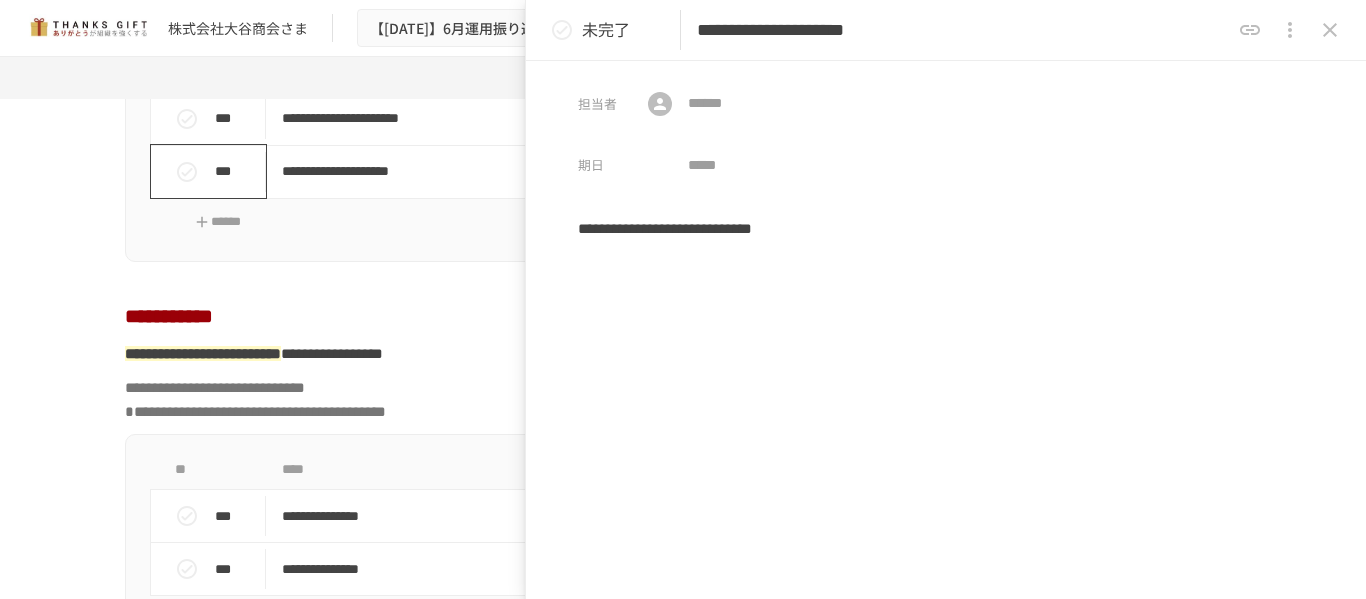 scroll, scrollTop: 8701, scrollLeft: 0, axis: vertical 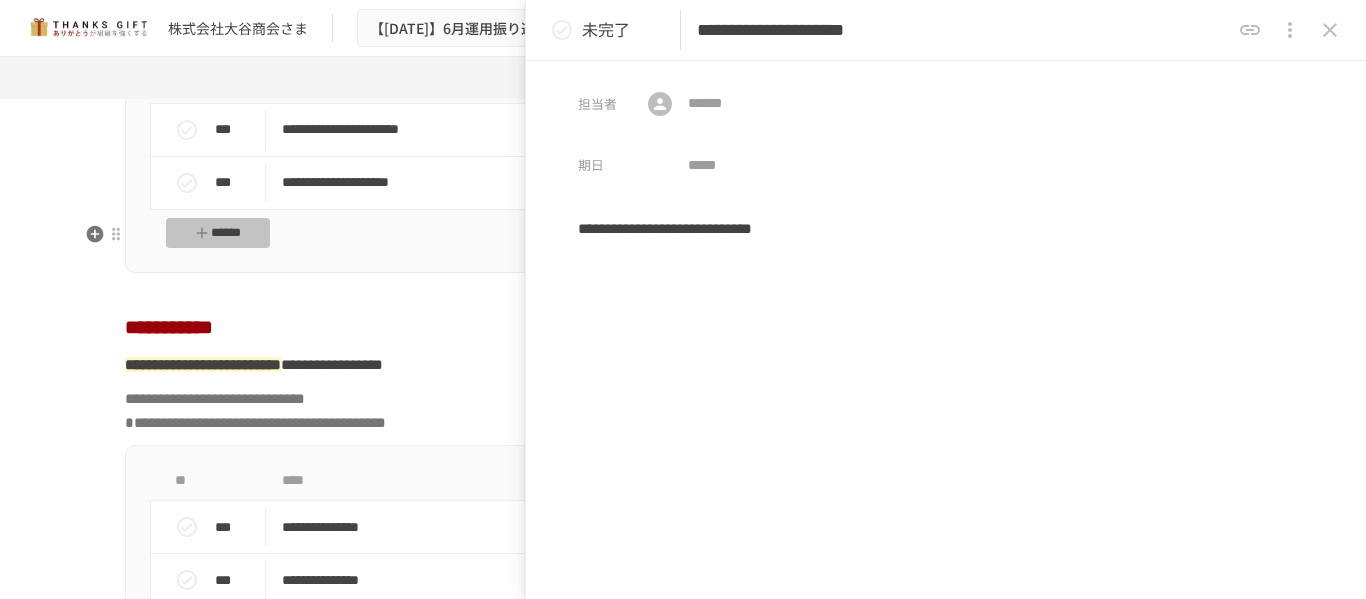 click on "******" at bounding box center (218, 233) 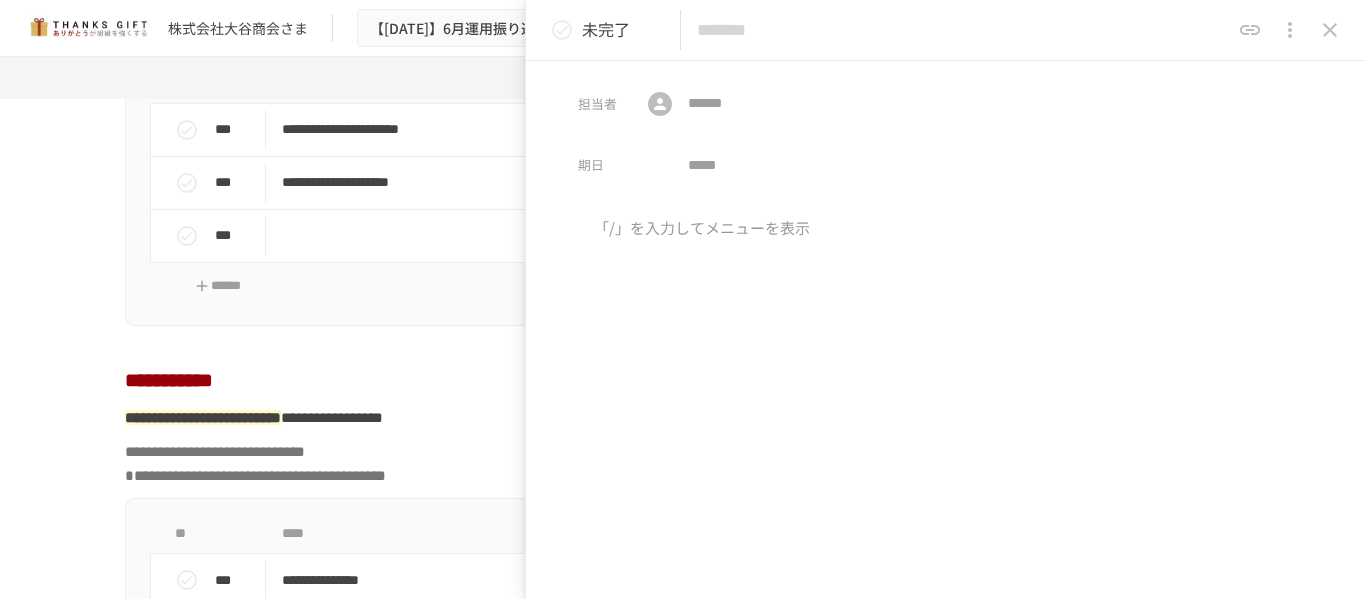 scroll, scrollTop: 7101, scrollLeft: 0, axis: vertical 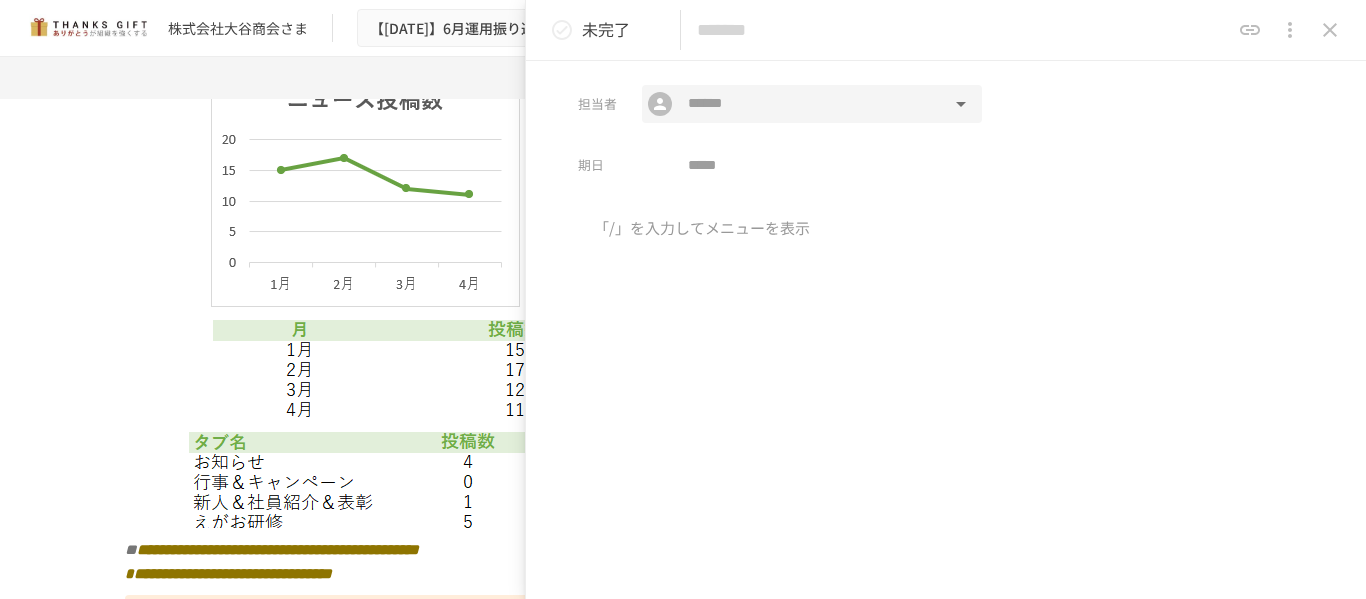 paste on "**********" 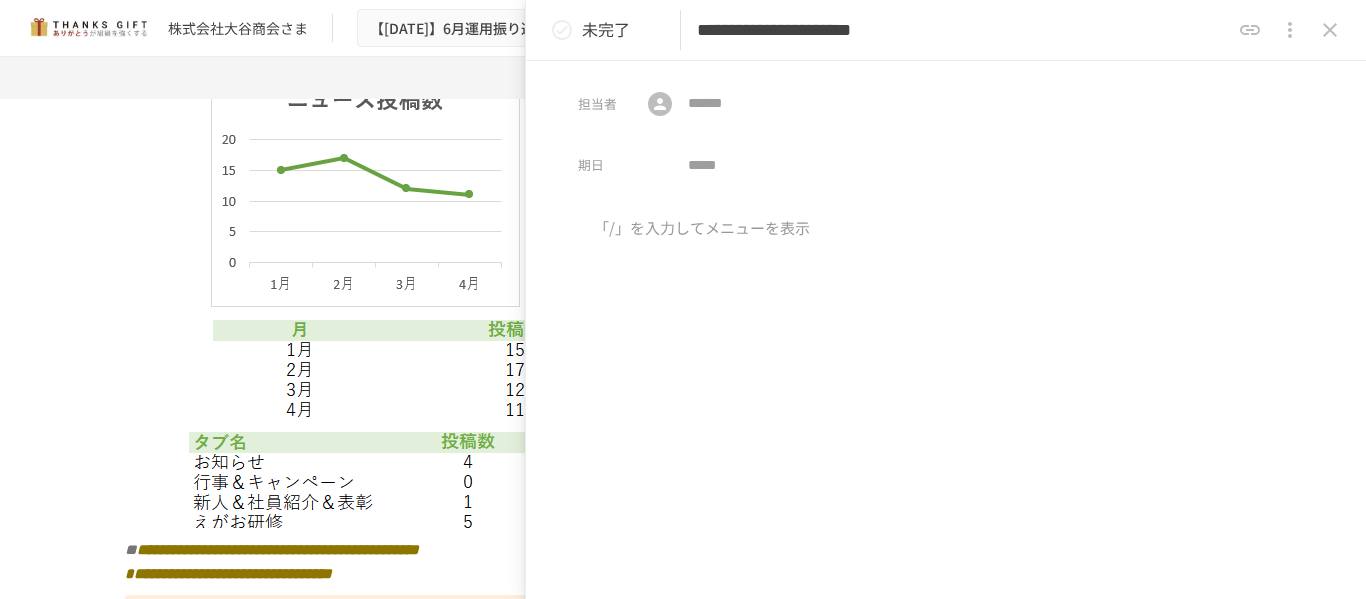 type on "**********" 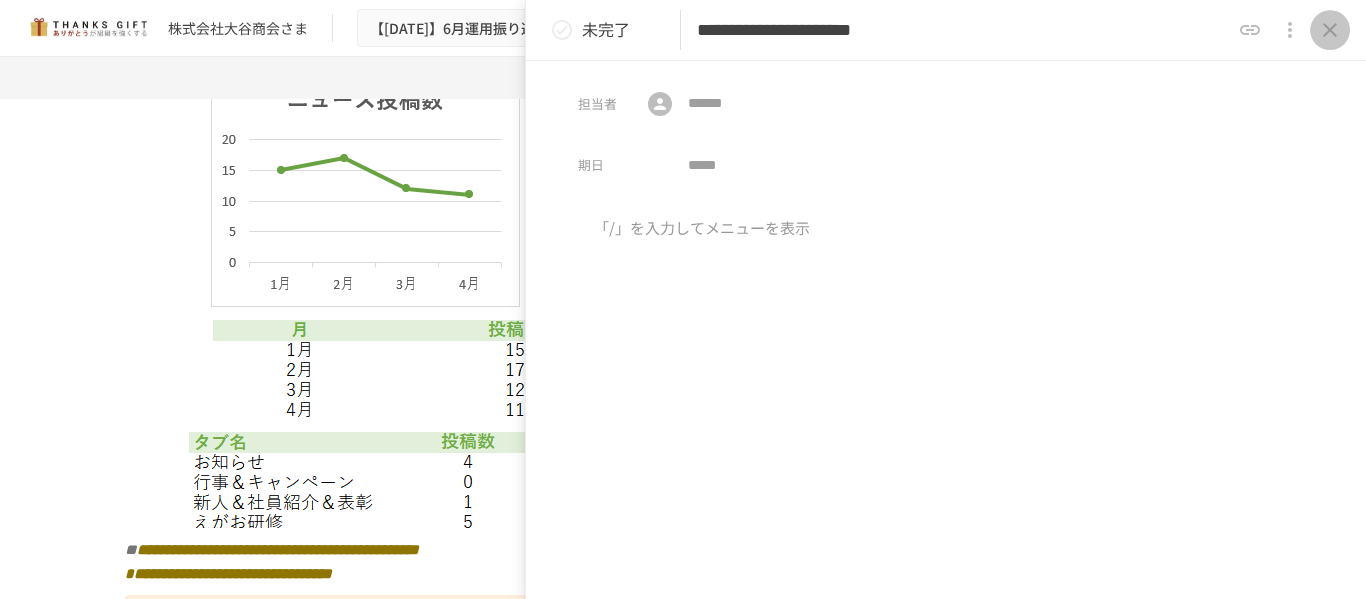 click 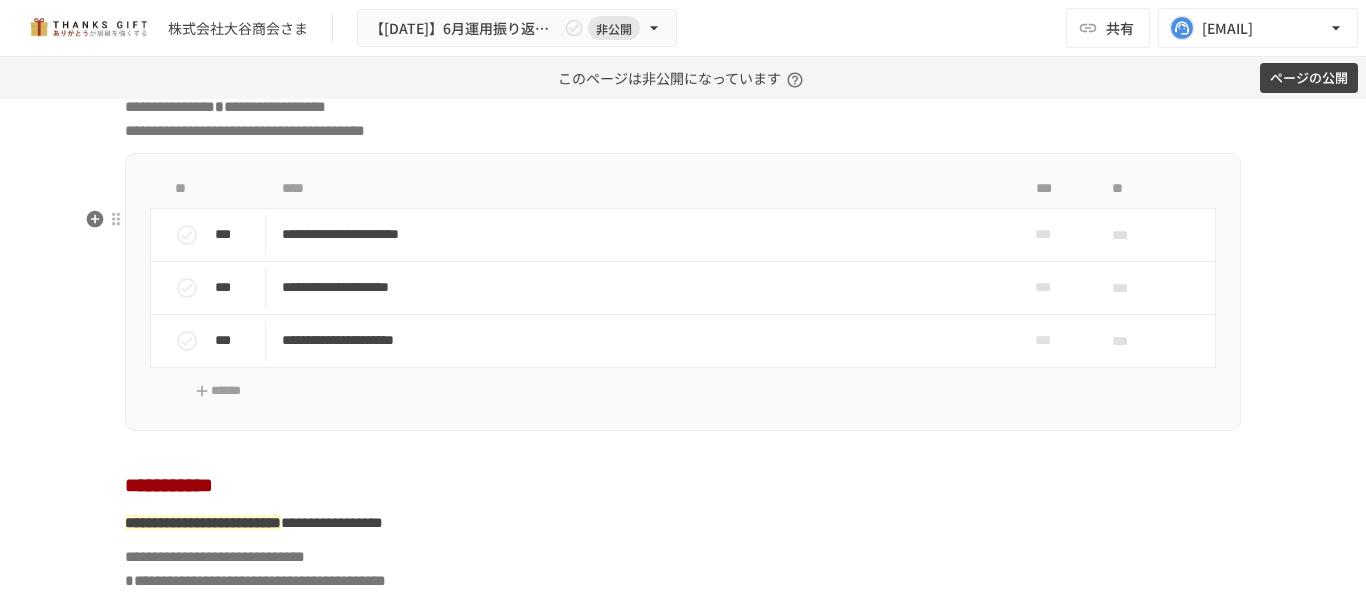 scroll, scrollTop: 8701, scrollLeft: 0, axis: vertical 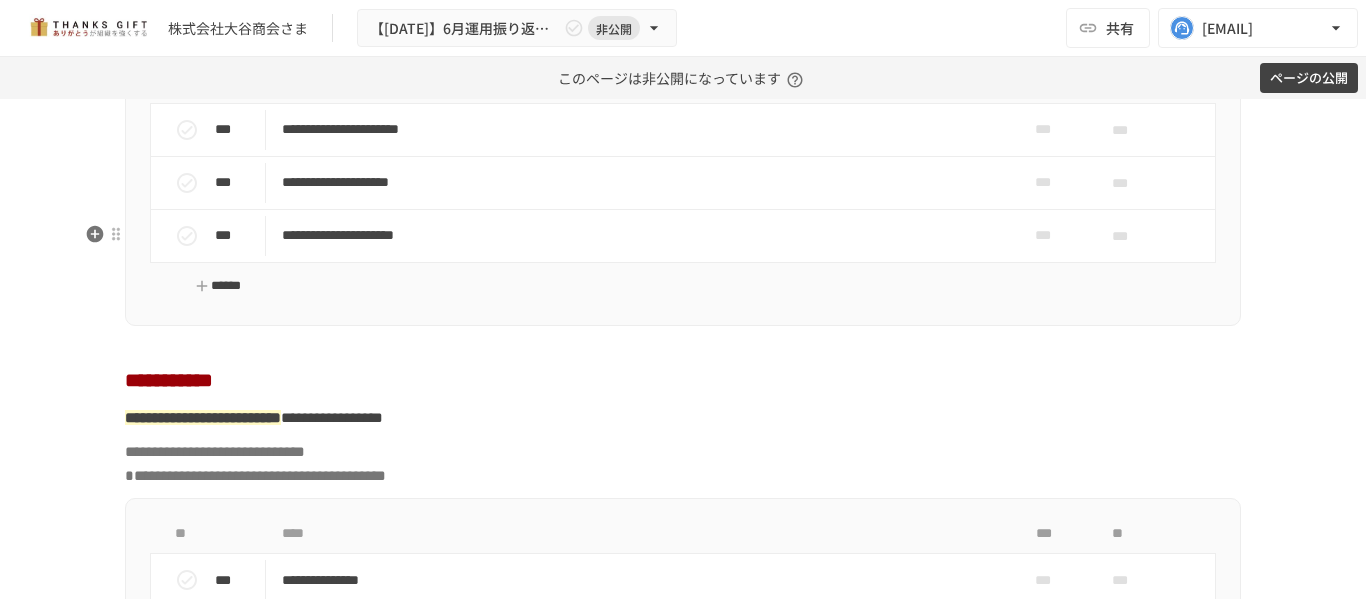 click on "******" at bounding box center (218, 286) 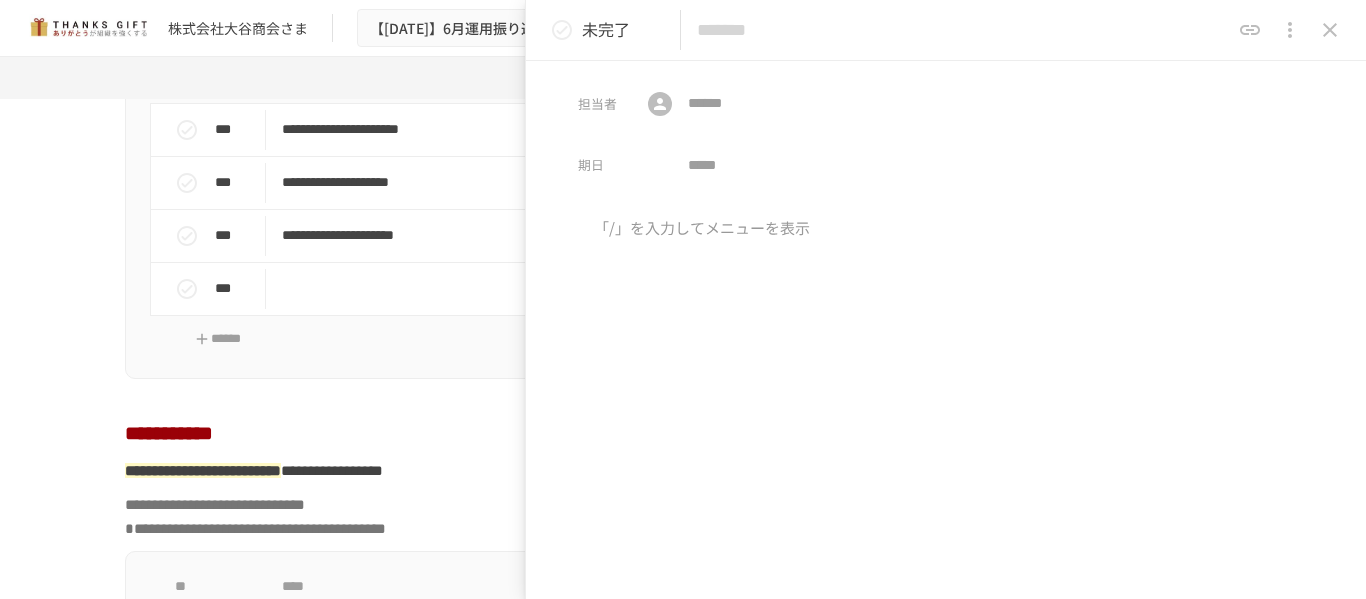 paste on "**********" 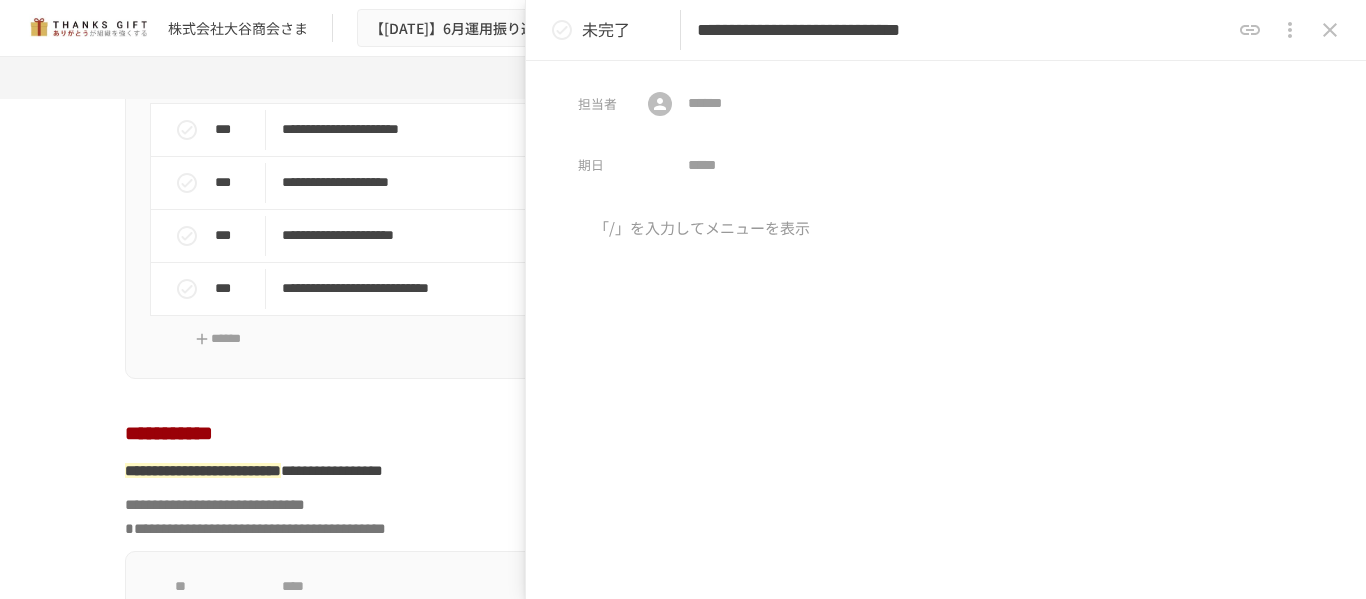 type on "**********" 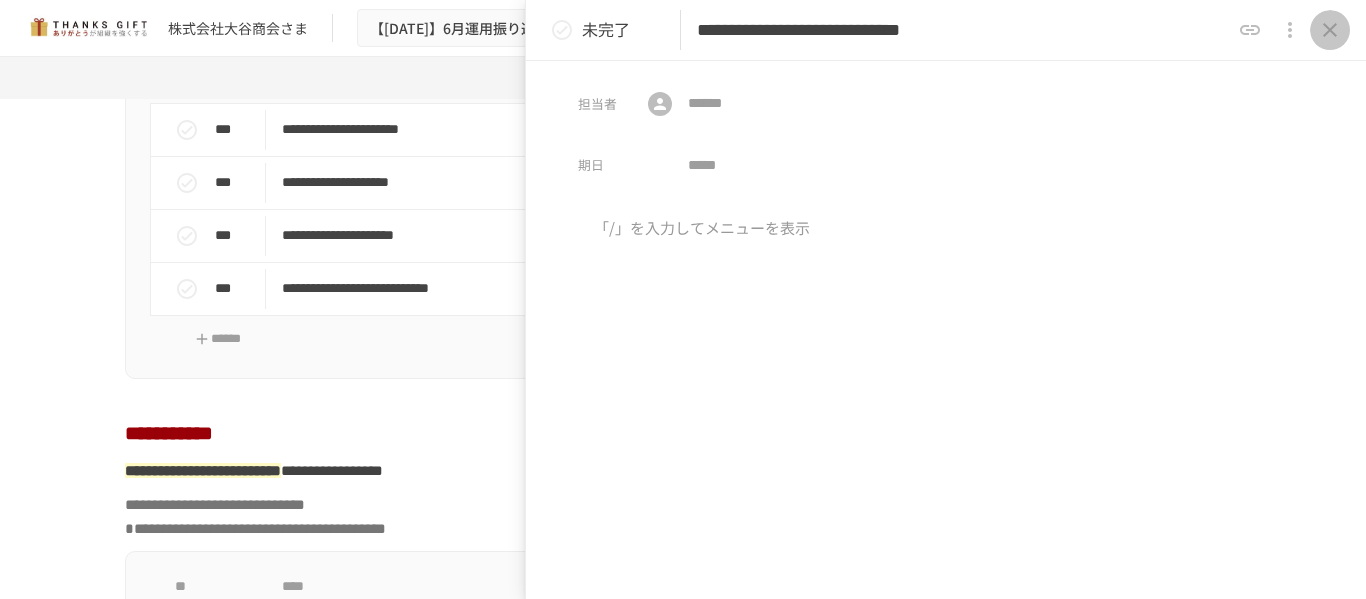 click 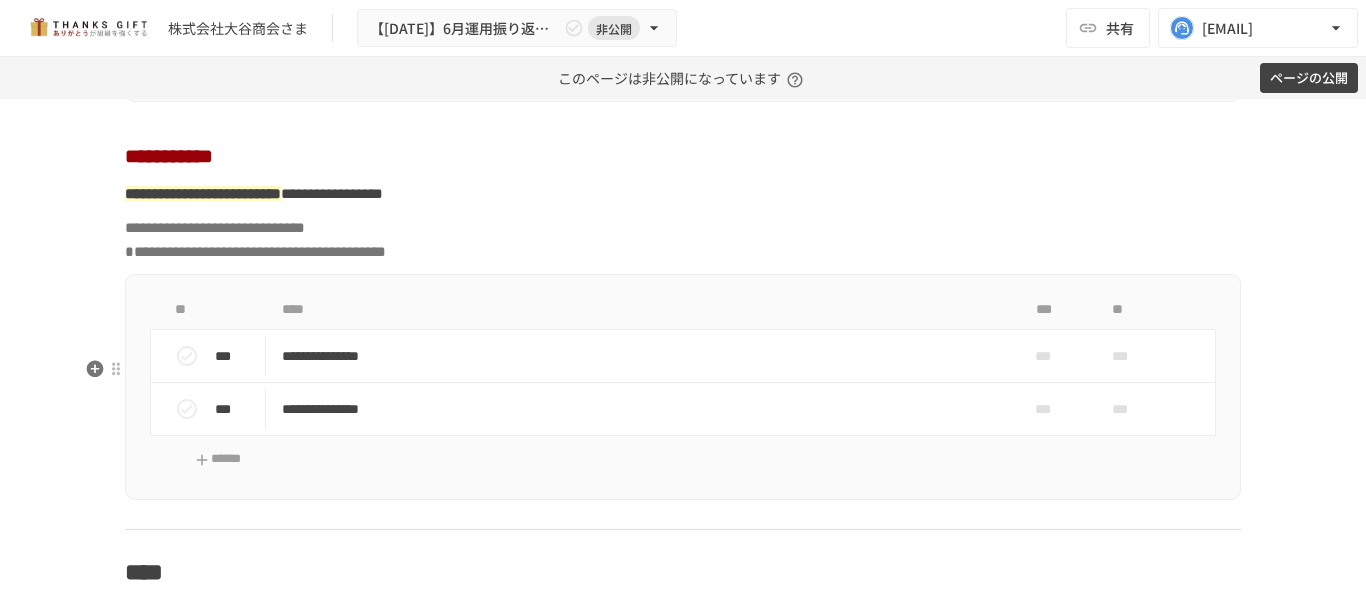 scroll, scrollTop: 9001, scrollLeft: 0, axis: vertical 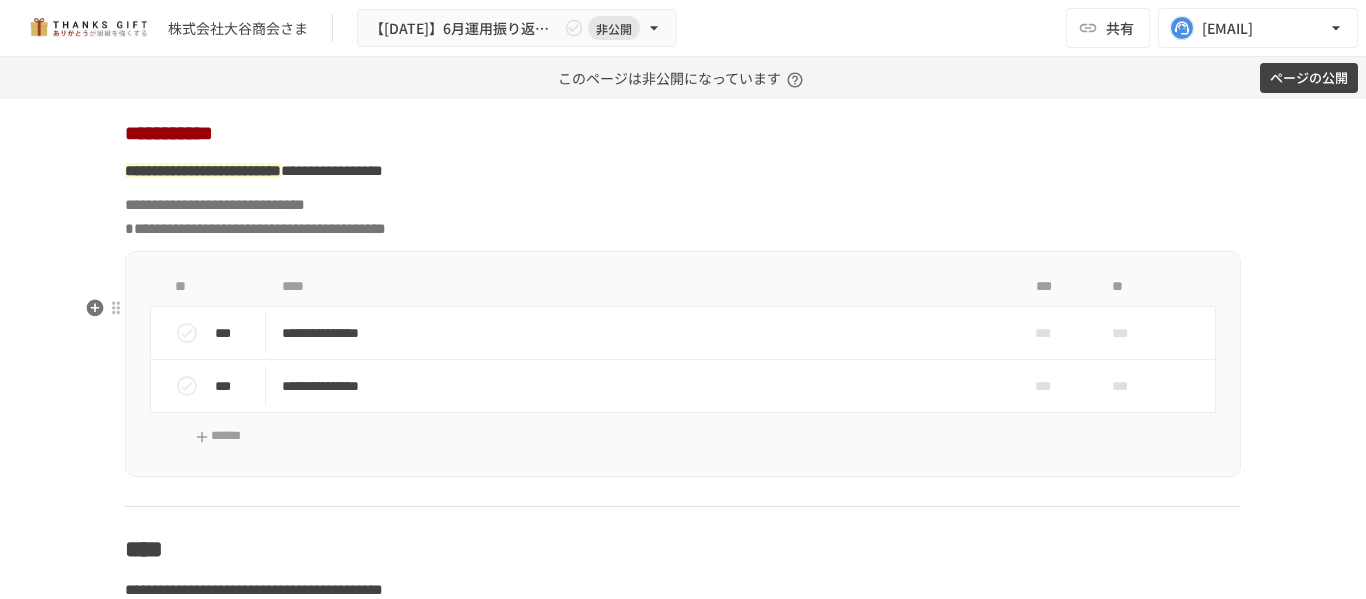 click on "**********" at bounding box center (169, 133) 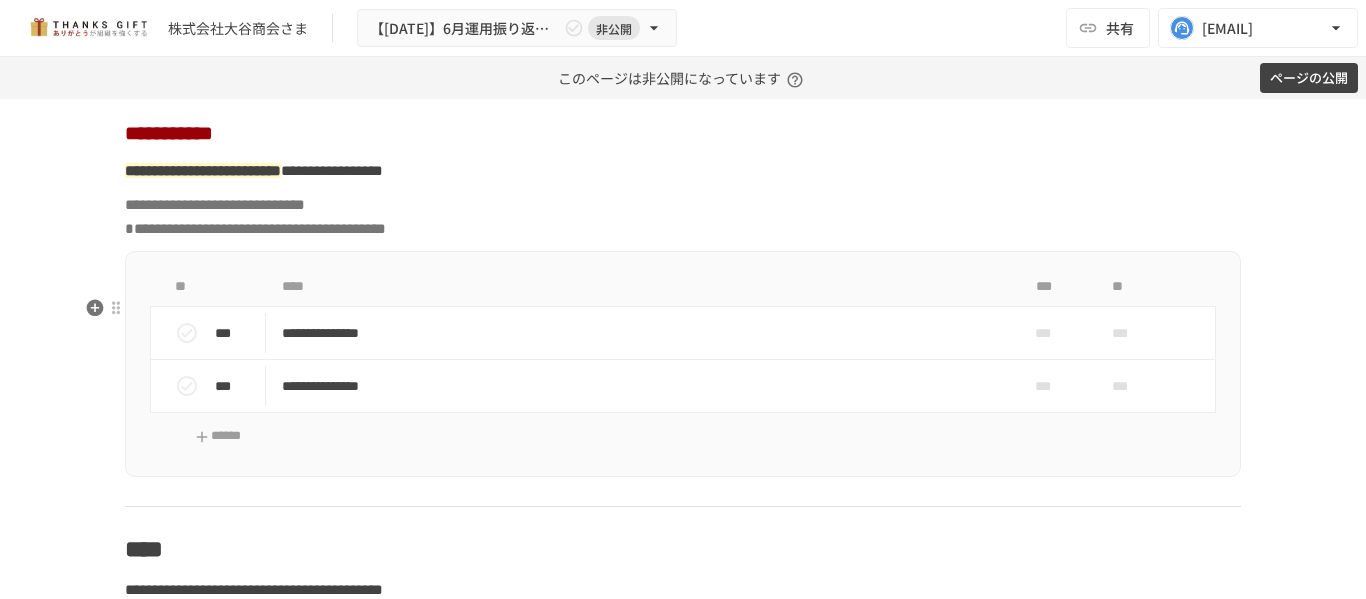 click on "**********" at bounding box center (683, -3048) 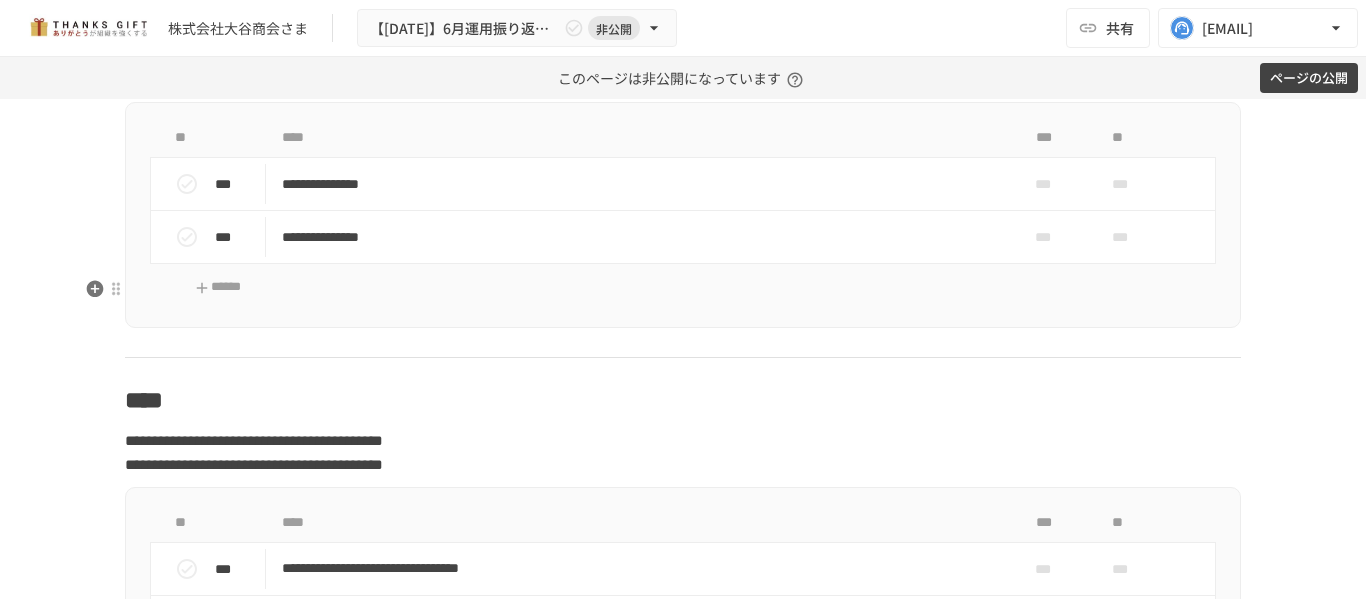 scroll, scrollTop: 9201, scrollLeft: 0, axis: vertical 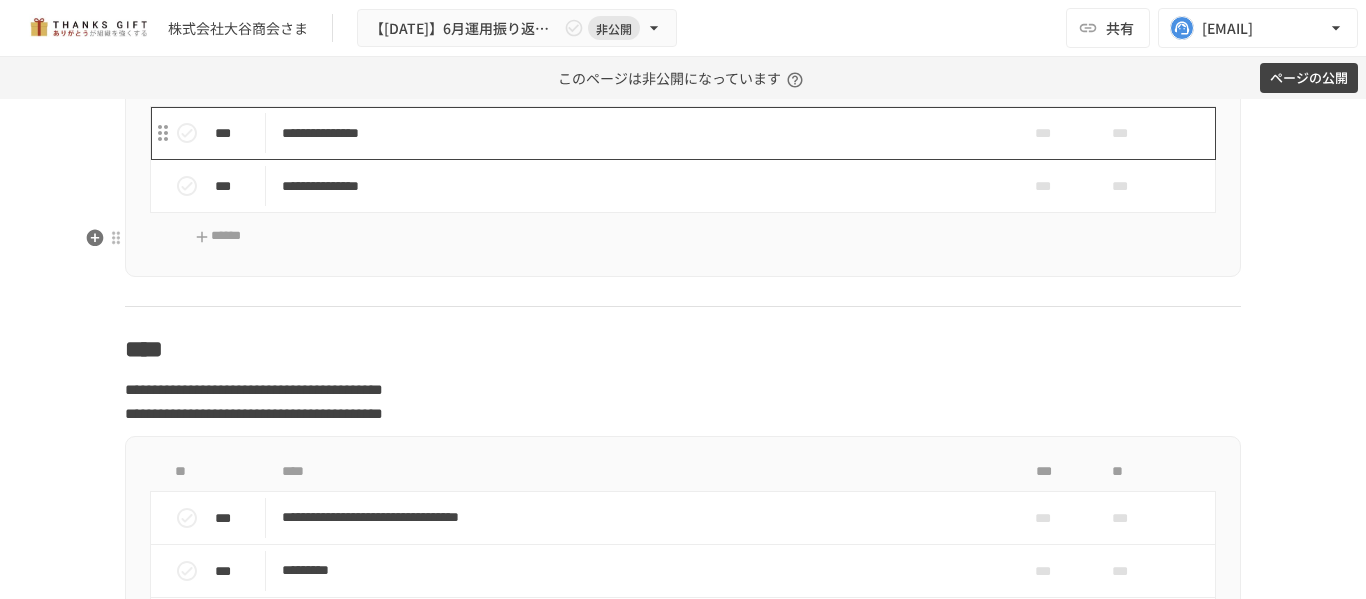 click on "**********" at bounding box center [641, 133] 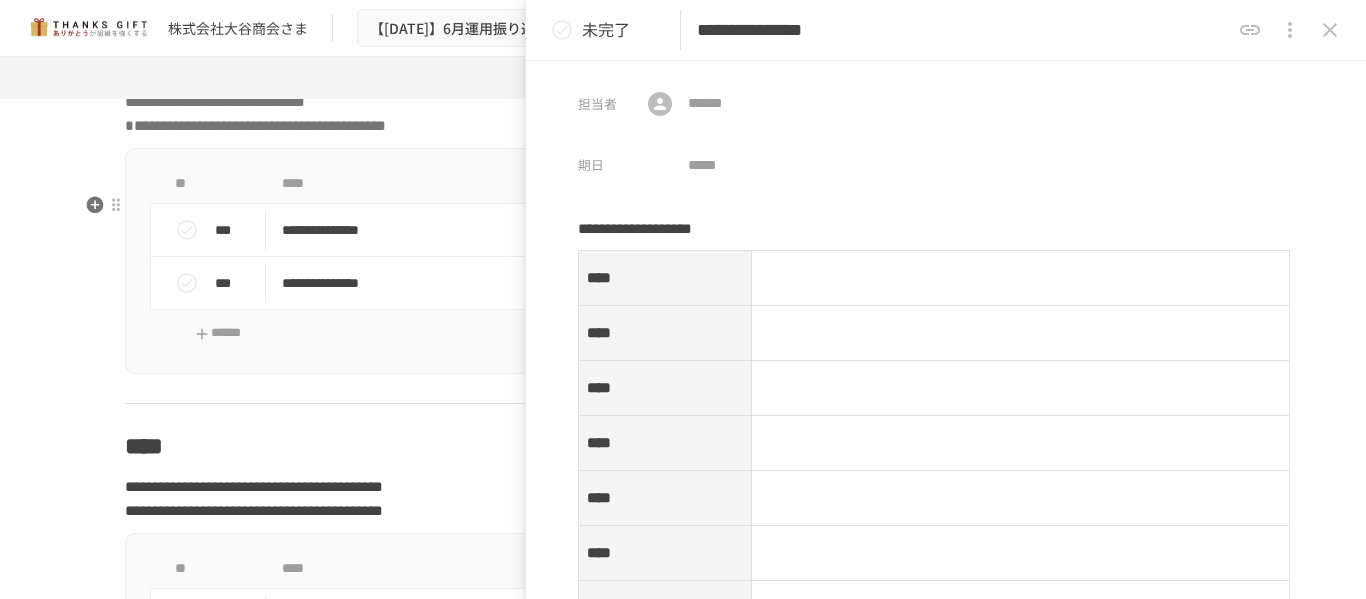 scroll, scrollTop: 9101, scrollLeft: 0, axis: vertical 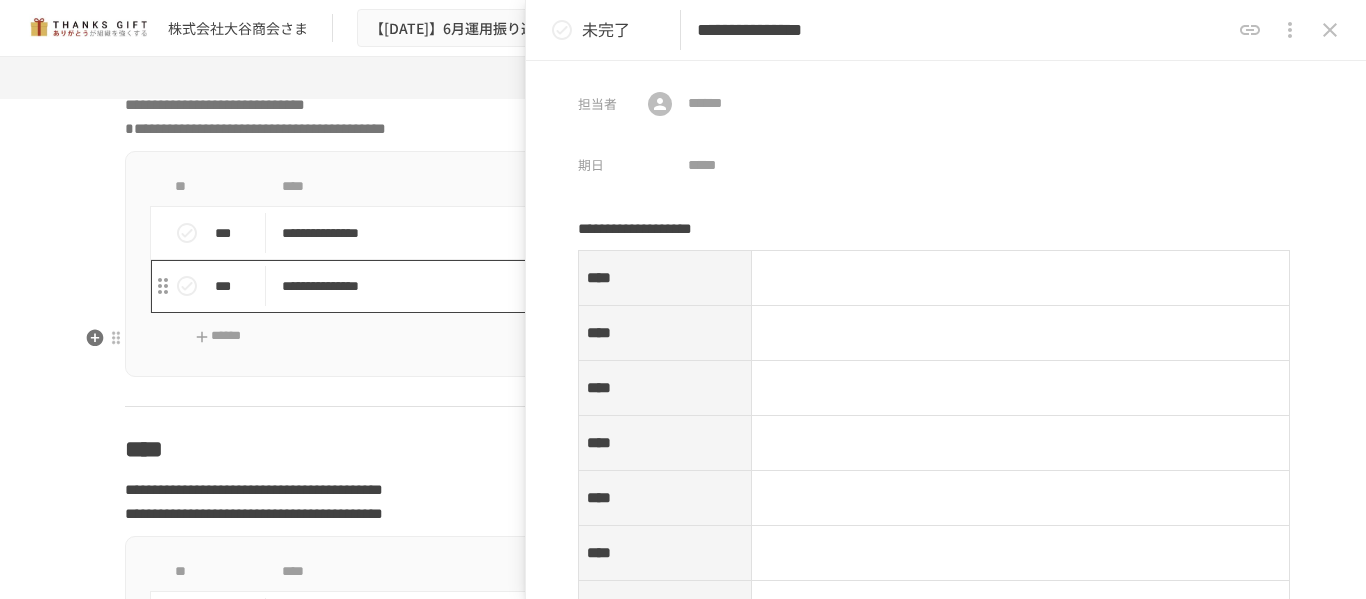 click on "**********" at bounding box center (641, 286) 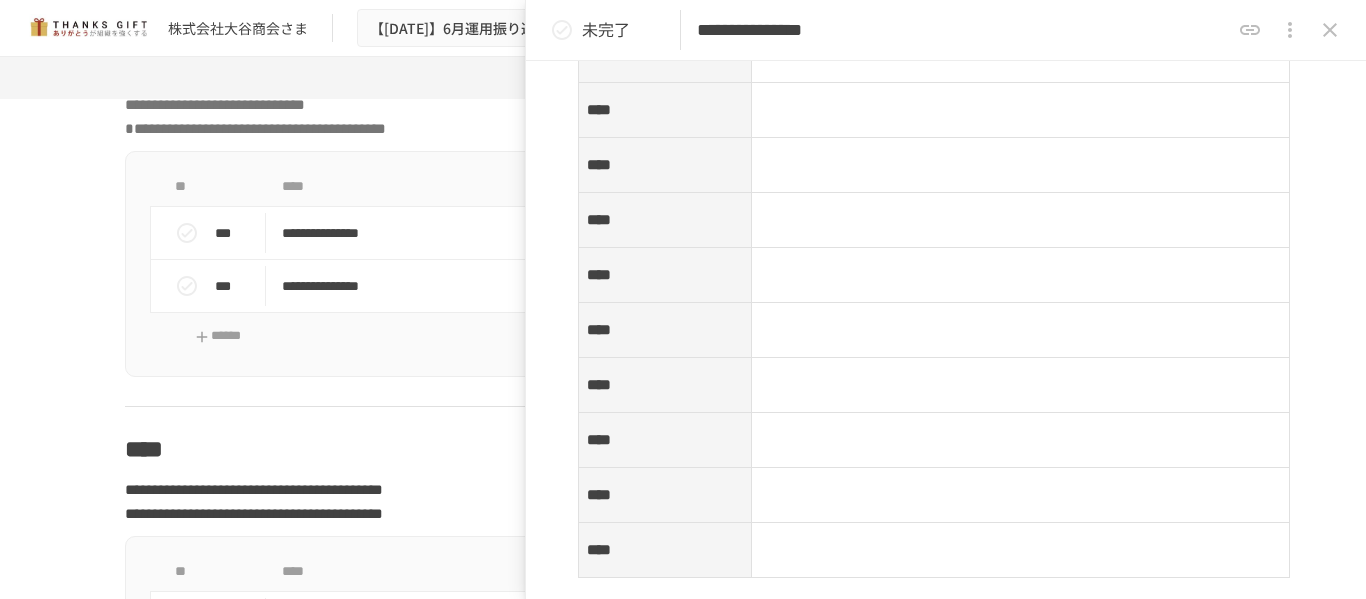 scroll, scrollTop: 0, scrollLeft: 0, axis: both 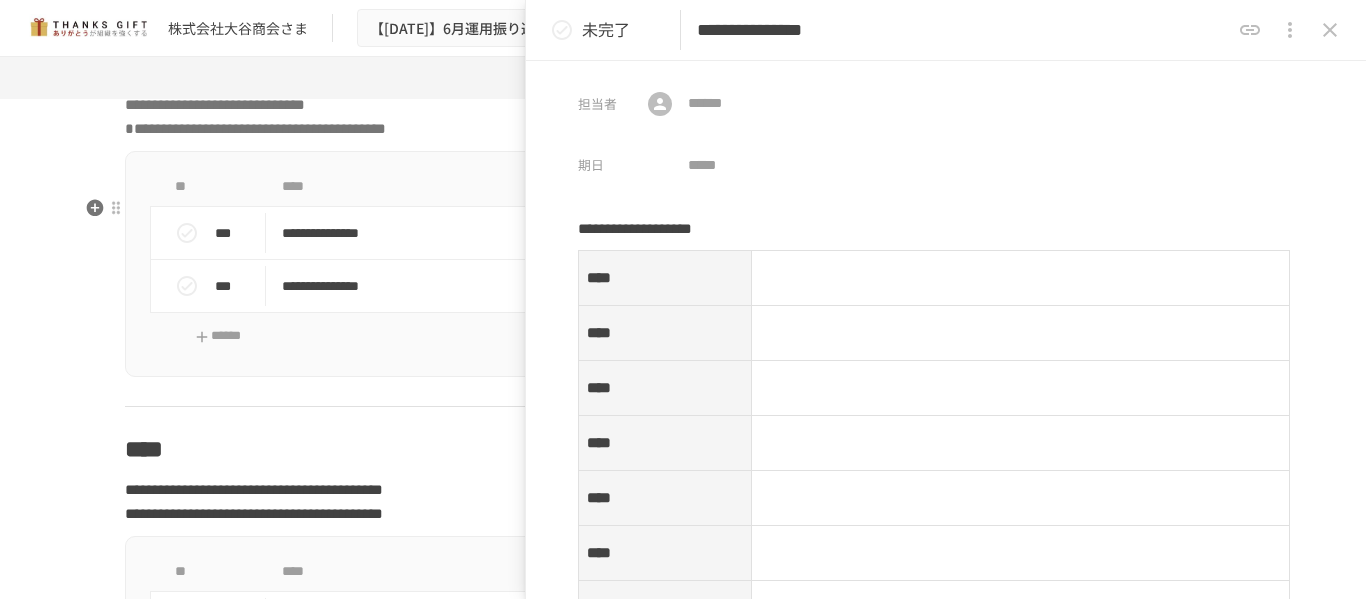 click on "**********" at bounding box center [683, 33] 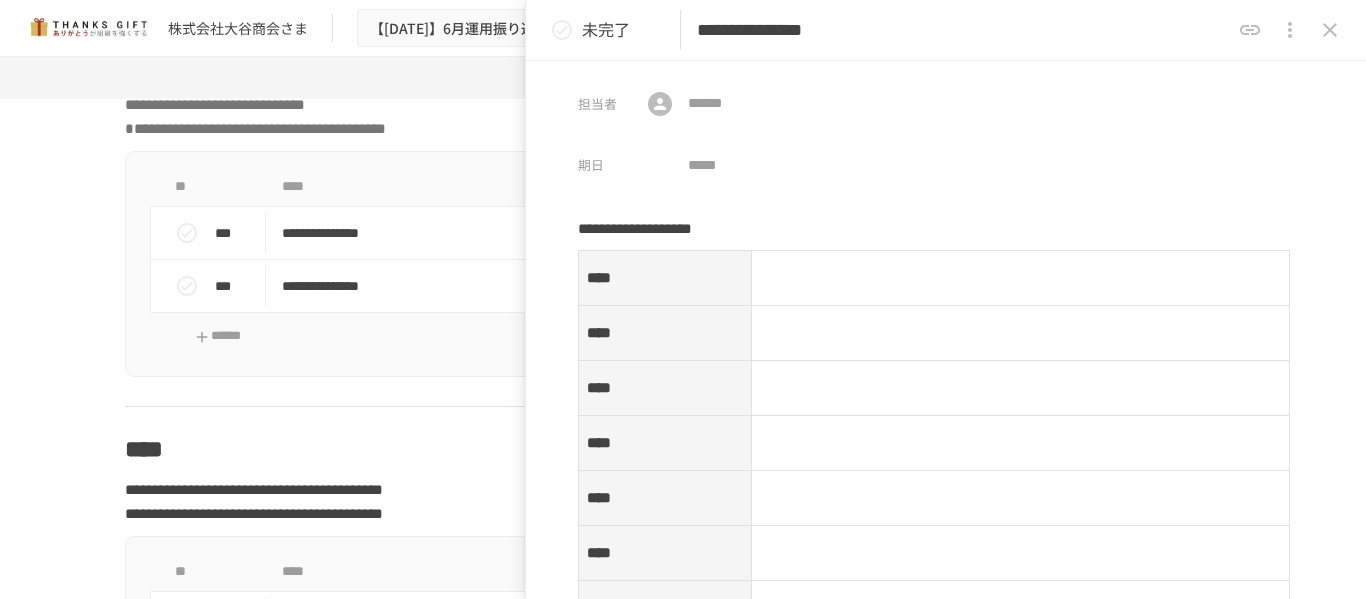 click 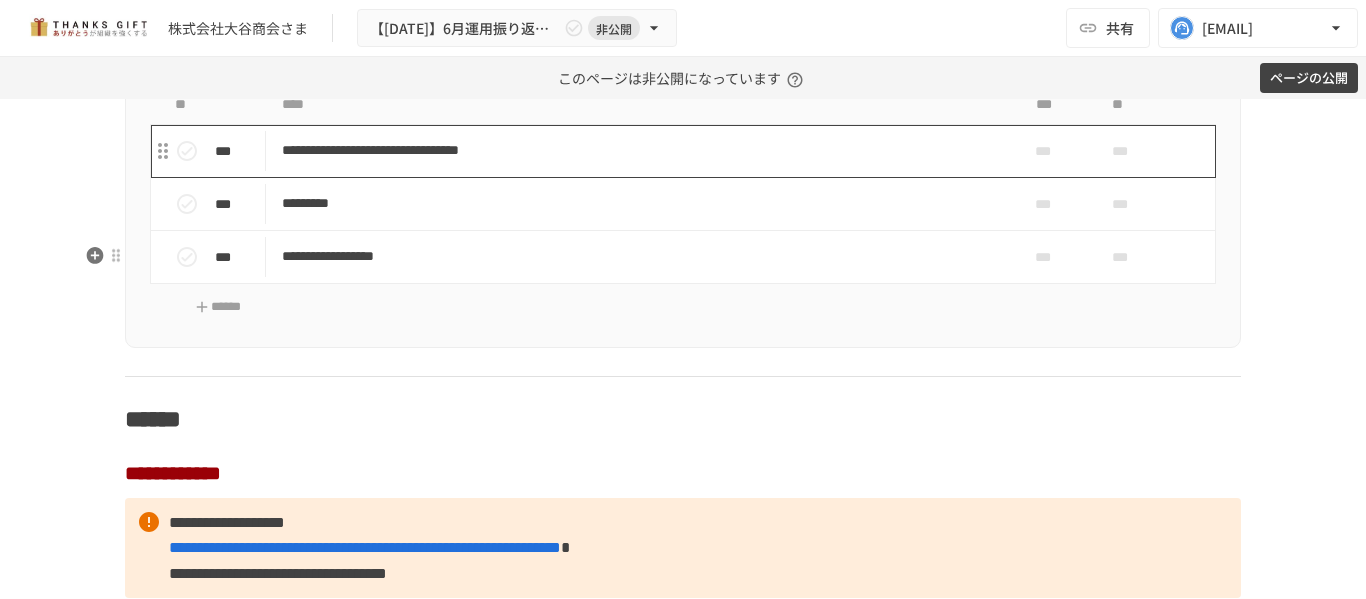 scroll, scrollTop: 9601, scrollLeft: 0, axis: vertical 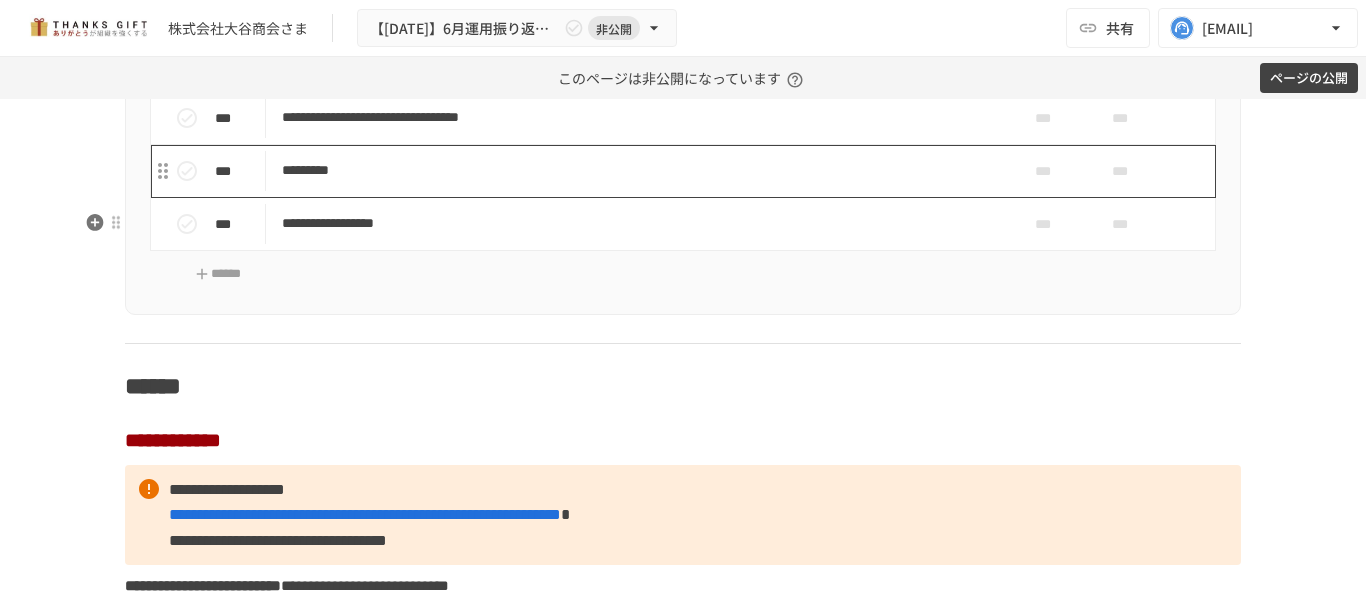 click on "*********" at bounding box center [641, 170] 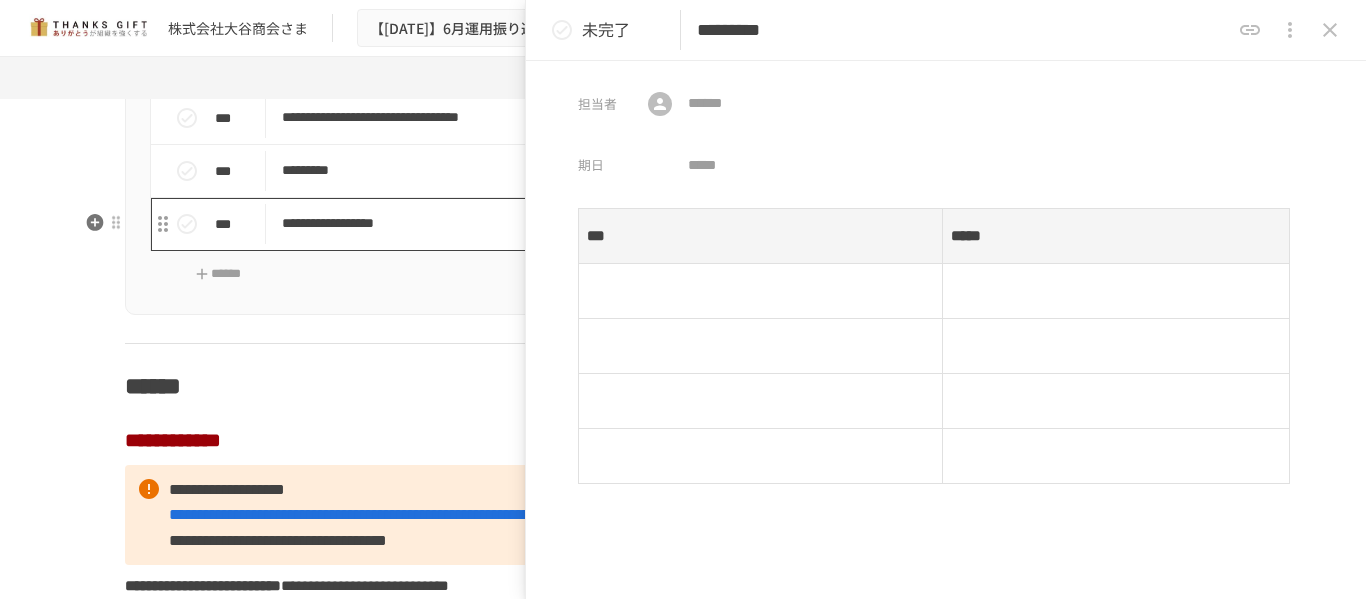 click on "**********" at bounding box center (641, 223) 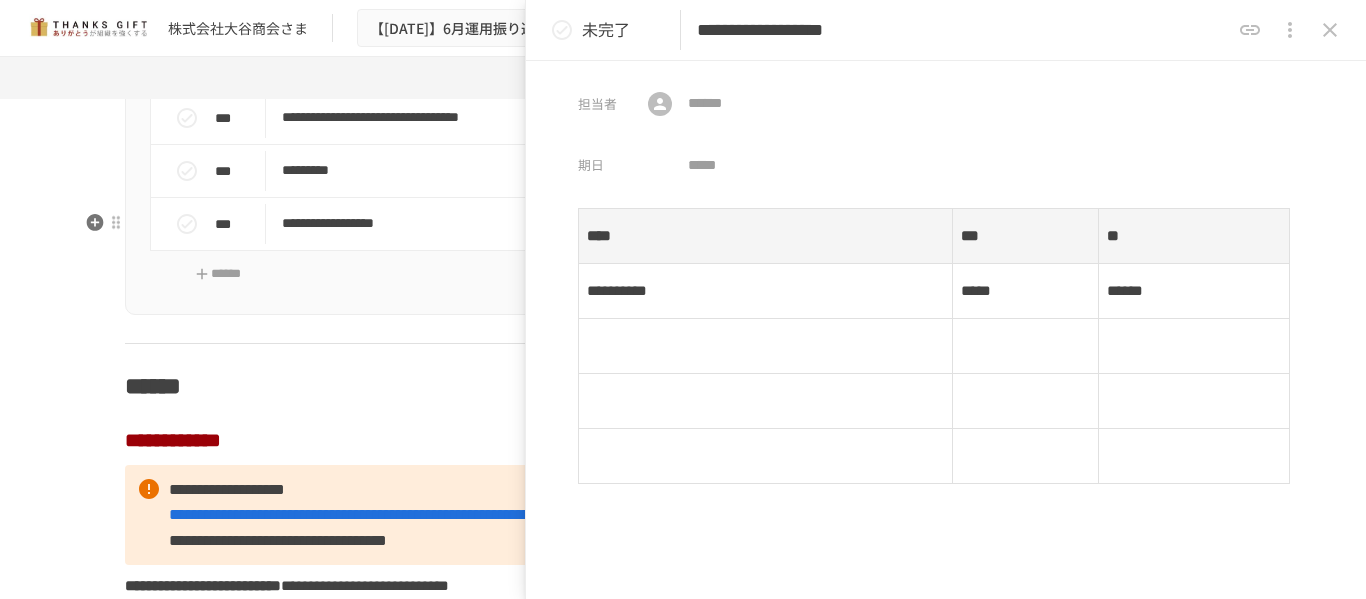 scroll, scrollTop: 9196, scrollLeft: 0, axis: vertical 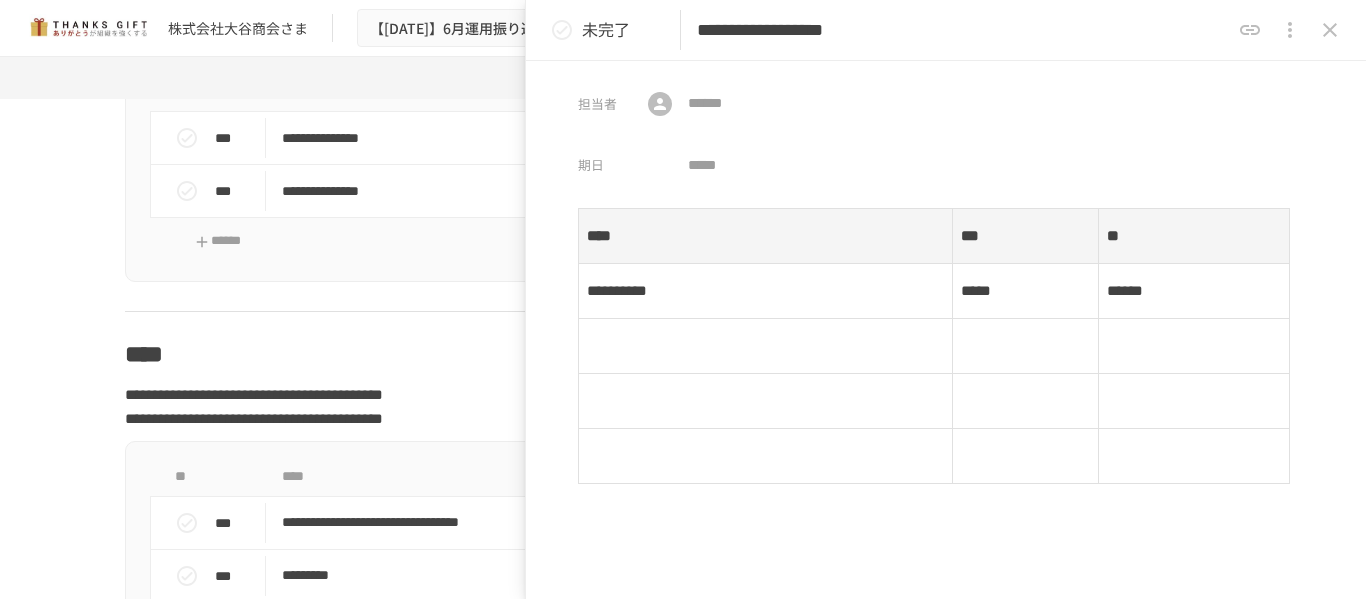click on "**********" at bounding box center [963, 30] 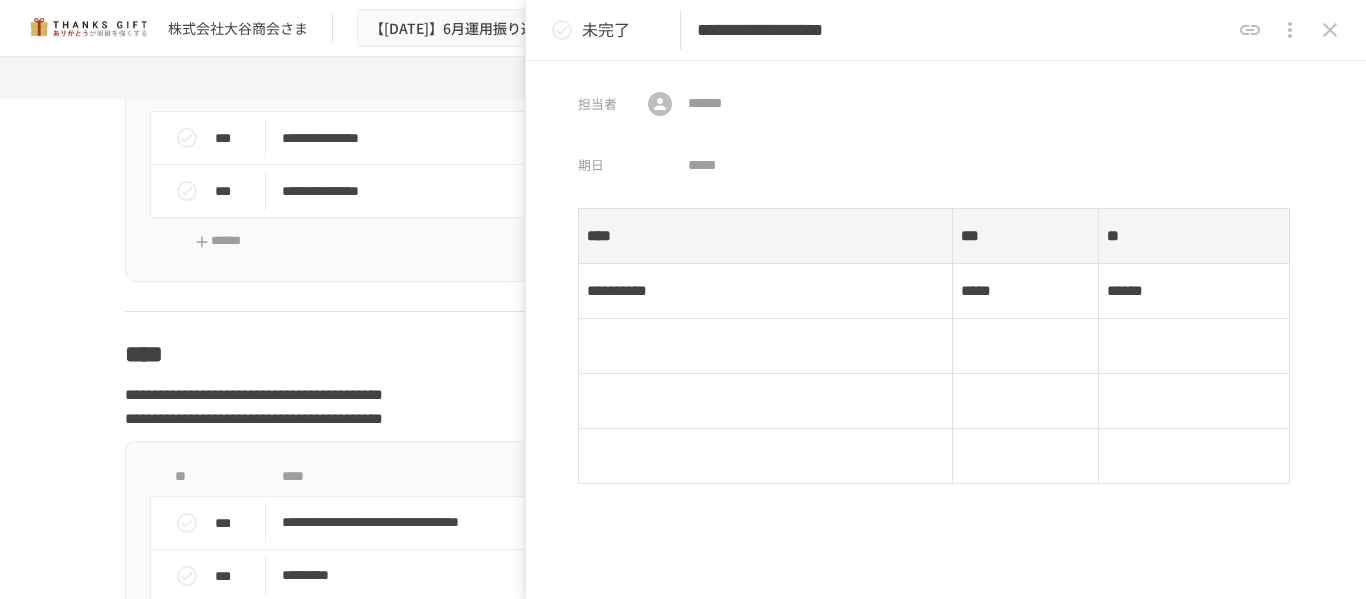 type on "**********" 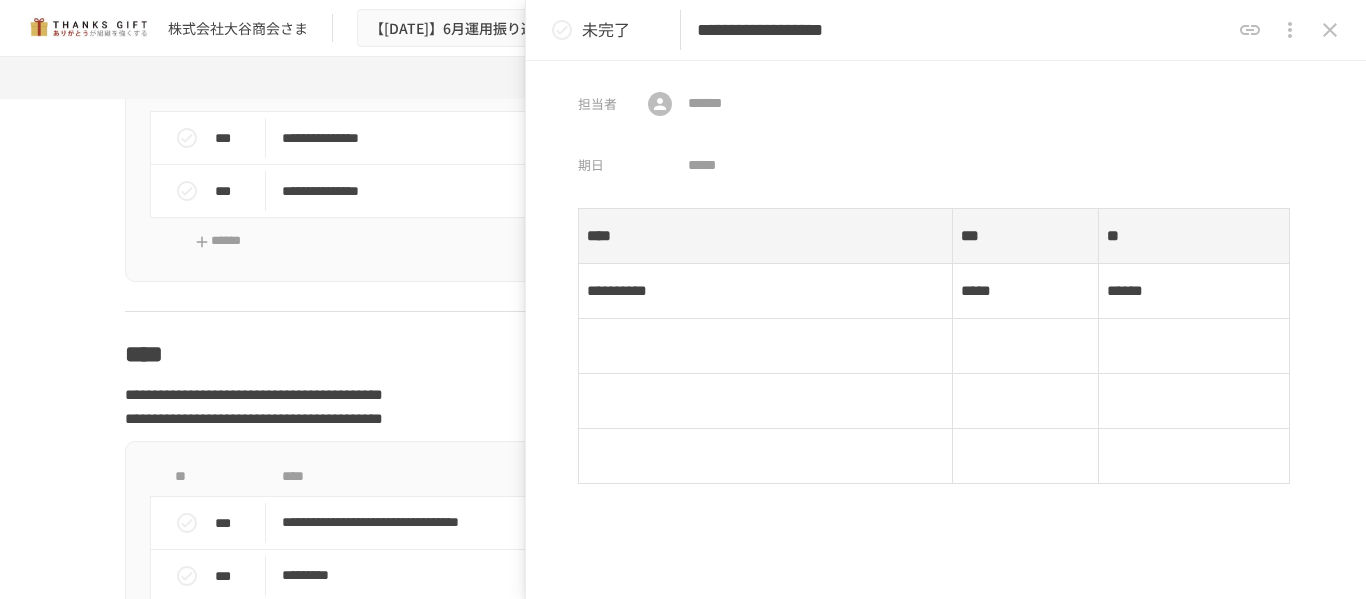 drag, startPoint x: 1325, startPoint y: 28, endPoint x: 1298, endPoint y: 53, distance: 36.796738 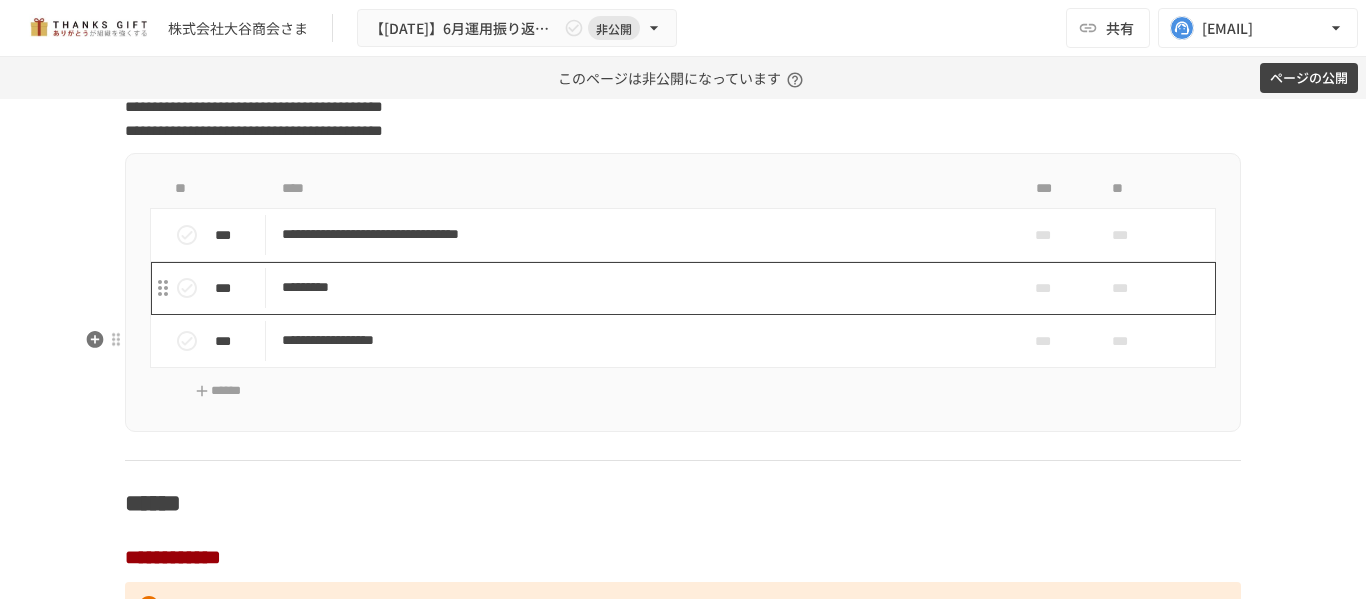scroll, scrollTop: 9596, scrollLeft: 0, axis: vertical 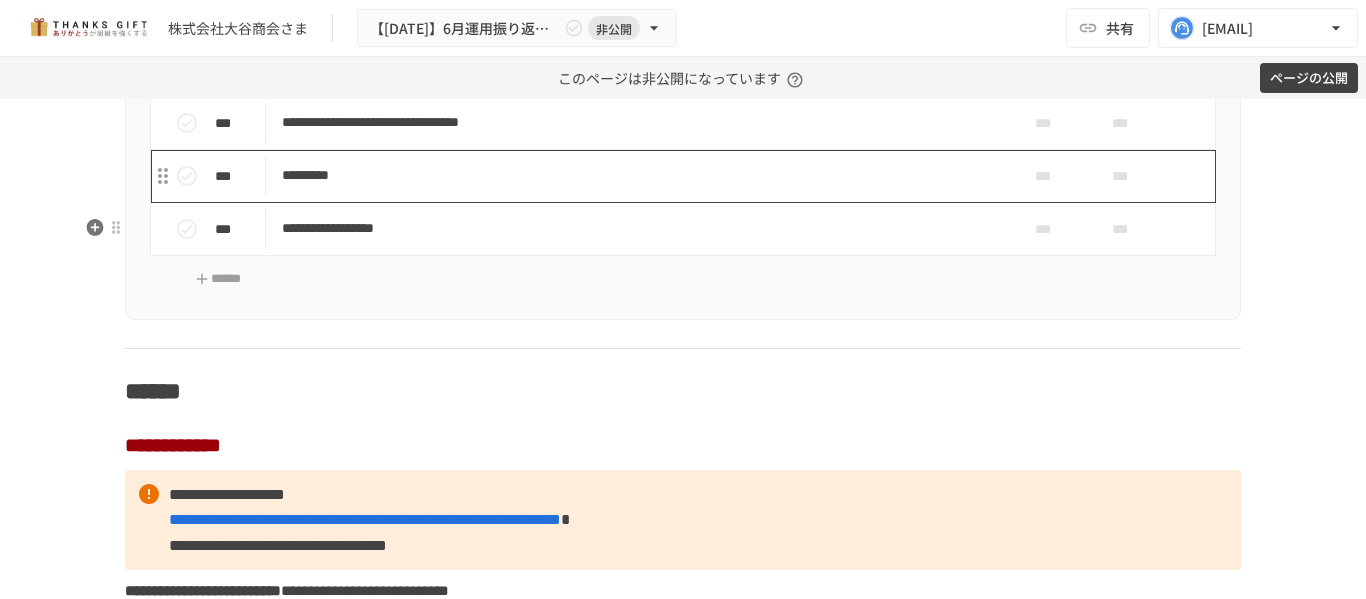 click on "*********" at bounding box center (641, 175) 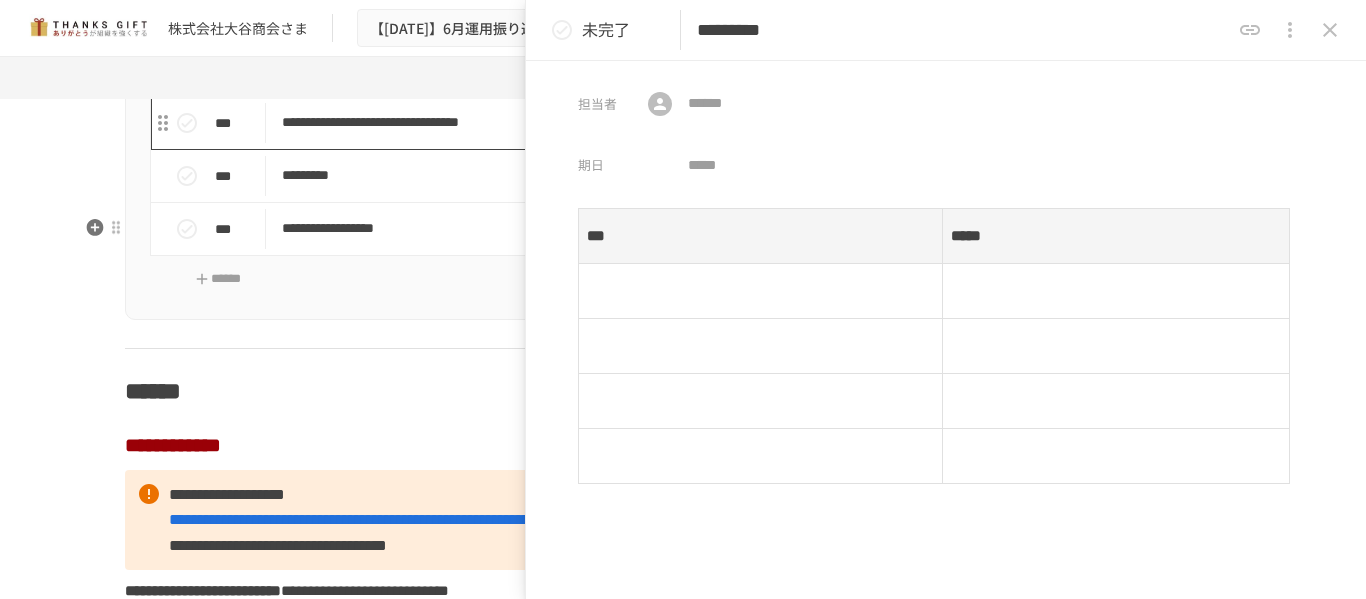 click on "**********" at bounding box center (641, 122) 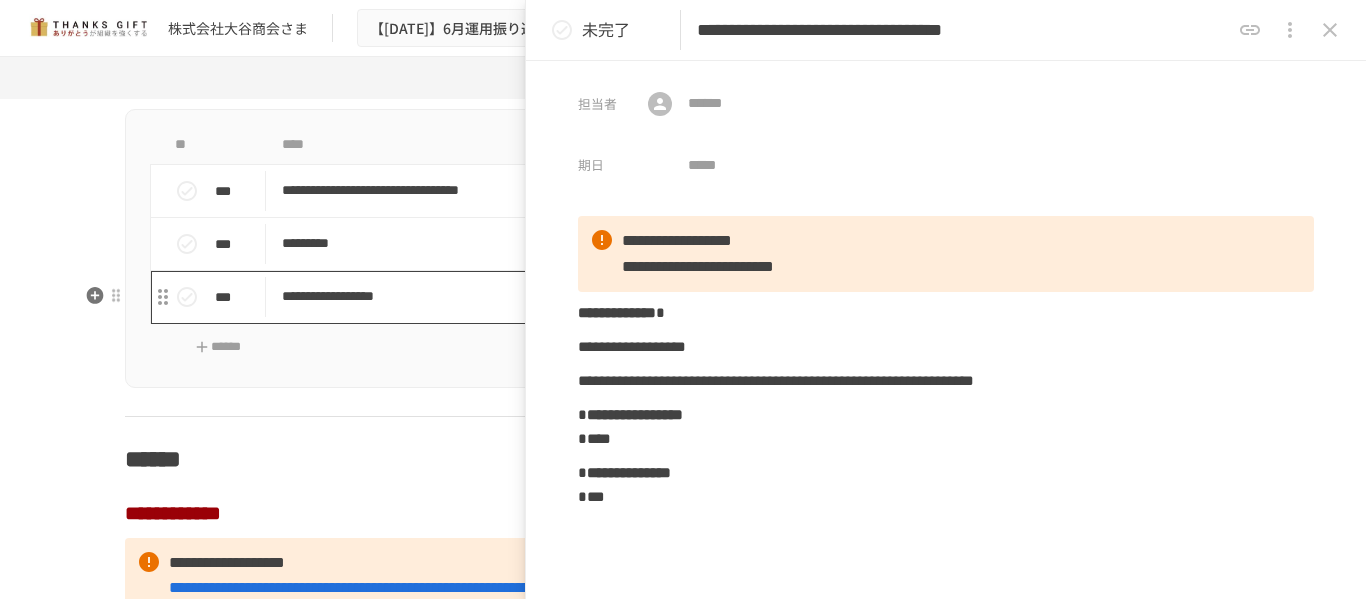scroll, scrollTop: 9596, scrollLeft: 0, axis: vertical 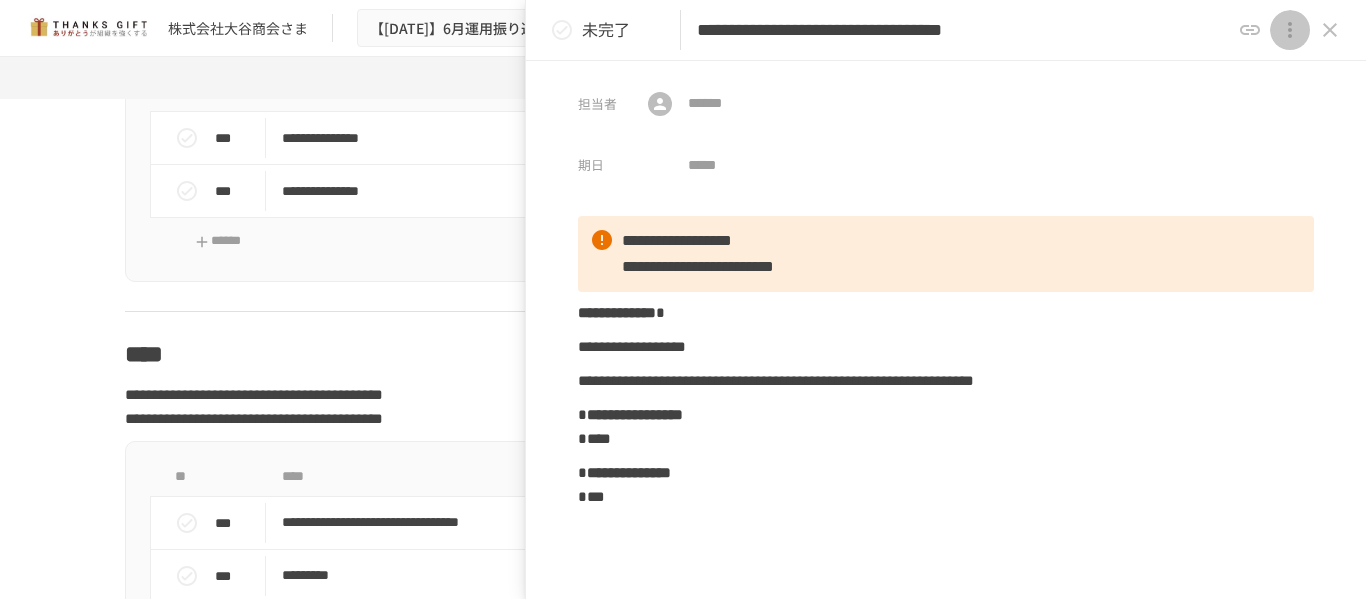 click at bounding box center (1290, 30) 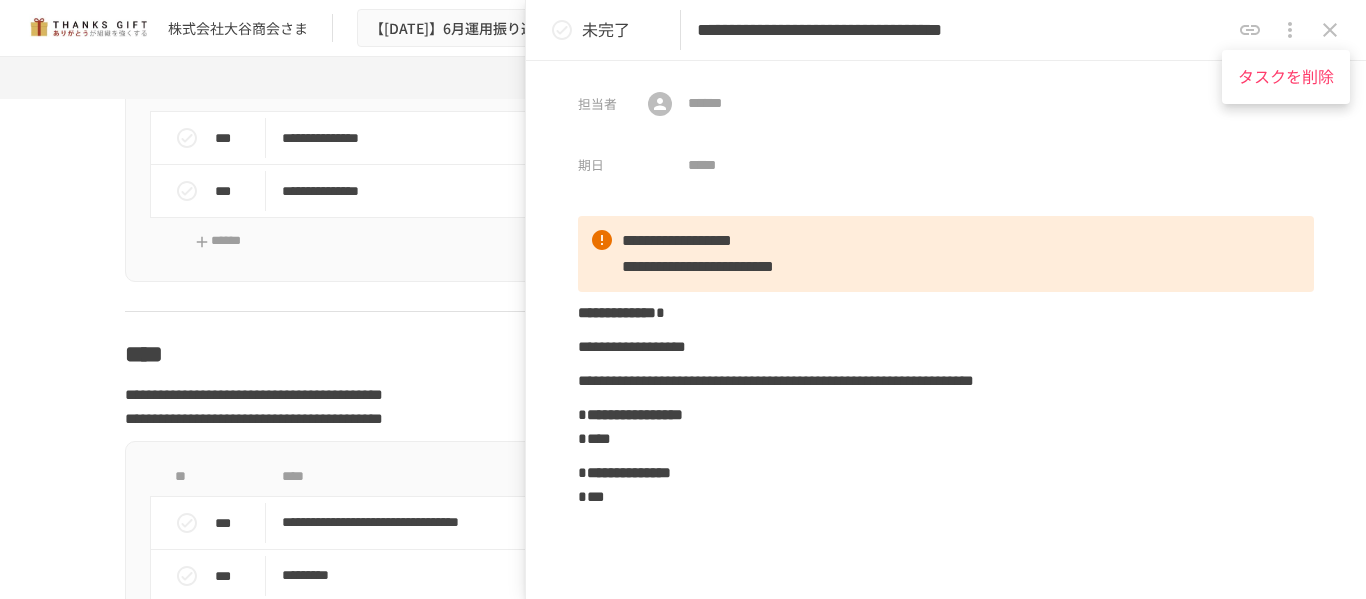 click at bounding box center [683, 299] 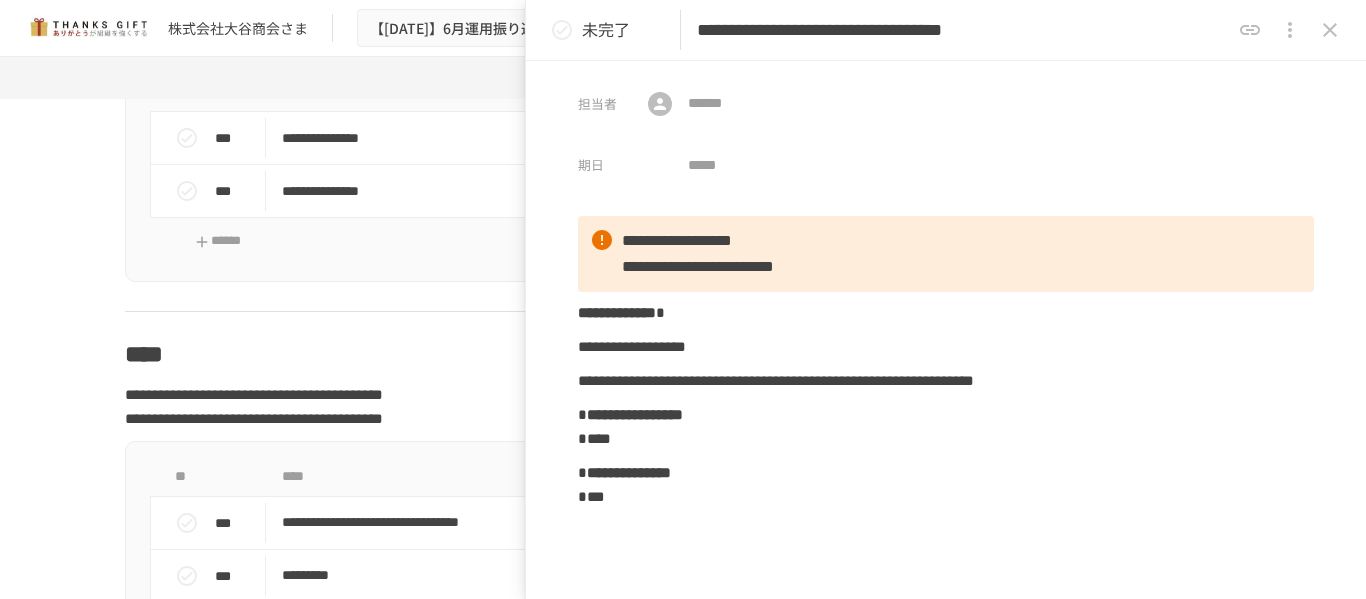 click on "**********" at bounding box center (963, 30) 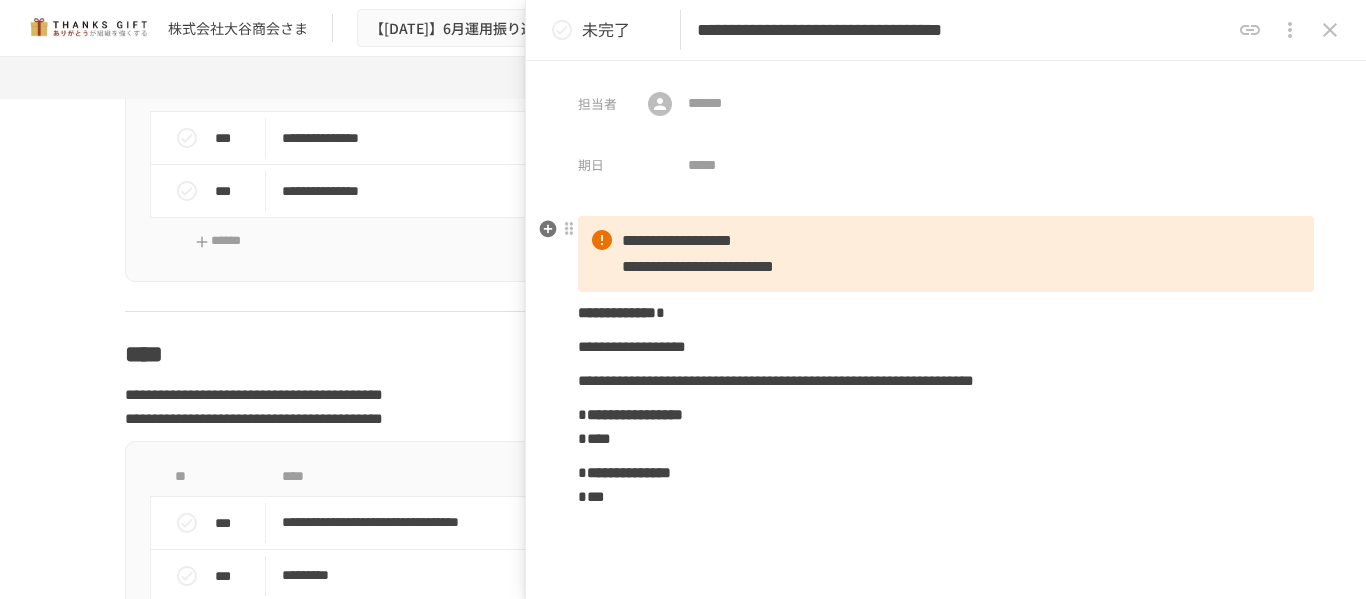 type on "**********" 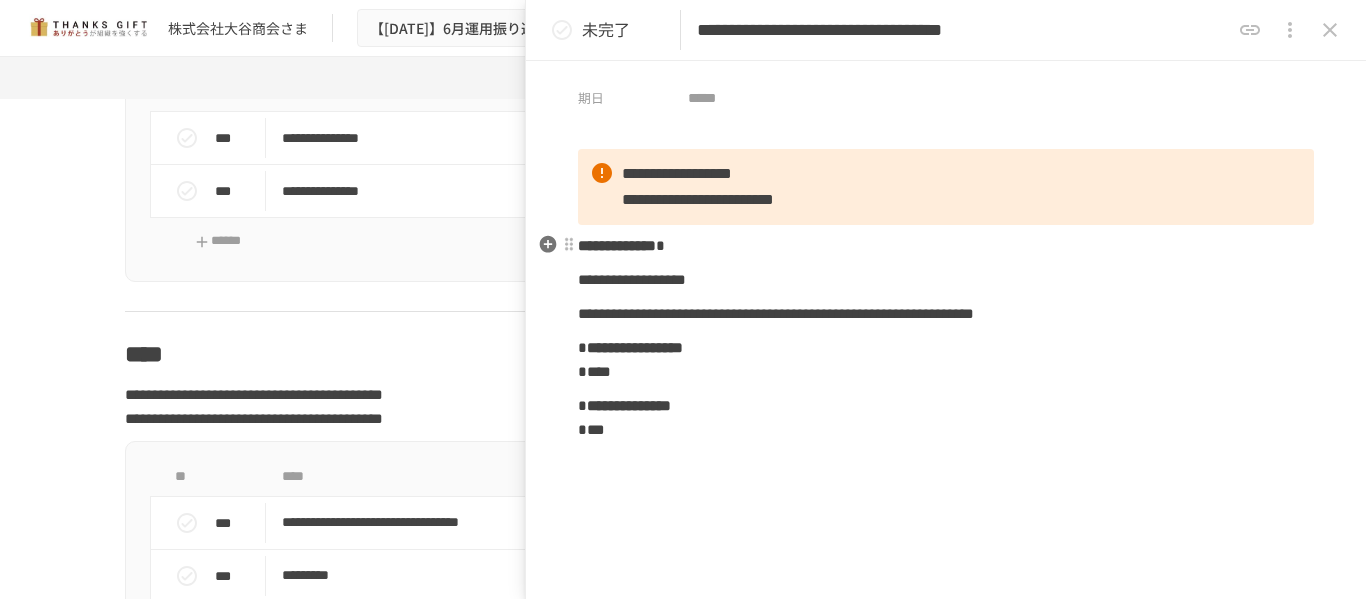 scroll, scrollTop: 100, scrollLeft: 0, axis: vertical 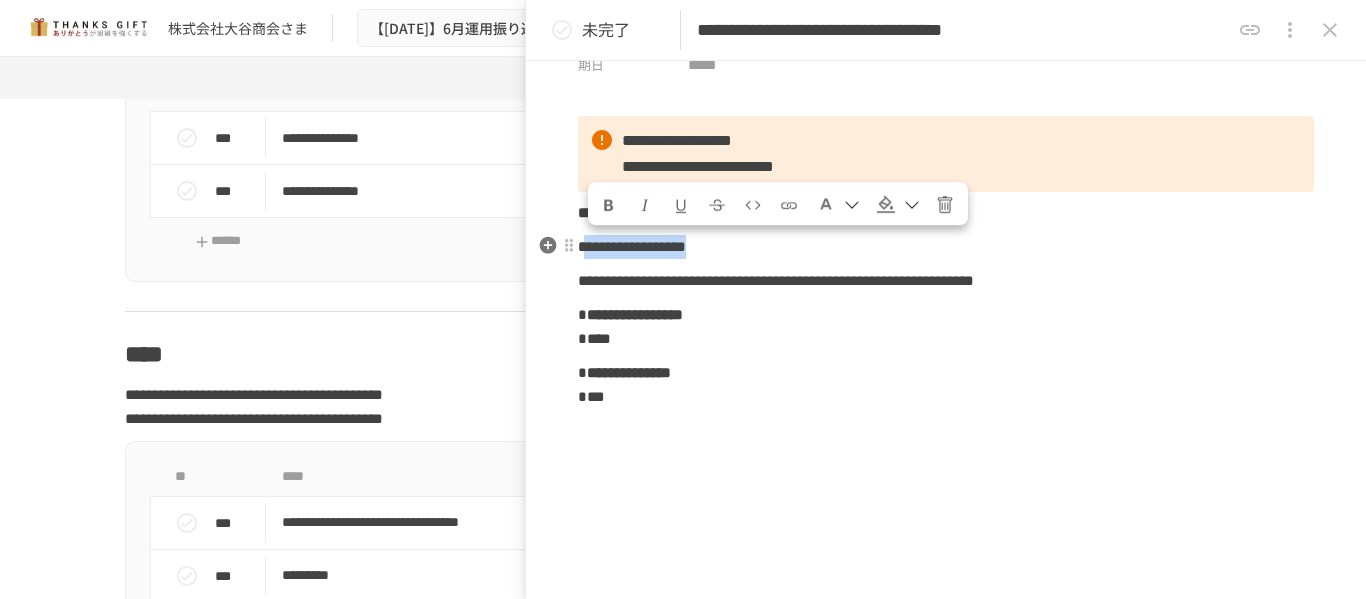drag, startPoint x: 596, startPoint y: 244, endPoint x: 902, endPoint y: 246, distance: 306.00653 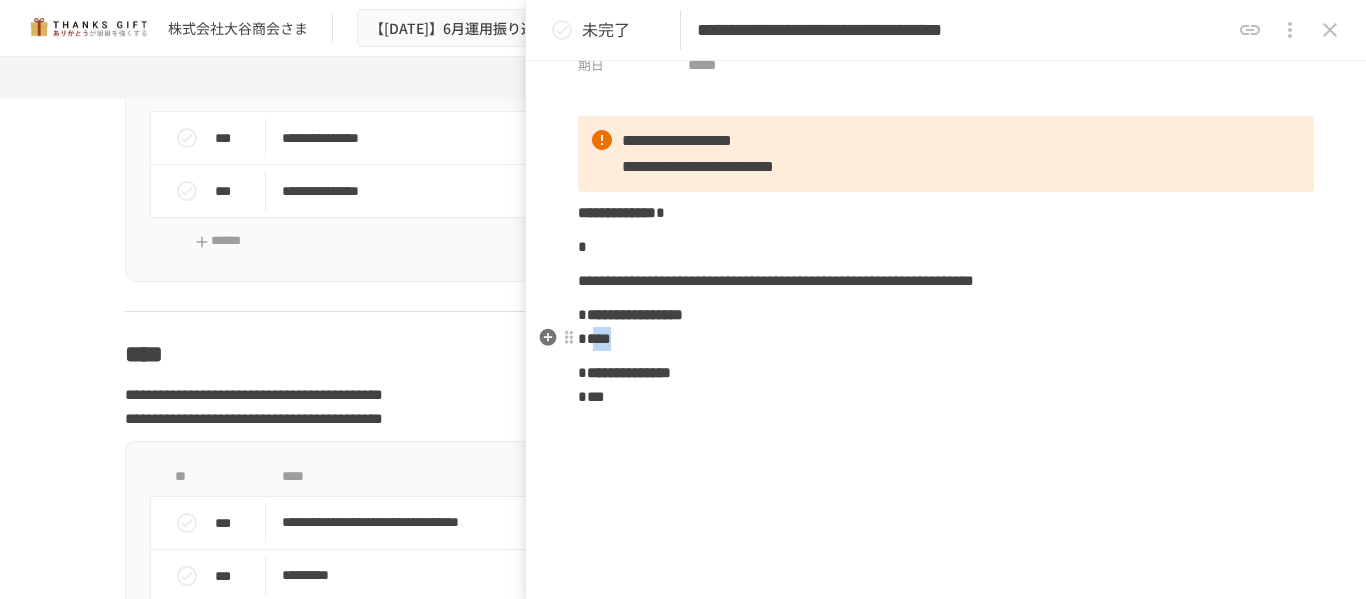 drag, startPoint x: 607, startPoint y: 361, endPoint x: 665, endPoint y: 362, distance: 58.00862 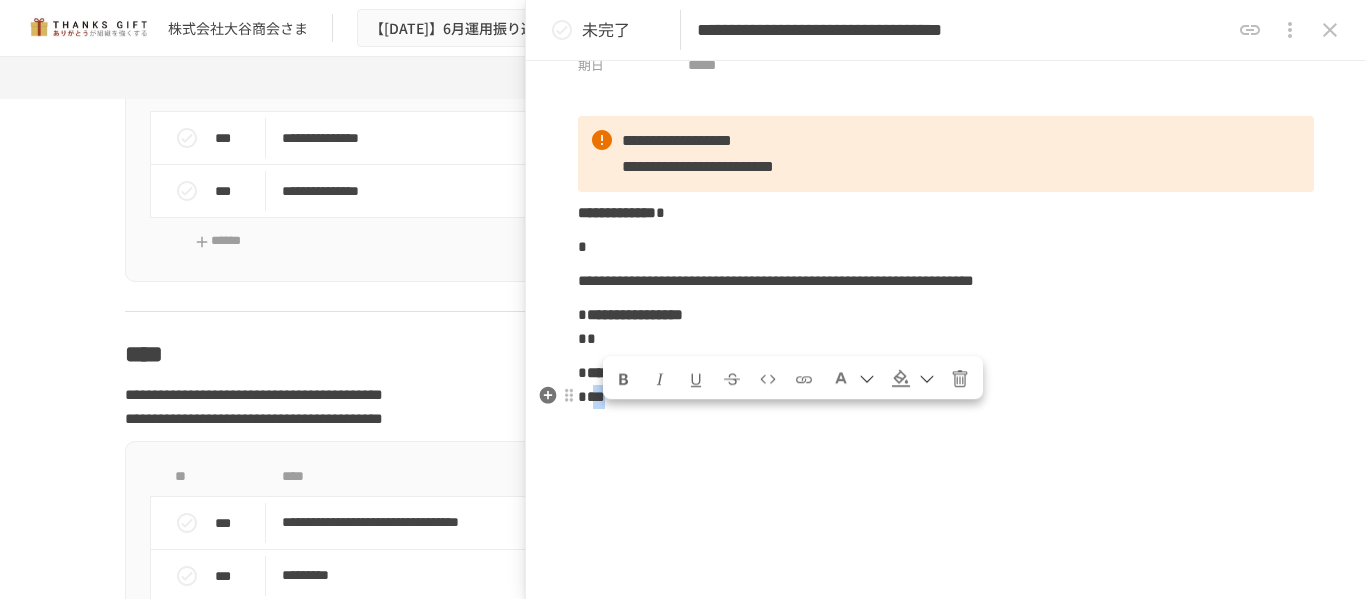 drag, startPoint x: 611, startPoint y: 426, endPoint x: 673, endPoint y: 430, distance: 62.1289 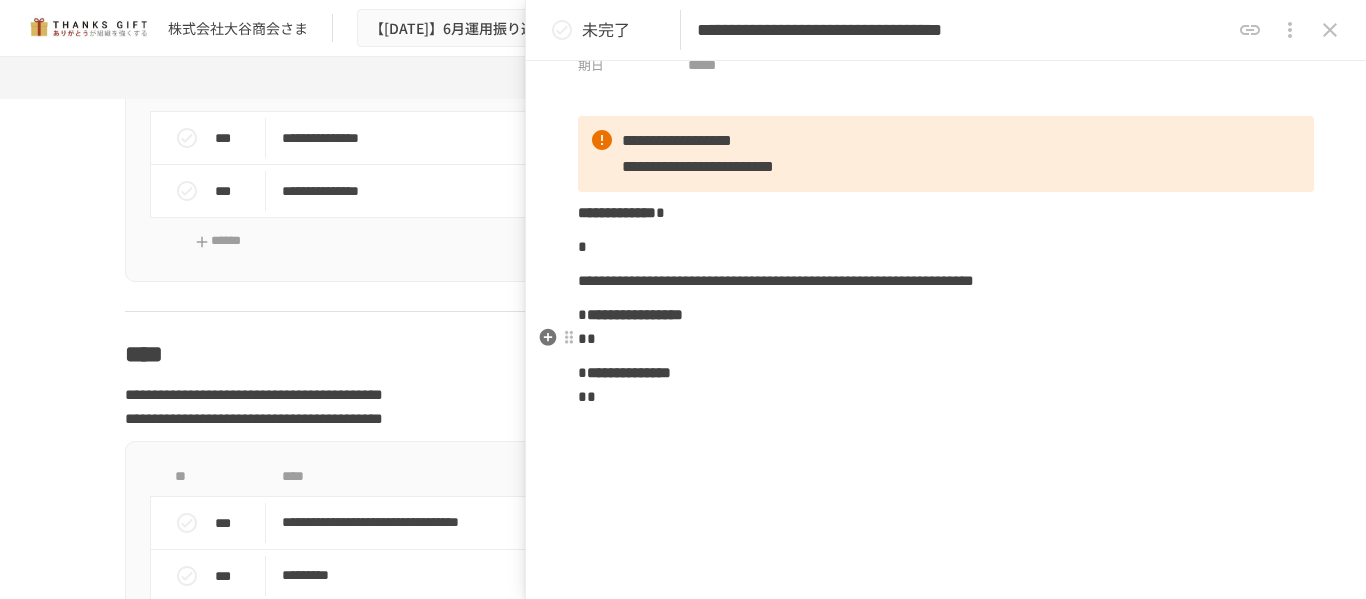 click on "*" at bounding box center (587, 338) 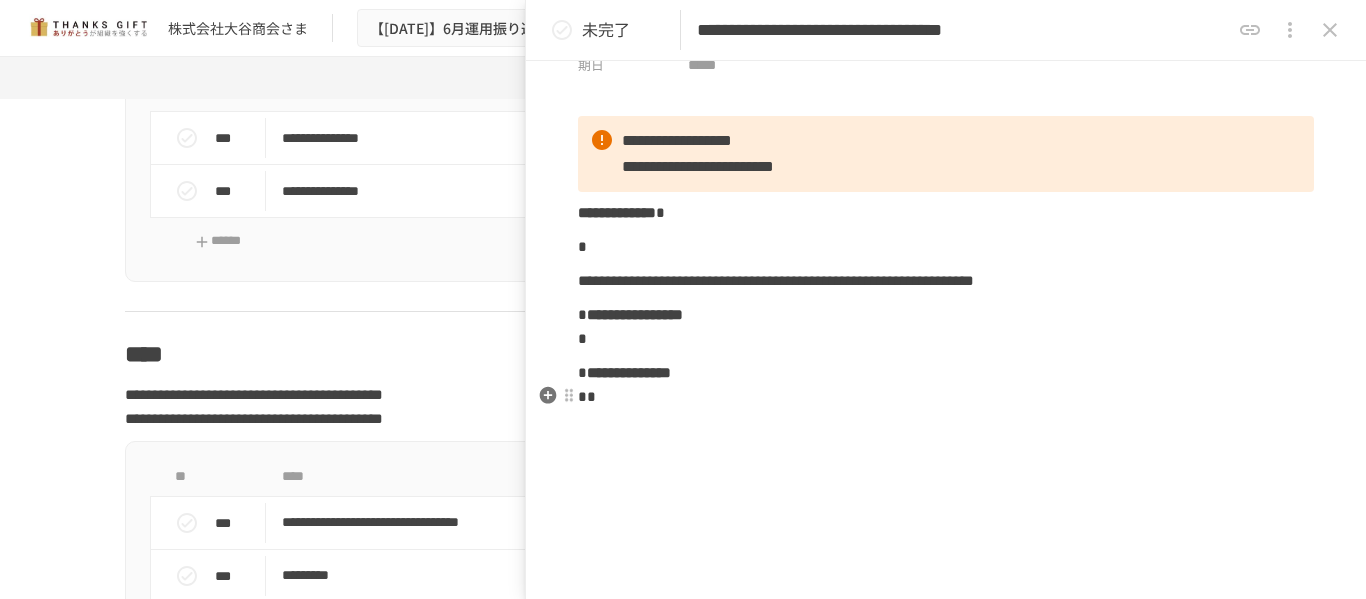 click on "*" at bounding box center (587, 396) 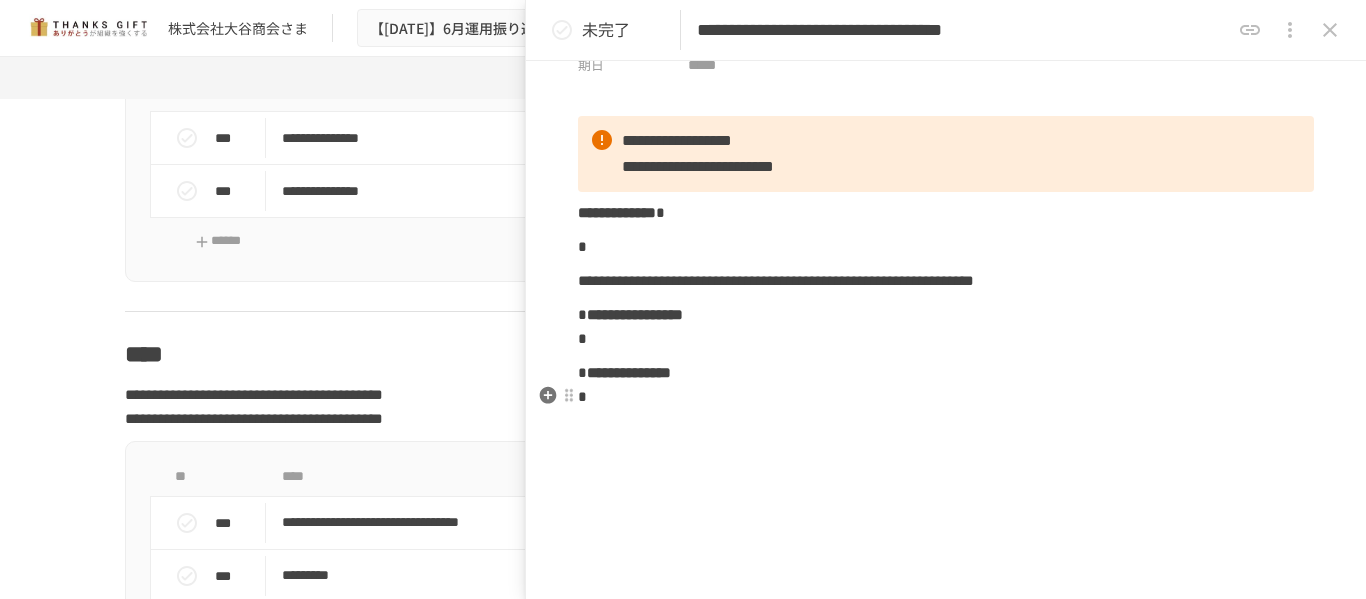 click on "**********" at bounding box center (946, 385) 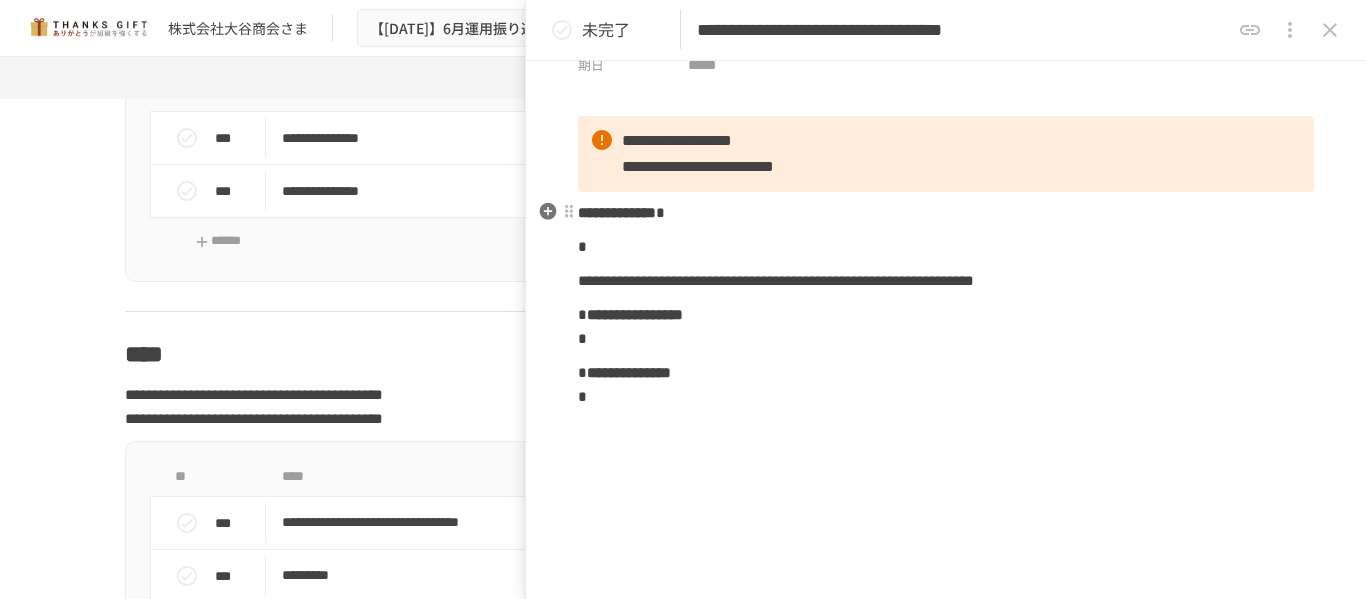 scroll, scrollTop: 0, scrollLeft: 0, axis: both 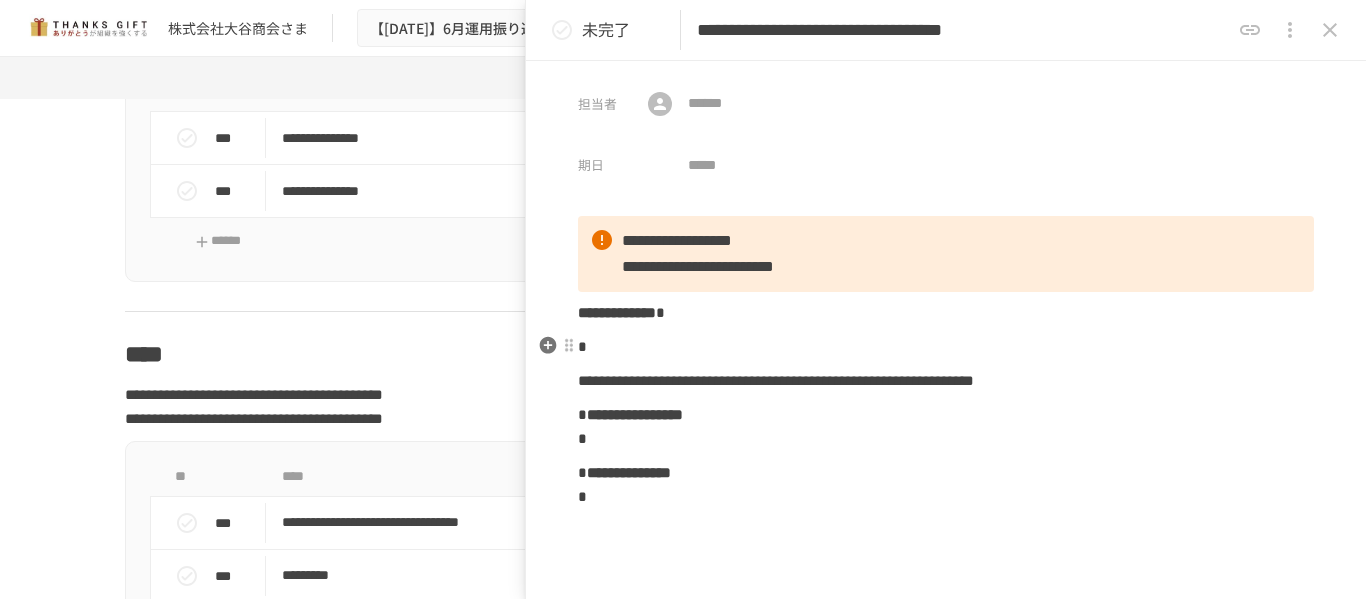 click on "*" at bounding box center (946, 347) 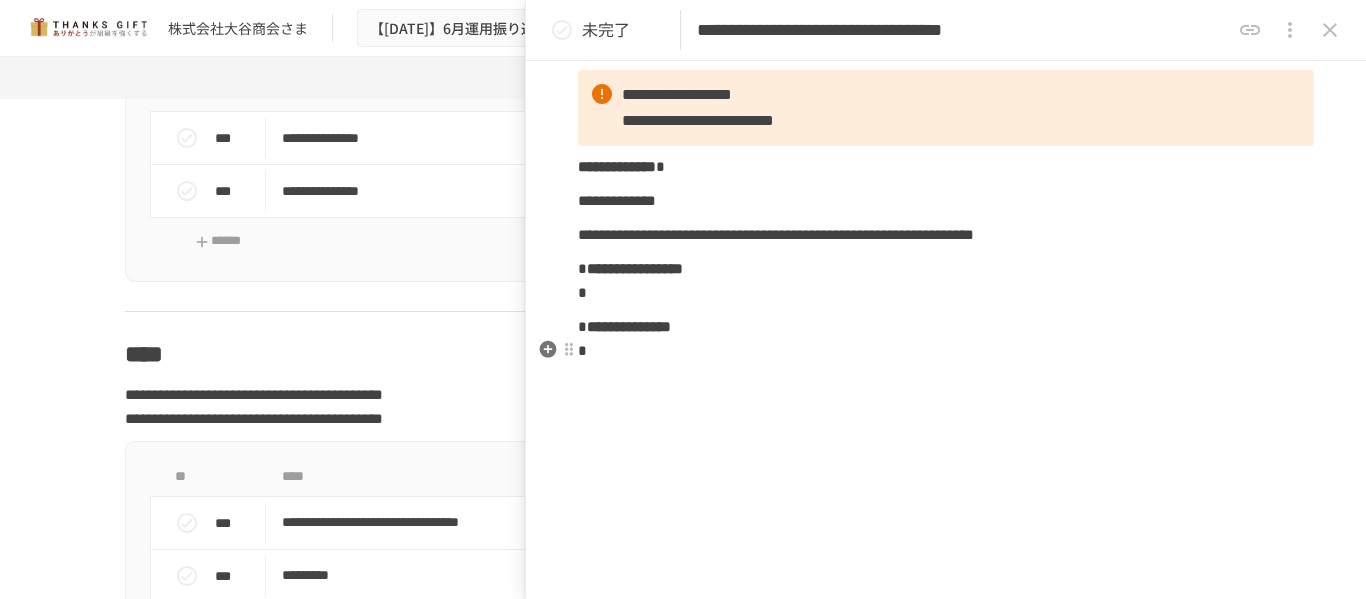 scroll, scrollTop: 200, scrollLeft: 0, axis: vertical 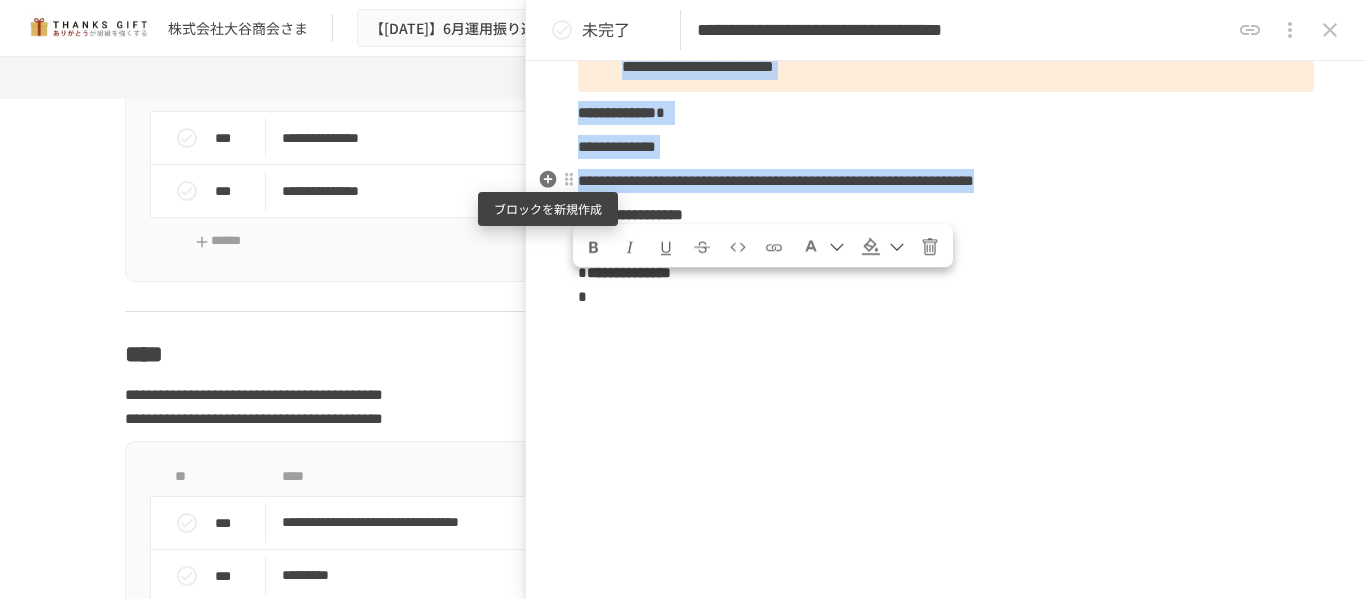 drag, startPoint x: 854, startPoint y: 200, endPoint x: 539, endPoint y: 181, distance: 315.5725 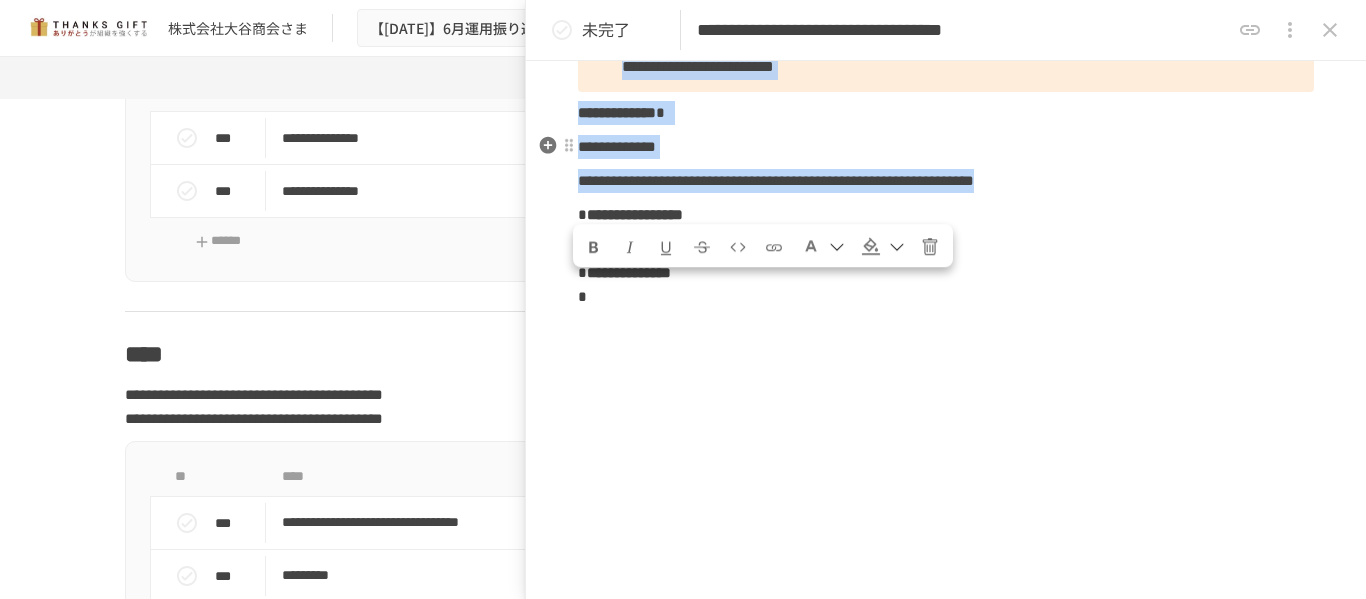 click on "**********" at bounding box center [617, 146] 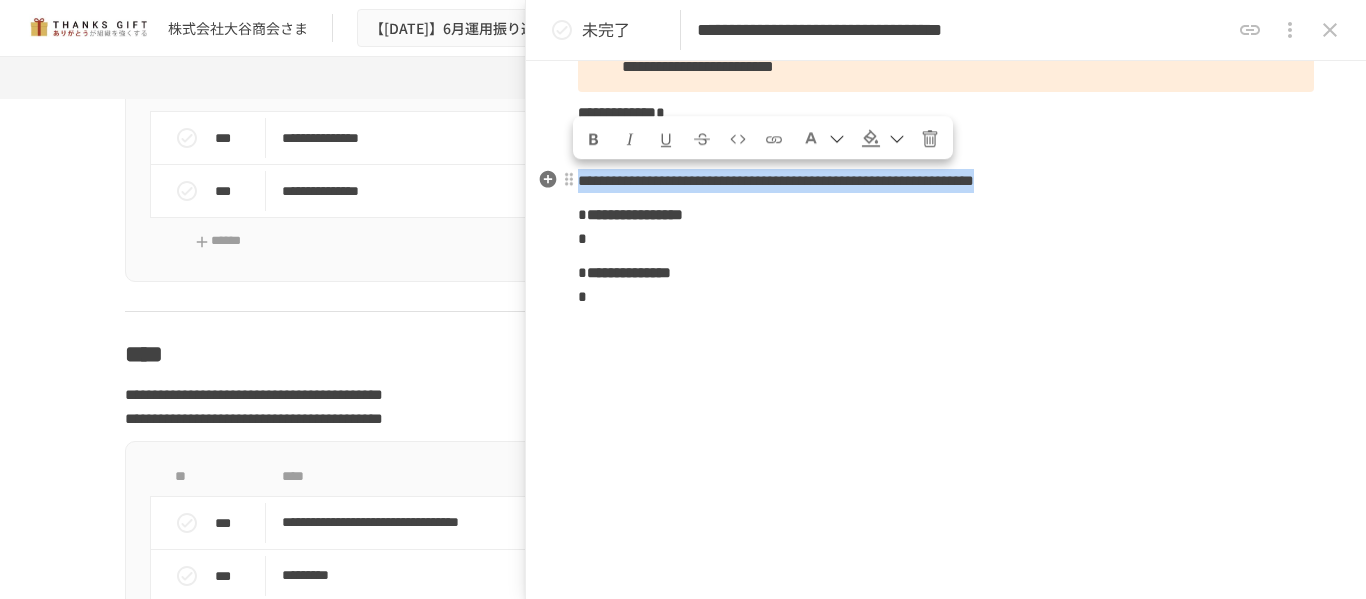 drag, startPoint x: 585, startPoint y: 178, endPoint x: 869, endPoint y: 205, distance: 285.28058 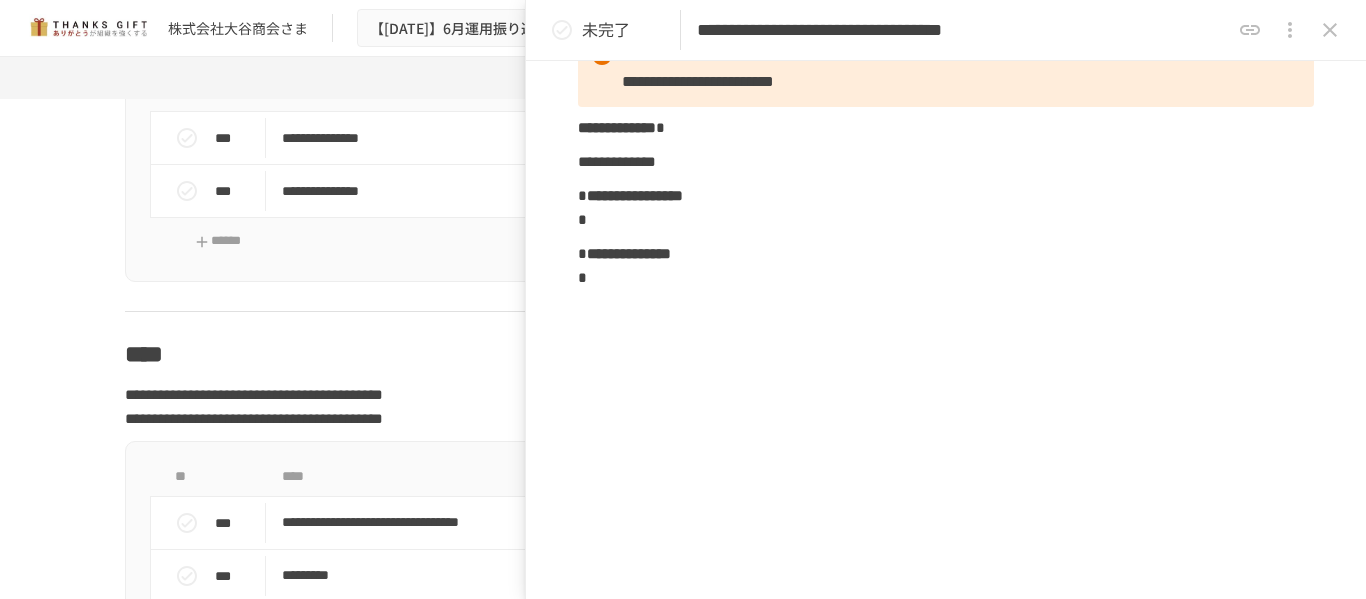 scroll, scrollTop: 0, scrollLeft: 0, axis: both 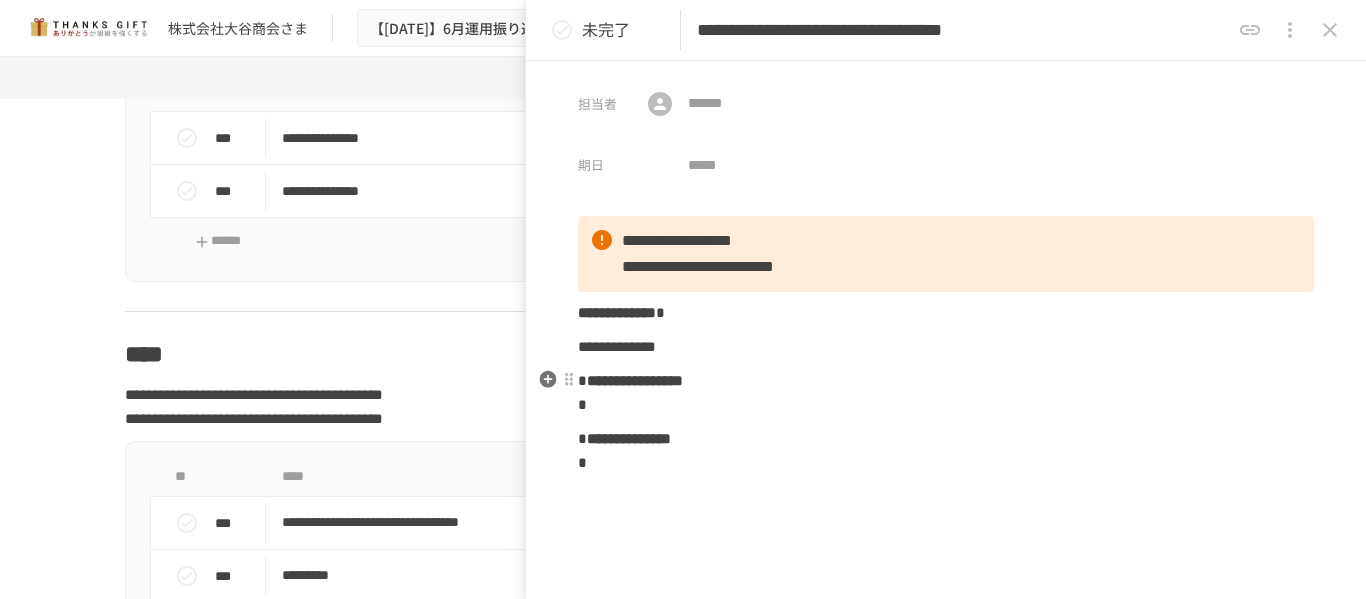click on "**********" at bounding box center [946, 345] 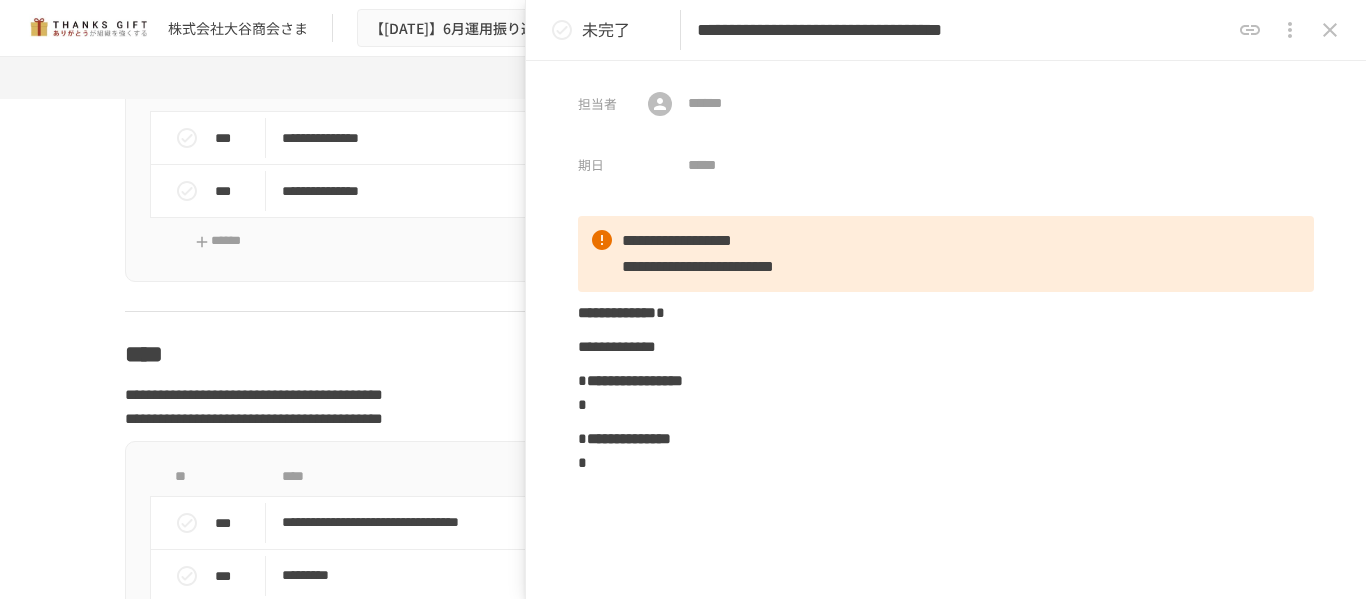 click on "**********" at bounding box center (946, 499) 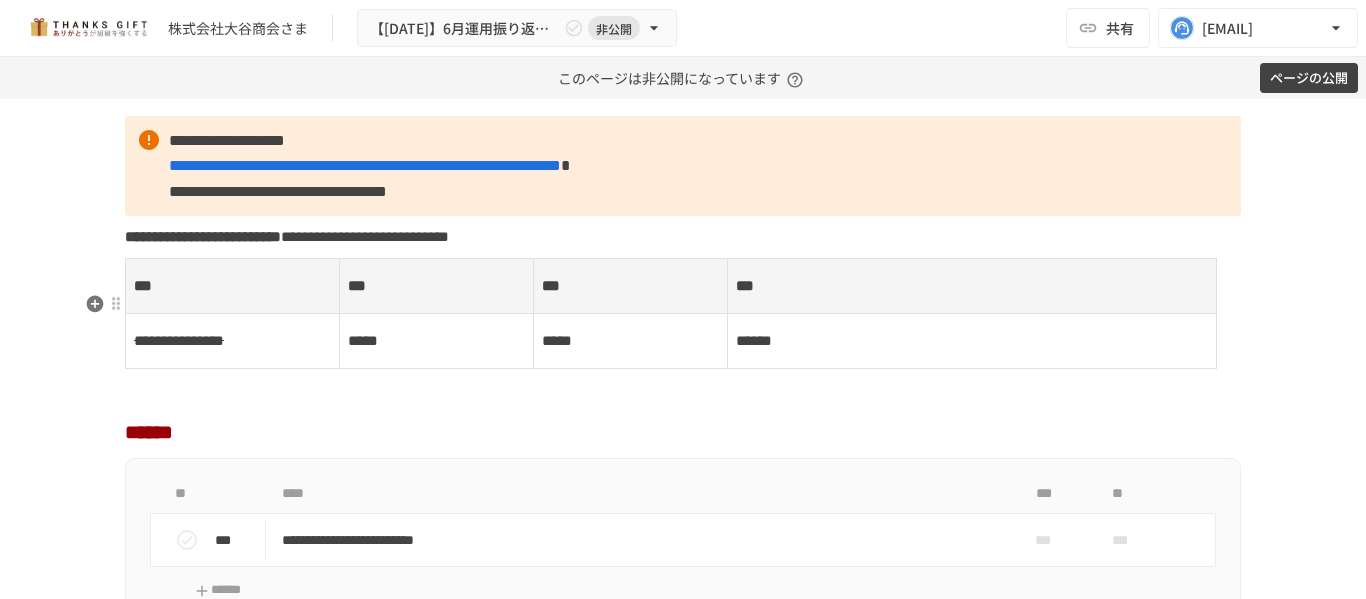 scroll, scrollTop: 9996, scrollLeft: 0, axis: vertical 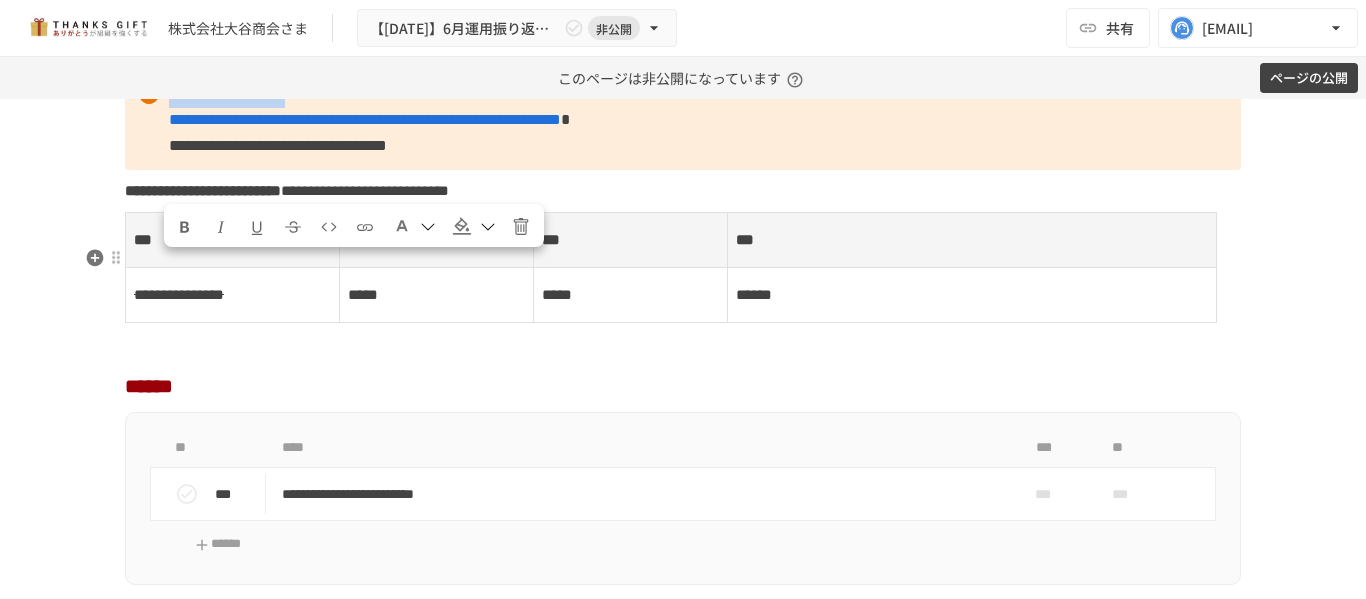 drag, startPoint x: 390, startPoint y: 268, endPoint x: 161, endPoint y: 266, distance: 229.00873 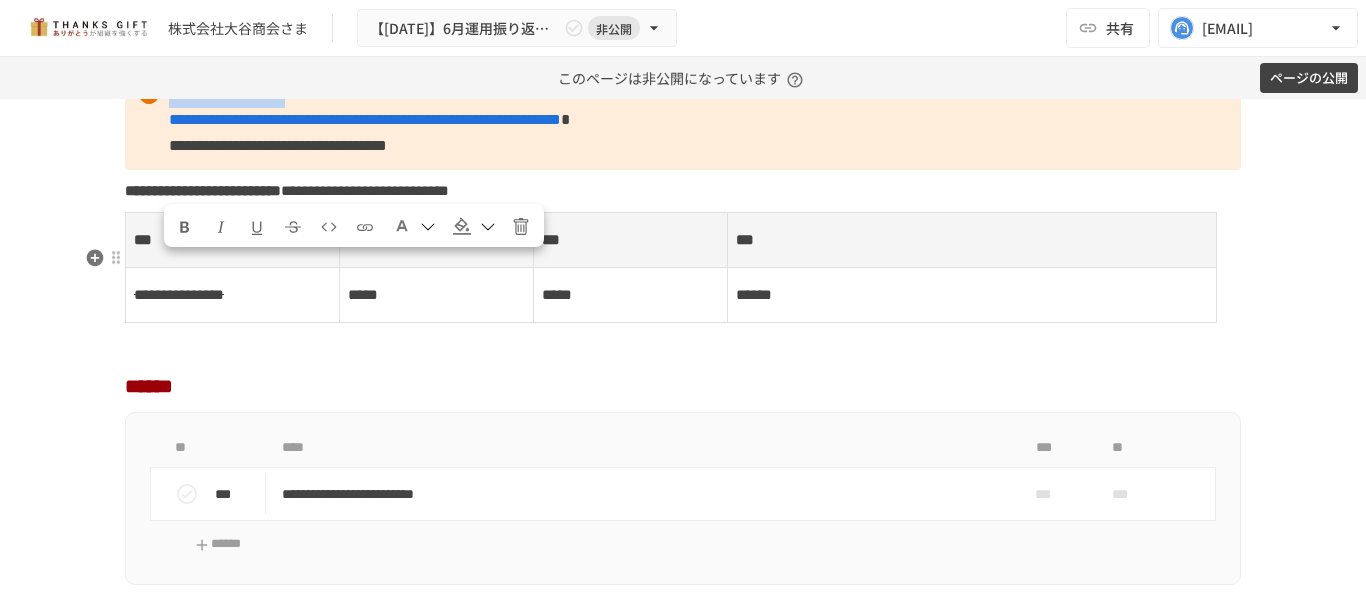 click on "**********" at bounding box center (683, 120) 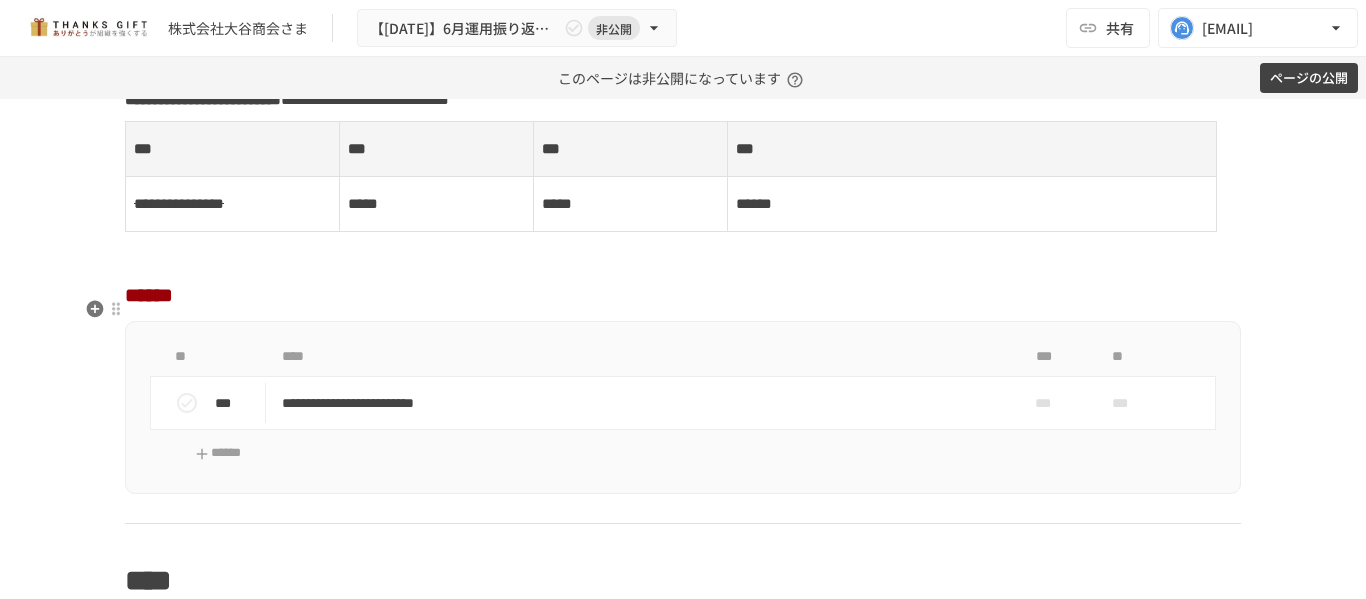 scroll, scrollTop: 10096, scrollLeft: 0, axis: vertical 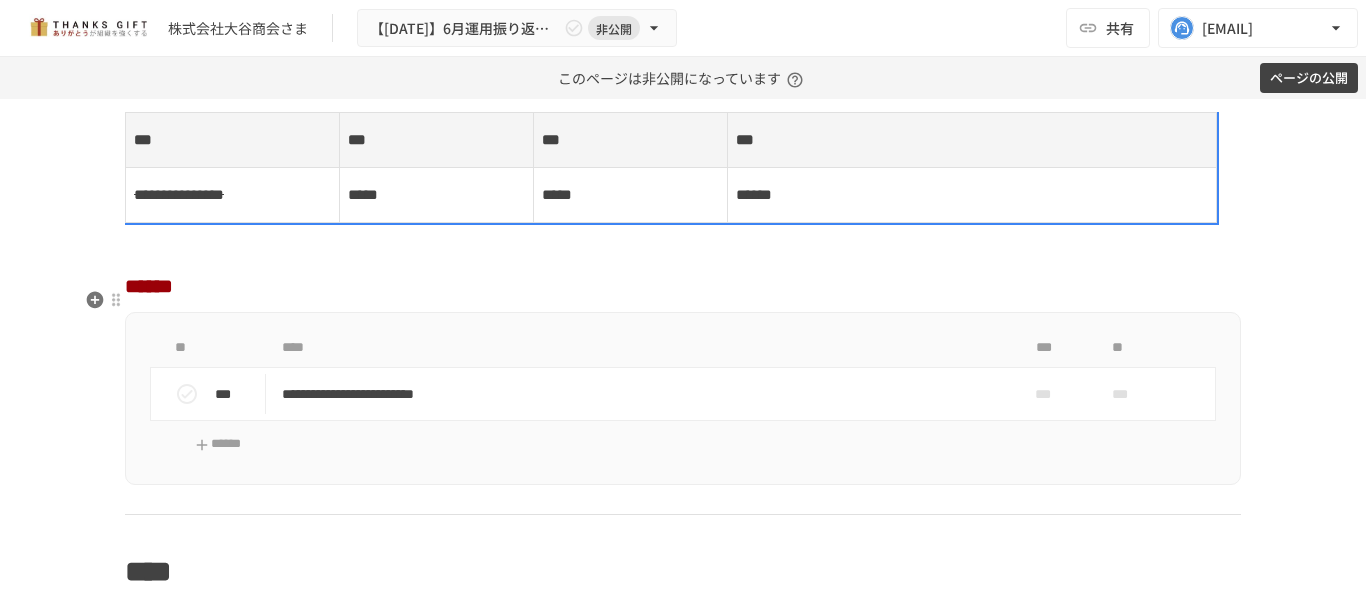 click on "*****" at bounding box center (363, 194) 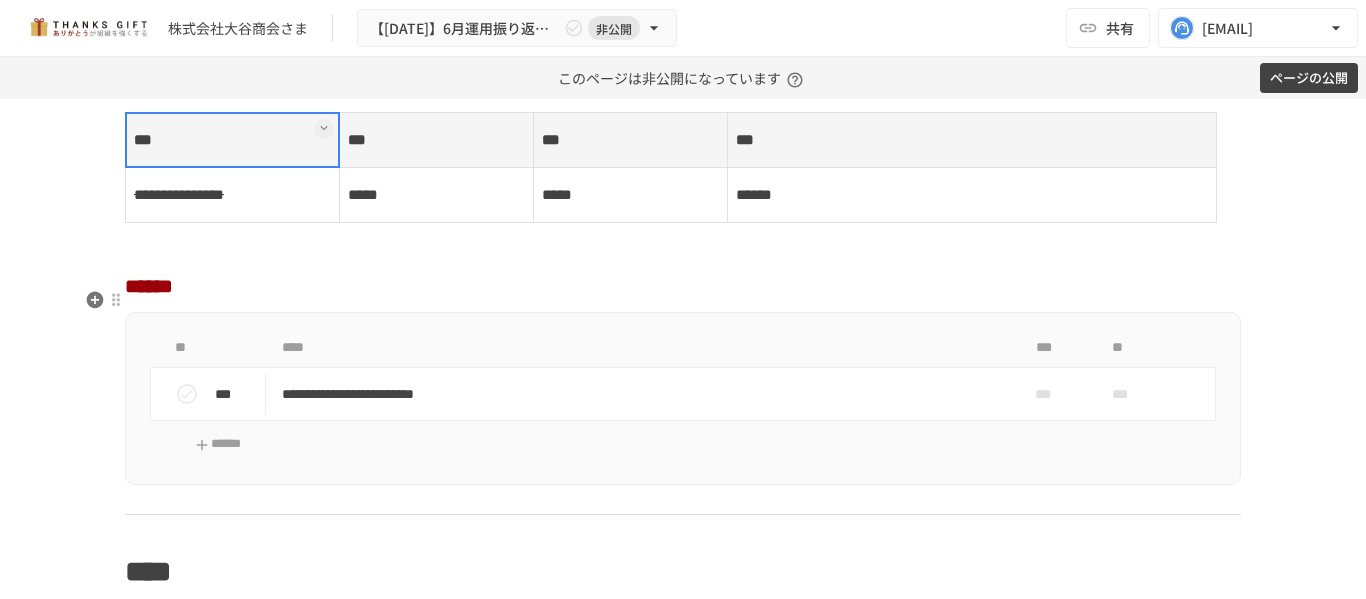 click on "*****" at bounding box center [436, 195] 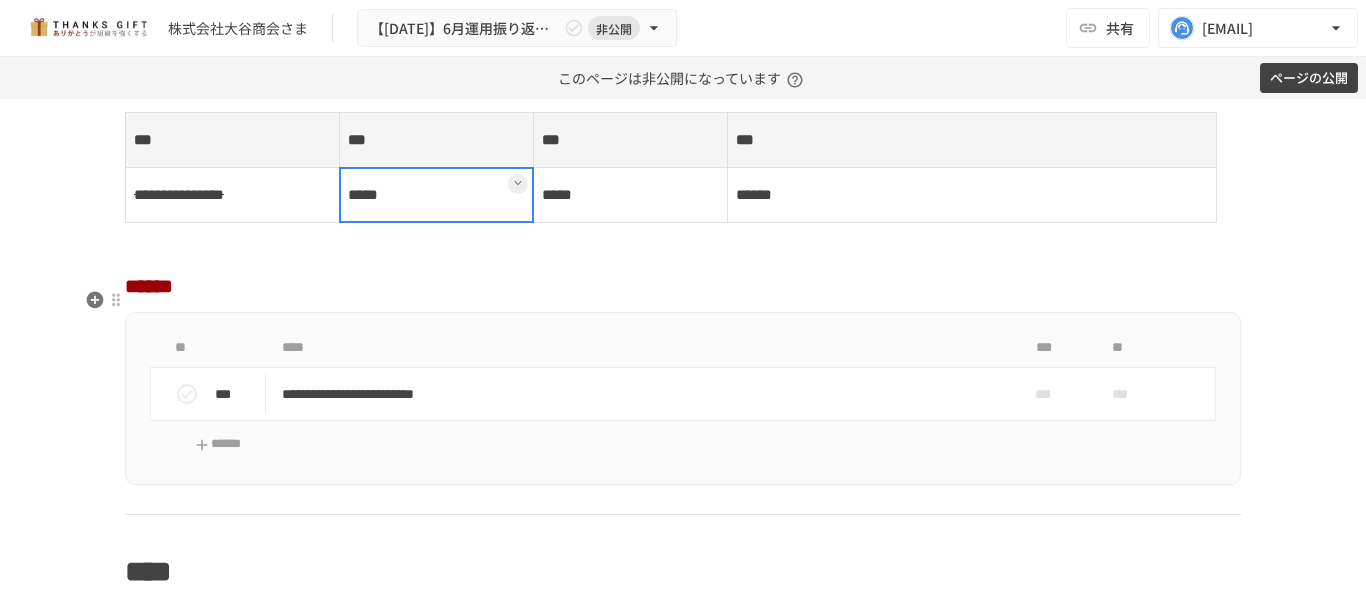 click at bounding box center (437, 195) 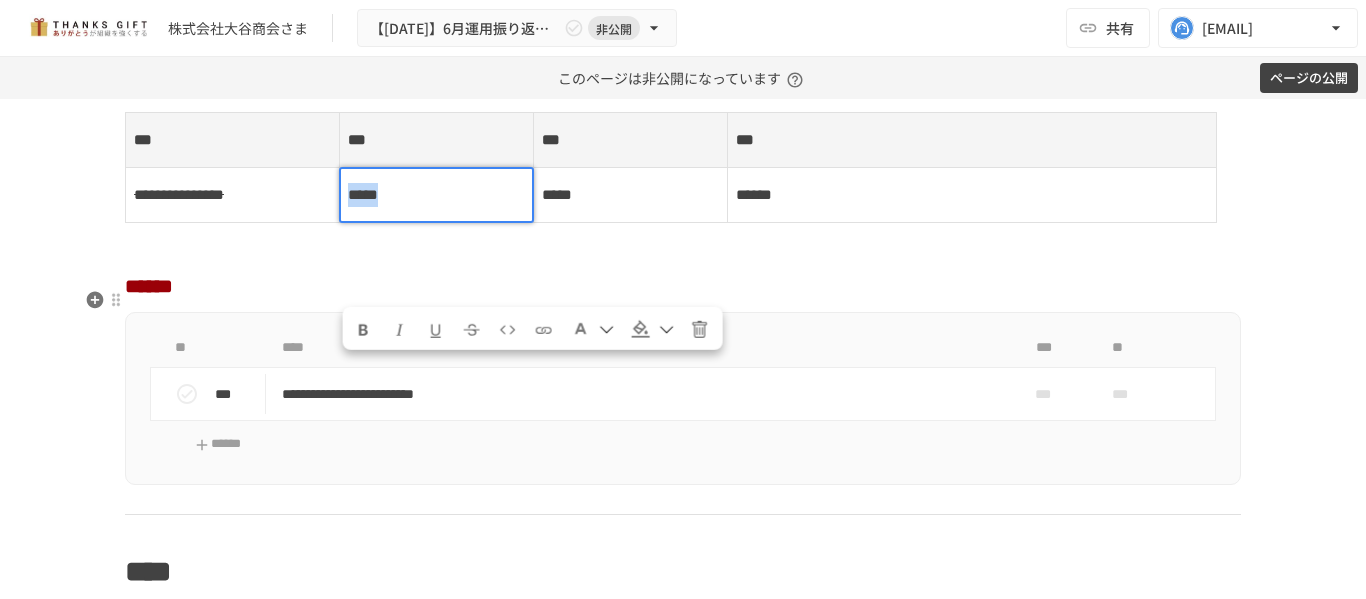 drag, startPoint x: 407, startPoint y: 379, endPoint x: 335, endPoint y: 370, distance: 72.56032 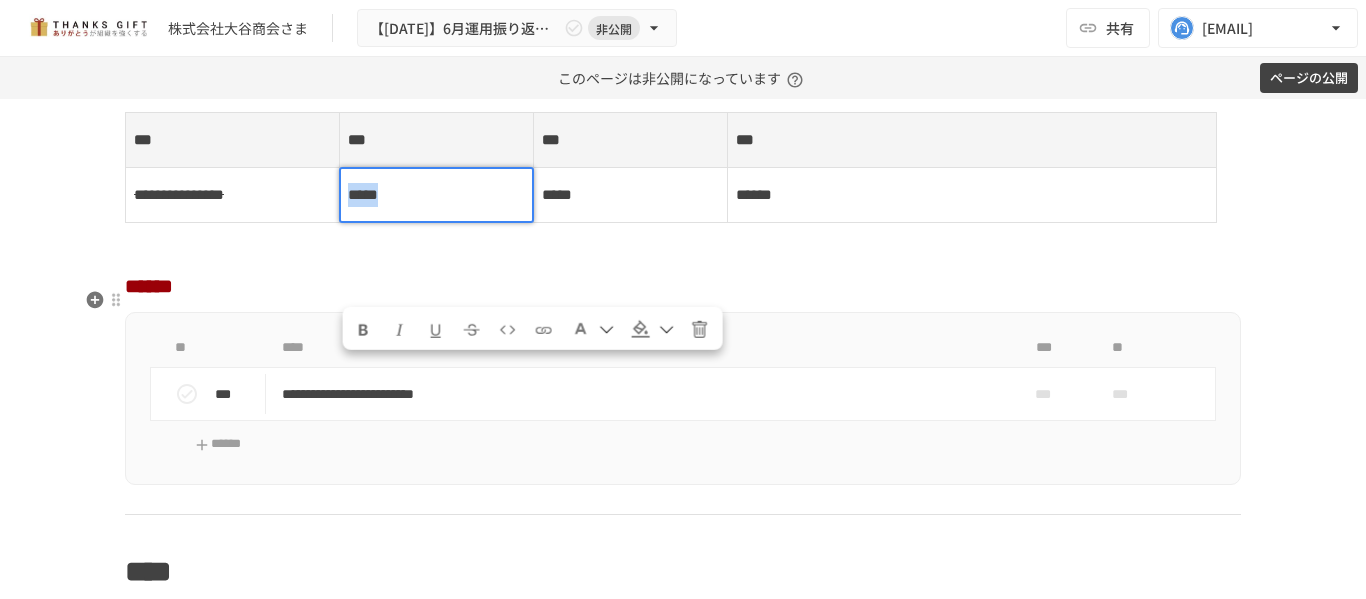 click on "**********" at bounding box center (671, 195) 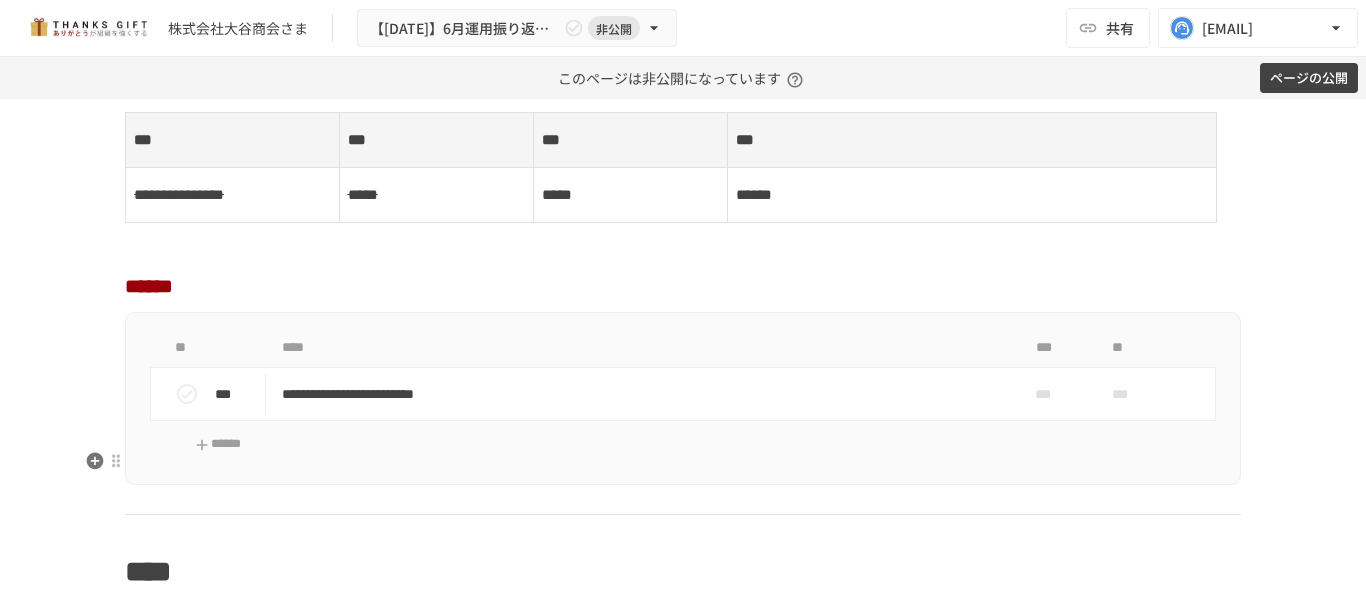click on "**********" at bounding box center [683, -4143] 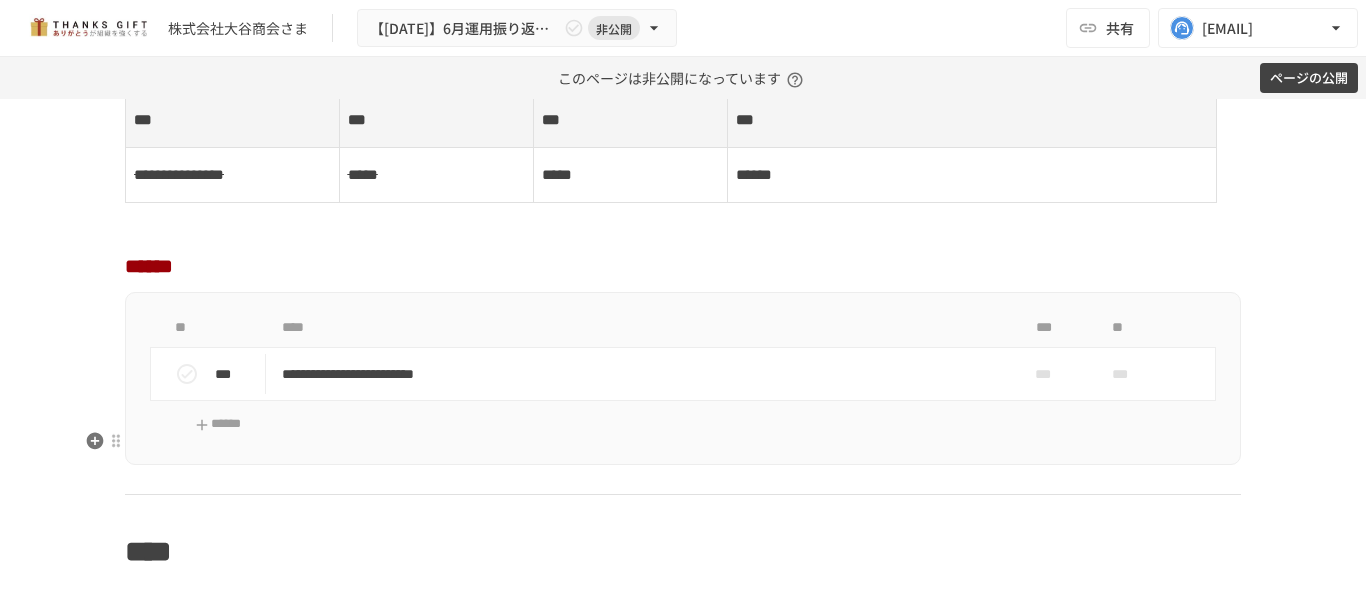 scroll, scrollTop: 10096, scrollLeft: 0, axis: vertical 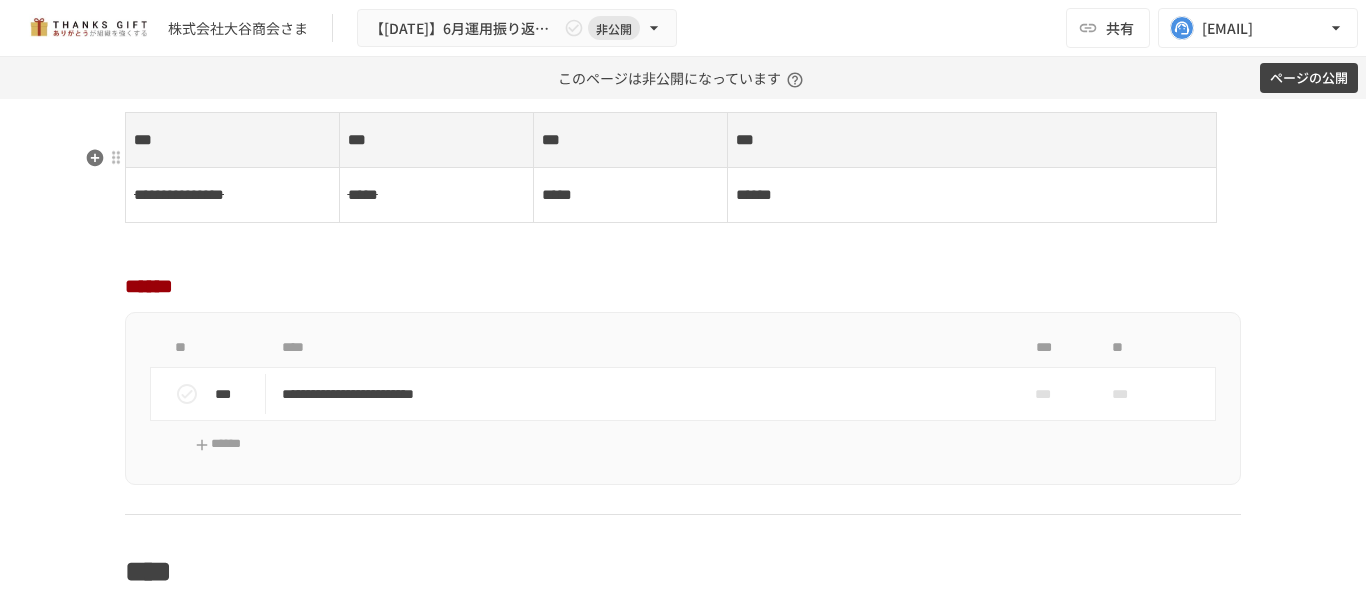 click on "**********" at bounding box center (683, 20) 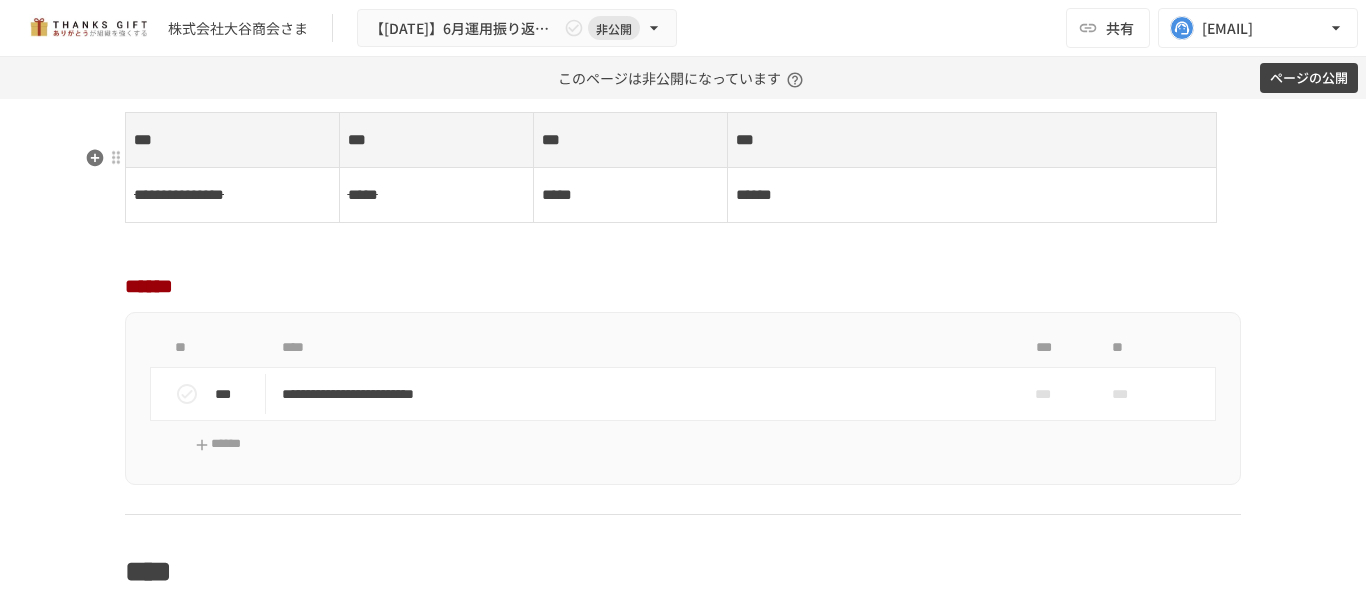 click on "**********" at bounding box center (683, 20) 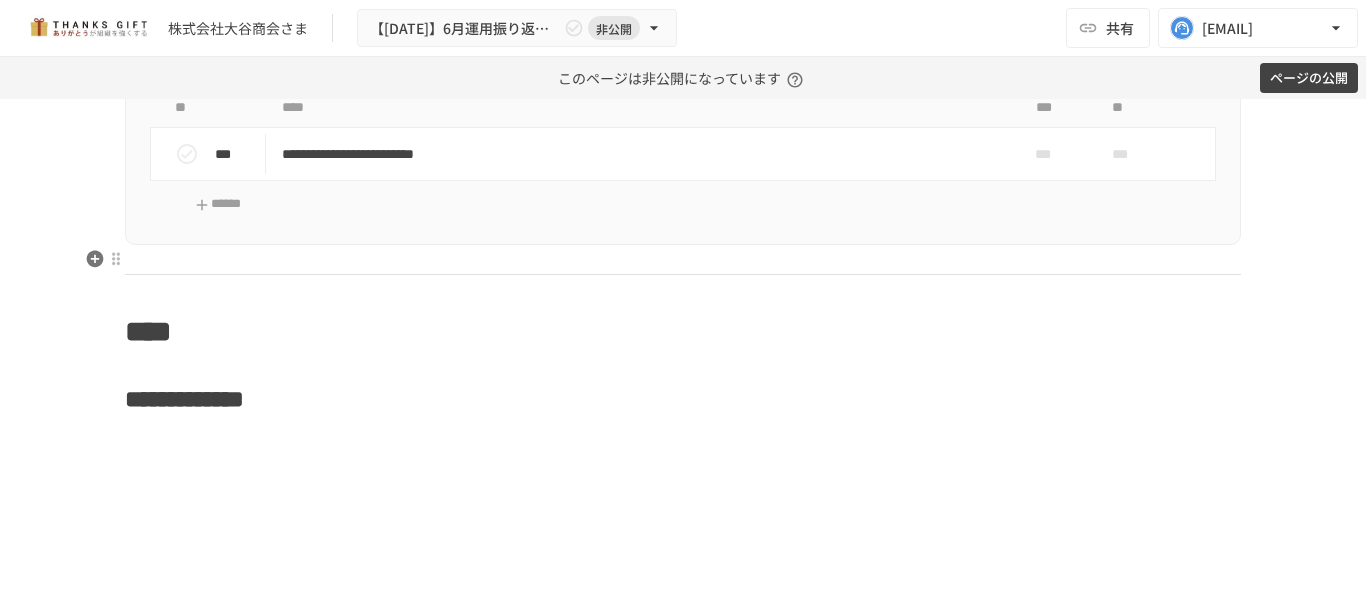 scroll, scrollTop: 10396, scrollLeft: 0, axis: vertical 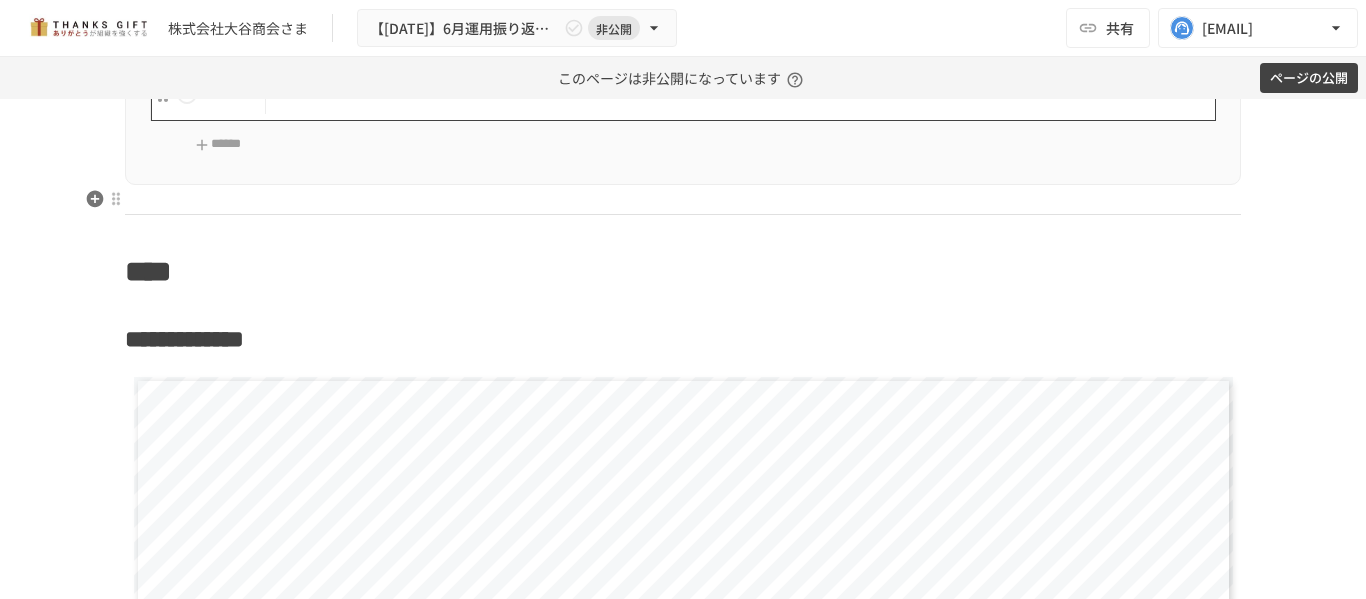click on "**********" at bounding box center (641, 94) 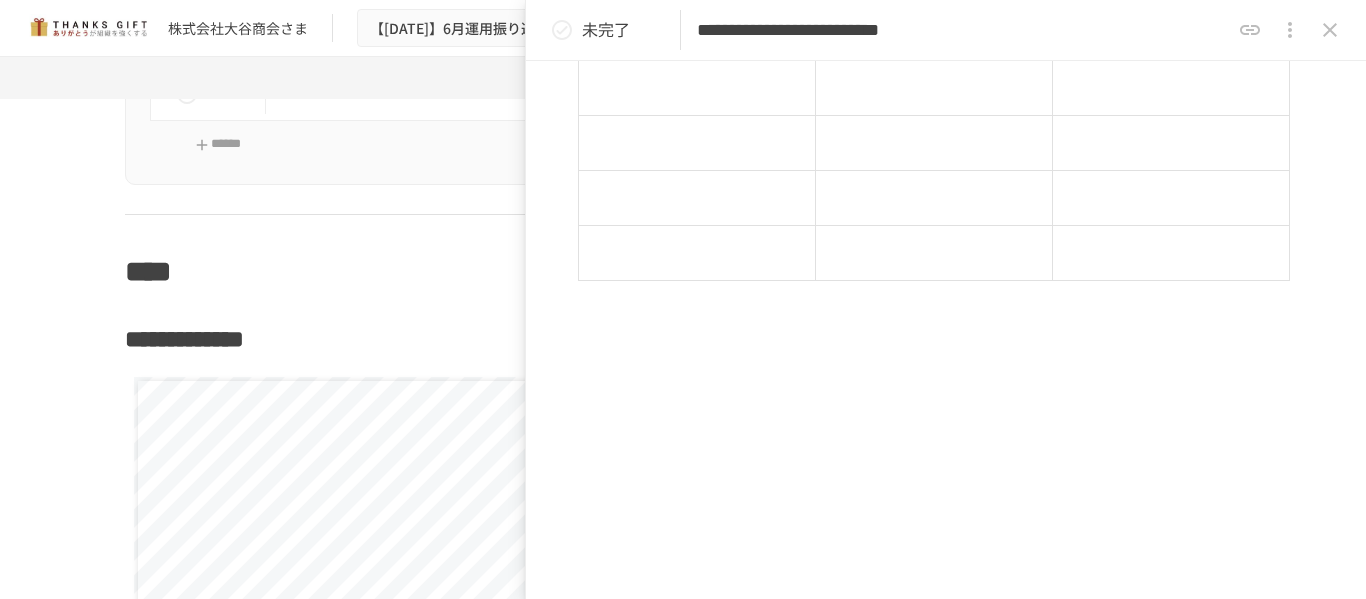 scroll, scrollTop: 215, scrollLeft: 0, axis: vertical 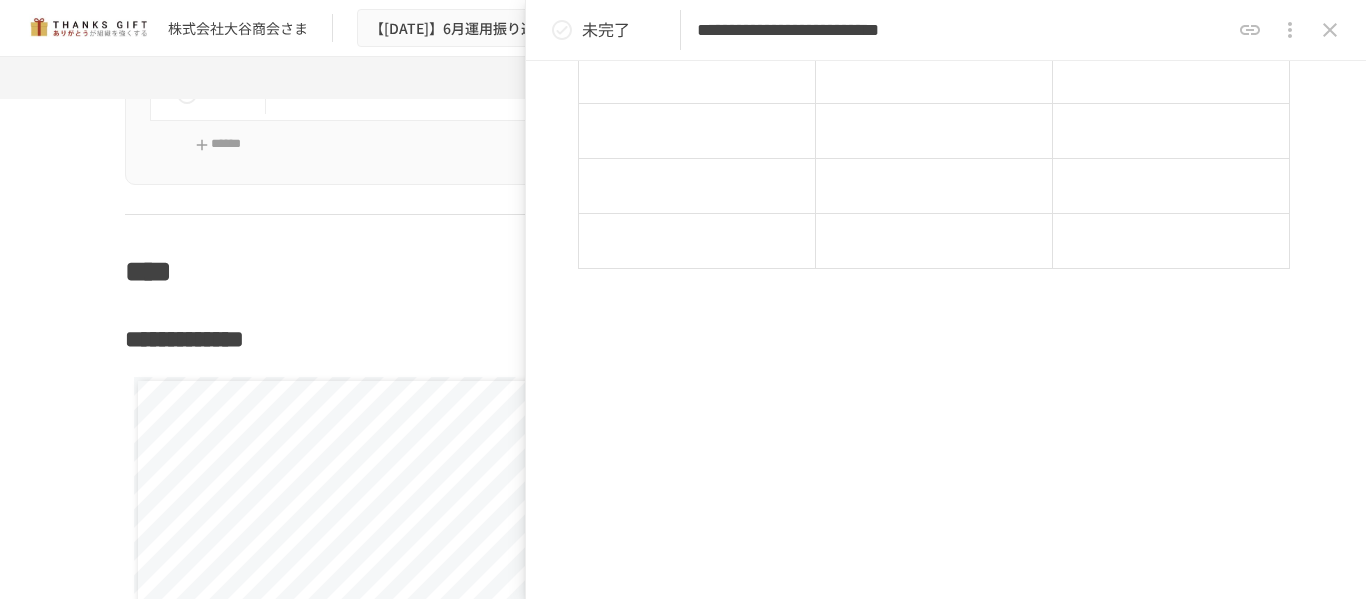 click on "**********" at bounding box center [683, -118] 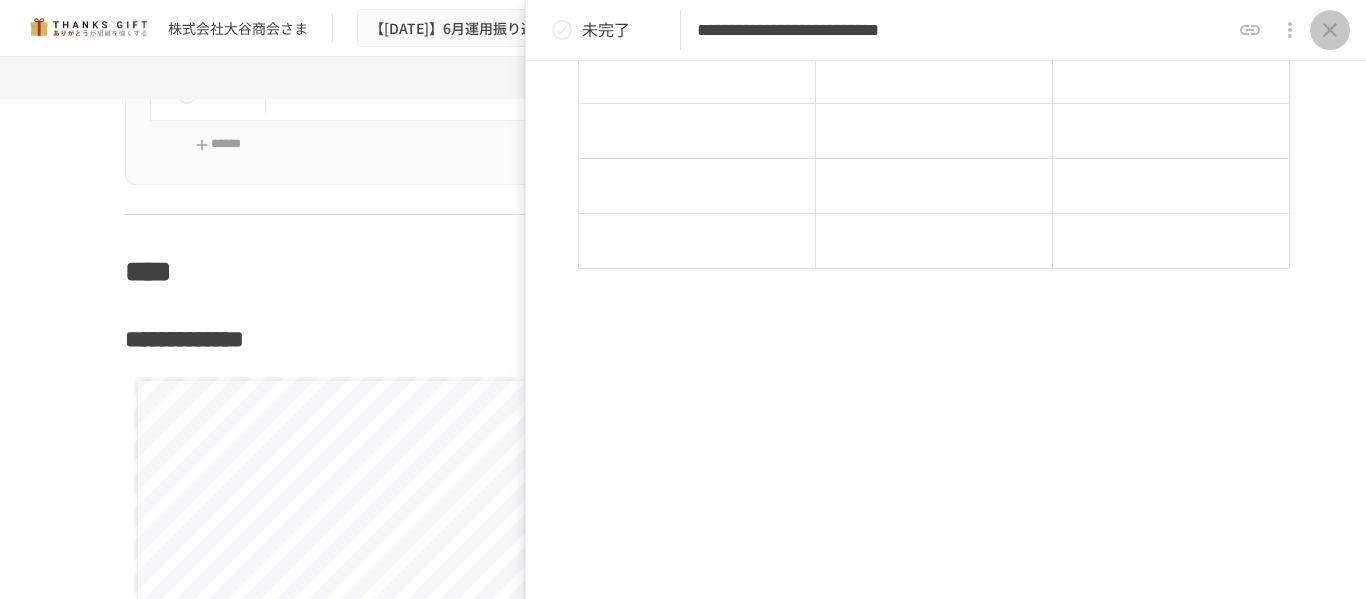 click 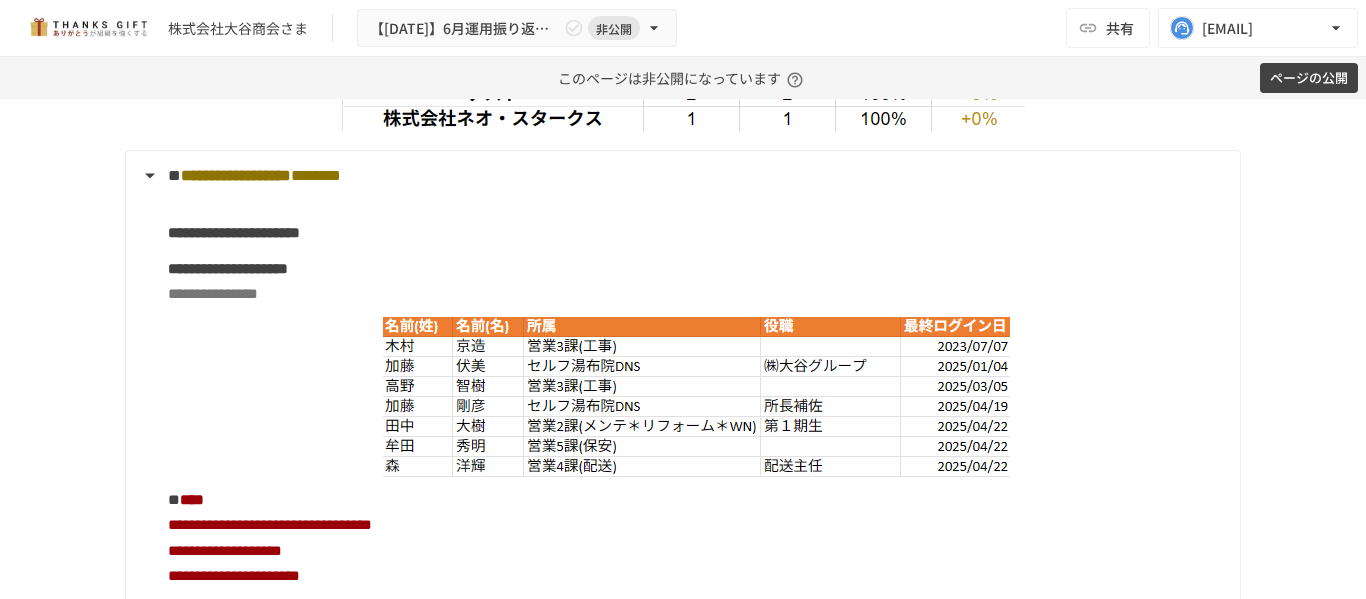 scroll, scrollTop: 2100, scrollLeft: 0, axis: vertical 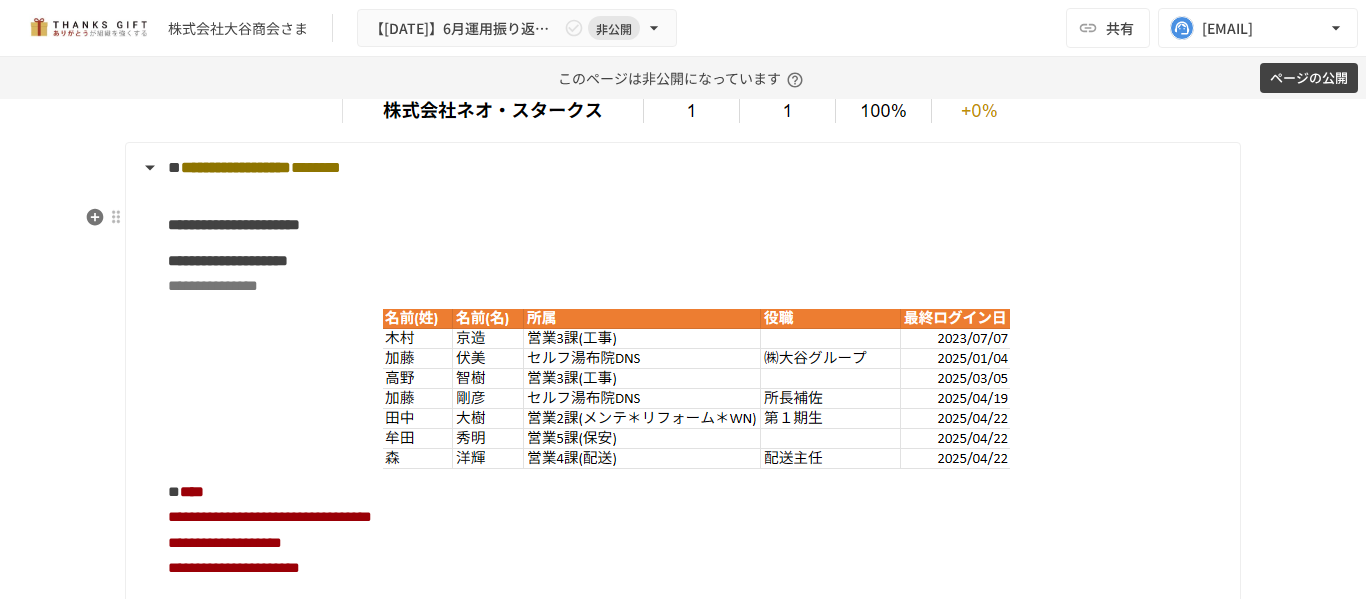 click on "**********" at bounding box center [681, 168] 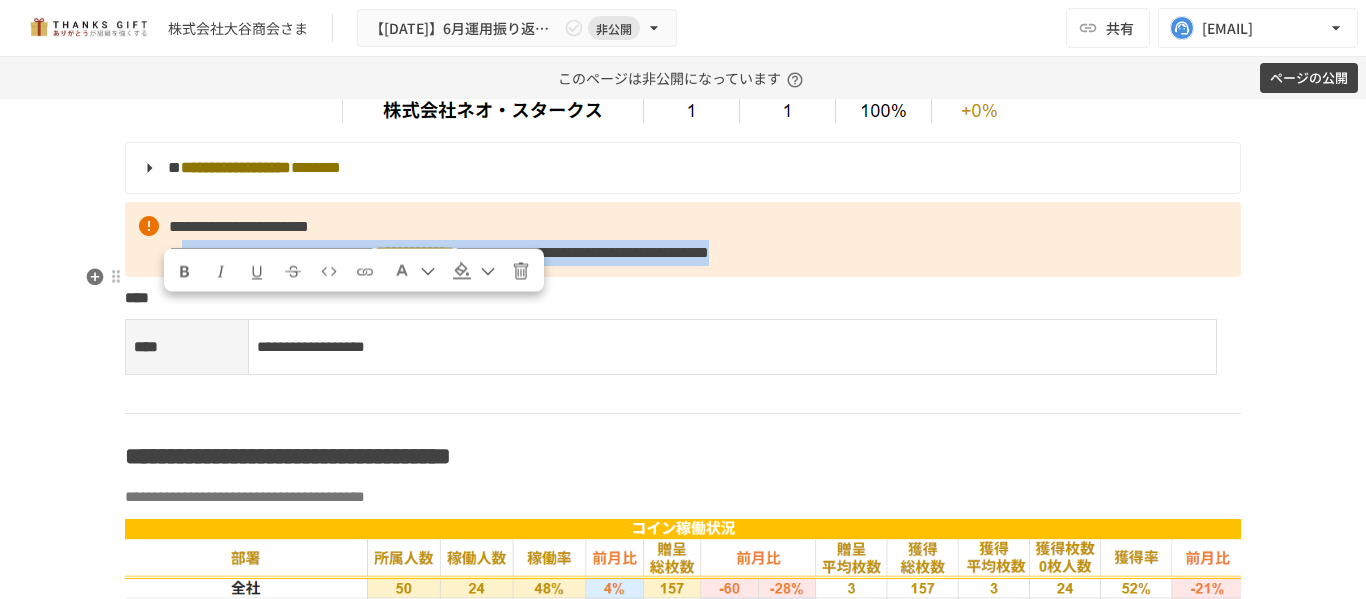 drag, startPoint x: 517, startPoint y: 339, endPoint x: 199, endPoint y: 303, distance: 320.03125 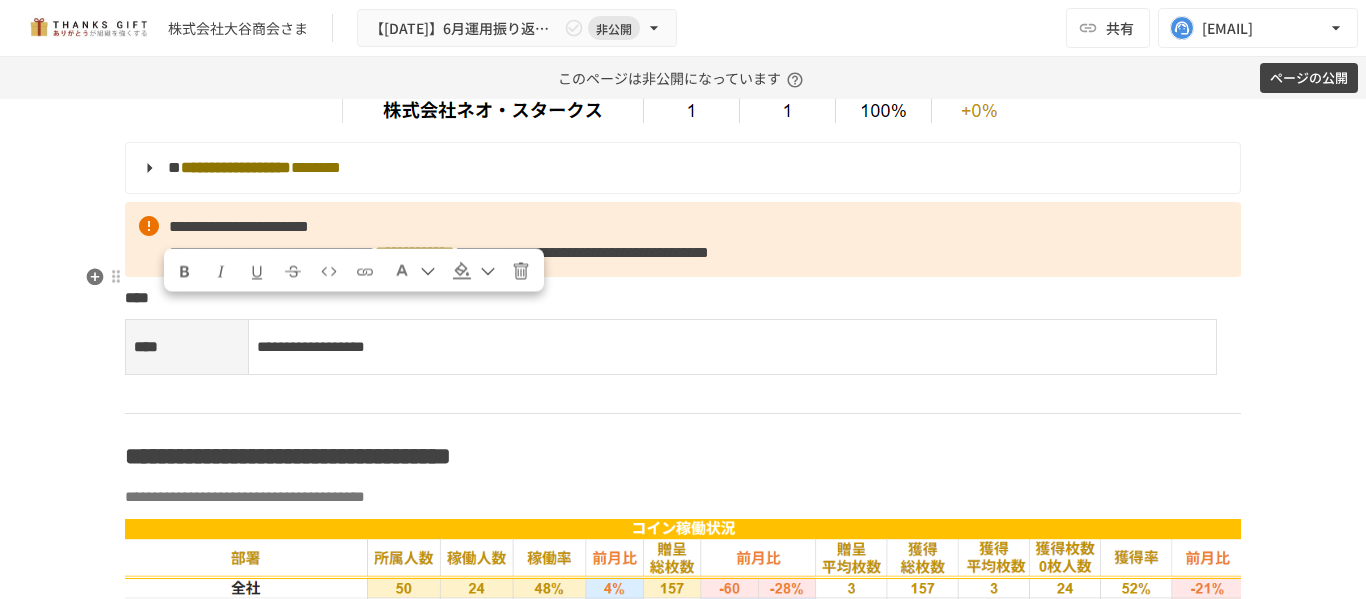 click on "**********" at bounding box center (683, 239) 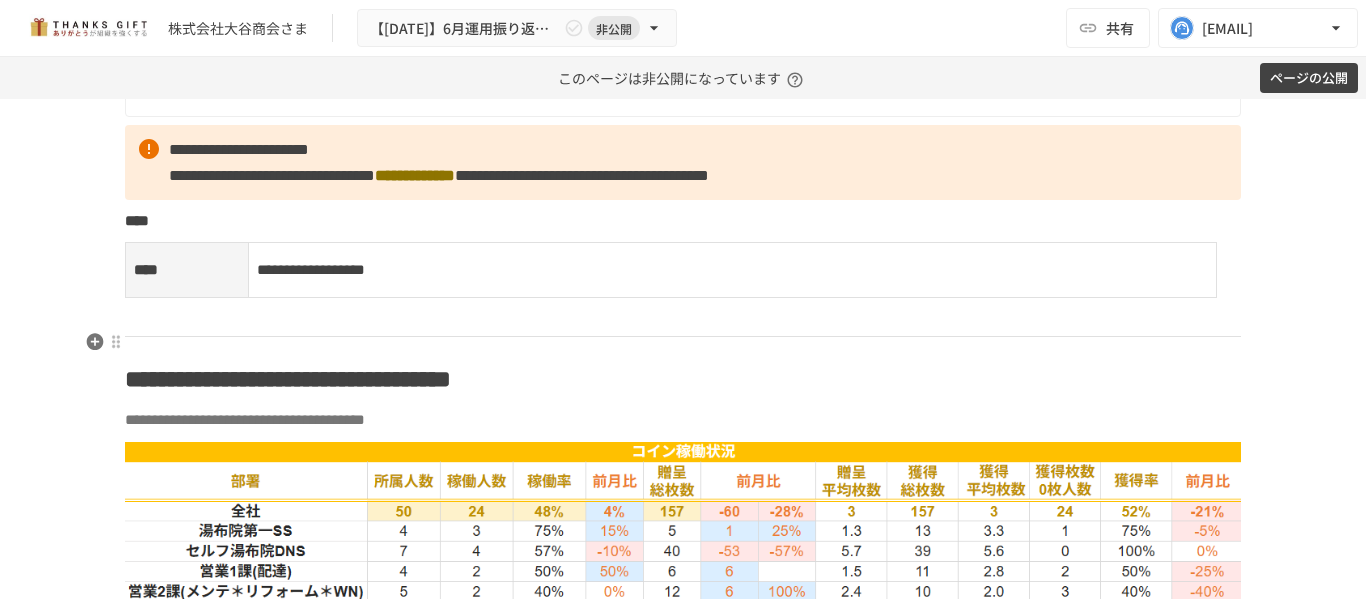 scroll, scrollTop: 2200, scrollLeft: 0, axis: vertical 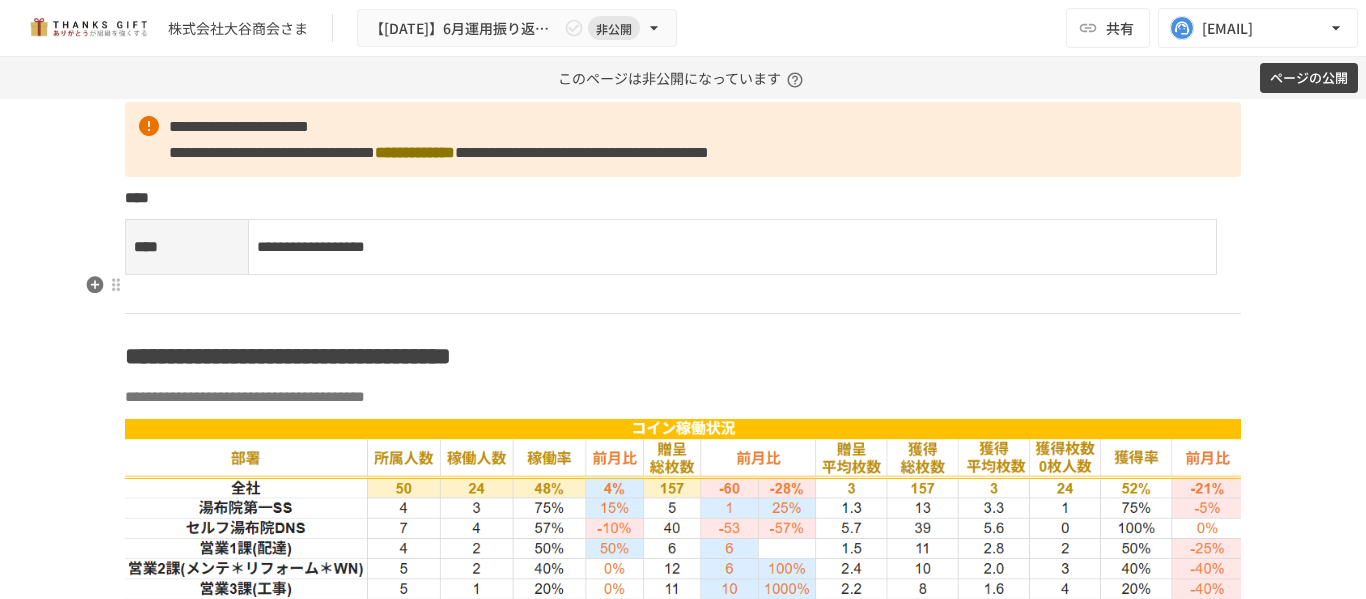 click on "****" at bounding box center (683, 198) 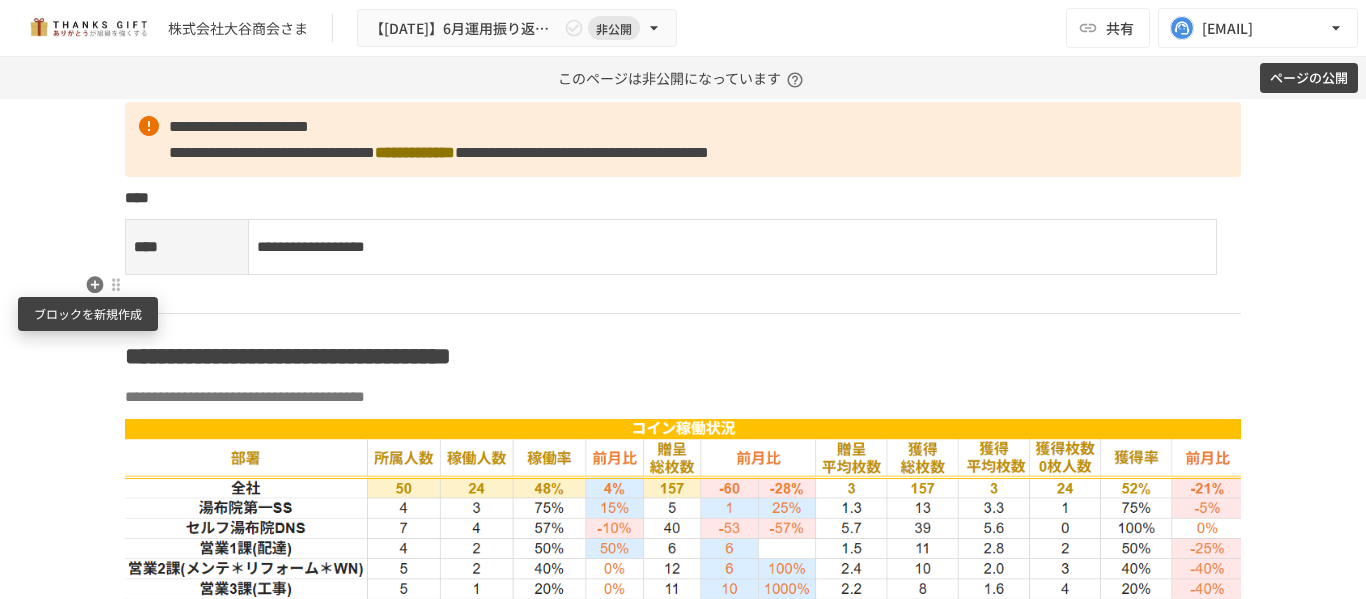 click 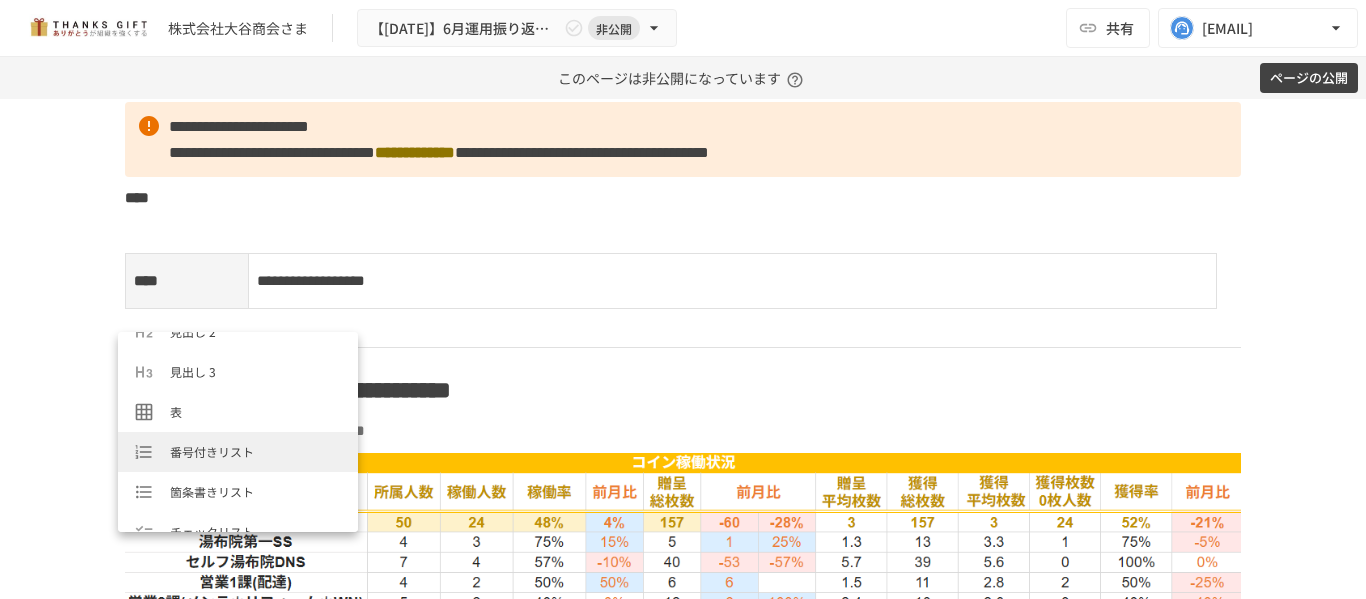 scroll, scrollTop: 200, scrollLeft: 0, axis: vertical 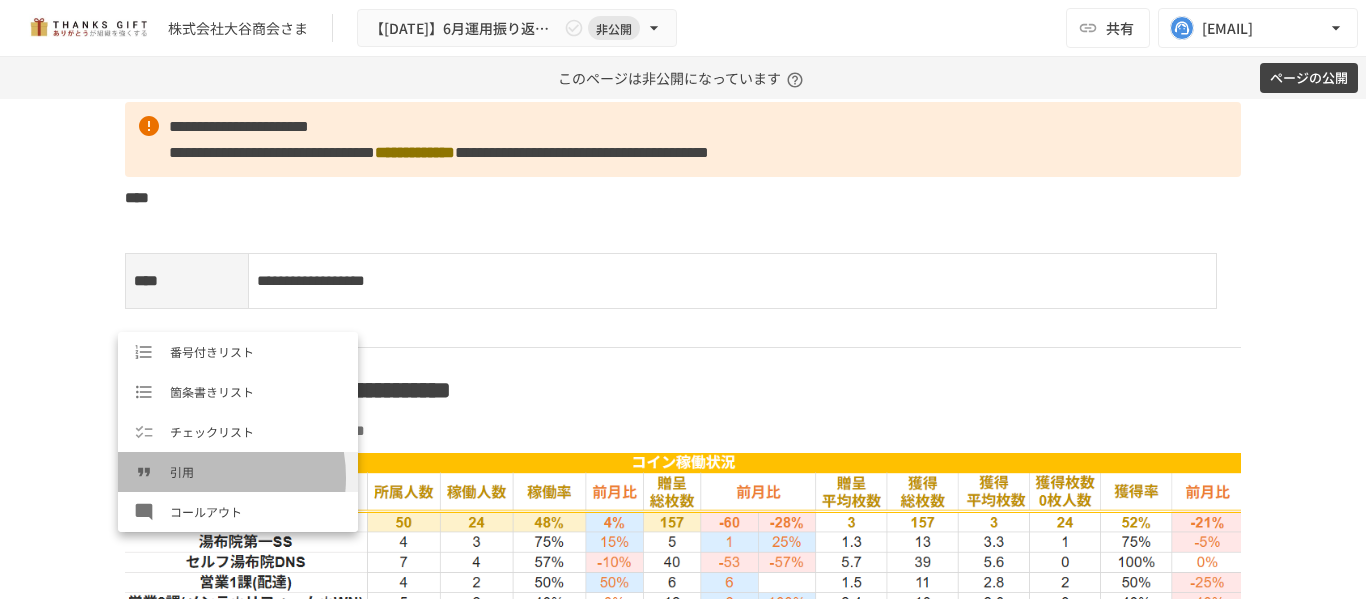 click on "引用" at bounding box center [256, 471] 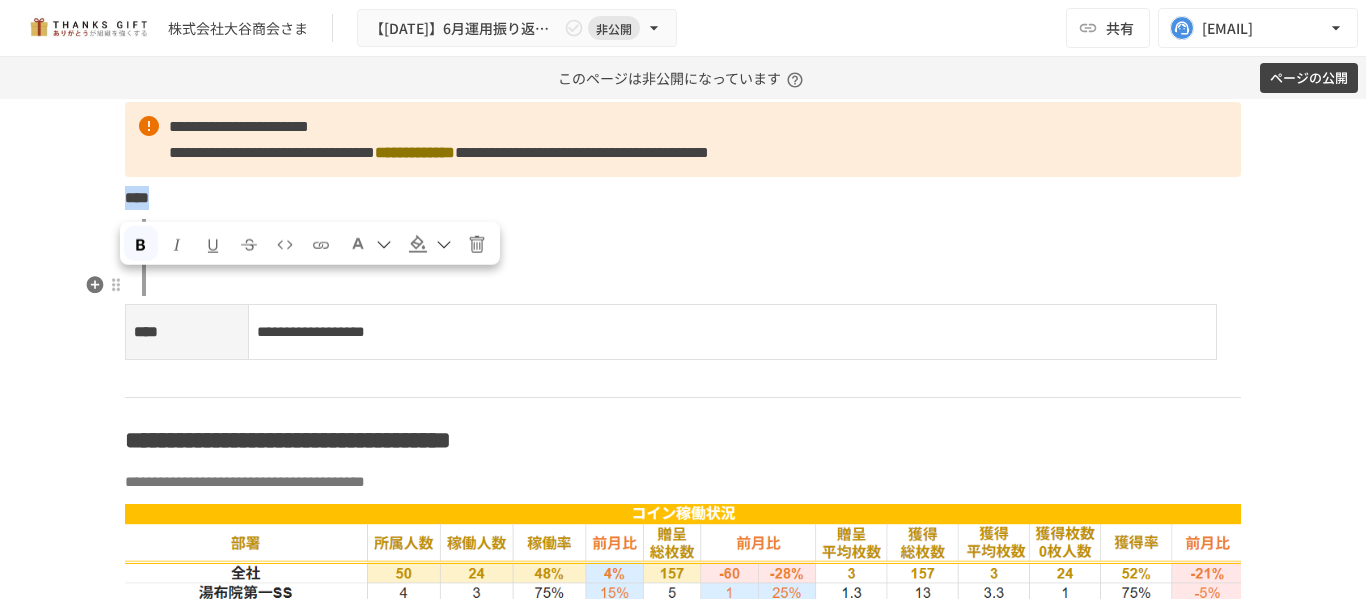 drag, startPoint x: 197, startPoint y: 281, endPoint x: 123, endPoint y: 292, distance: 74.8131 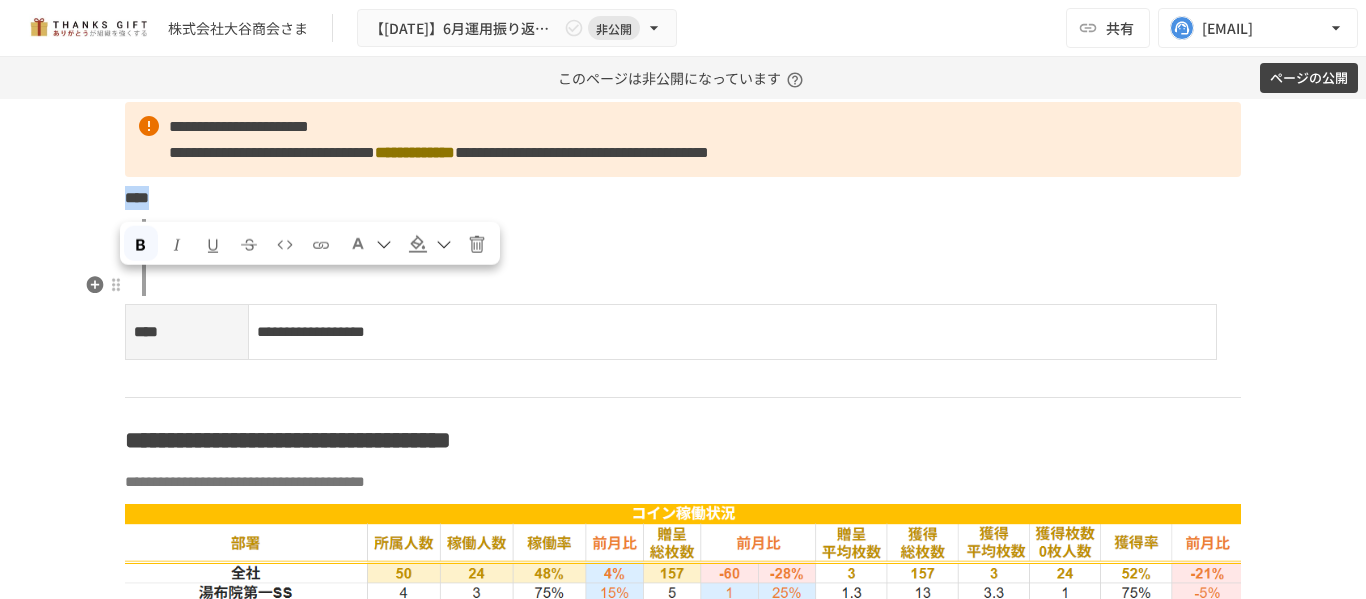 click on "****" at bounding box center [683, 198] 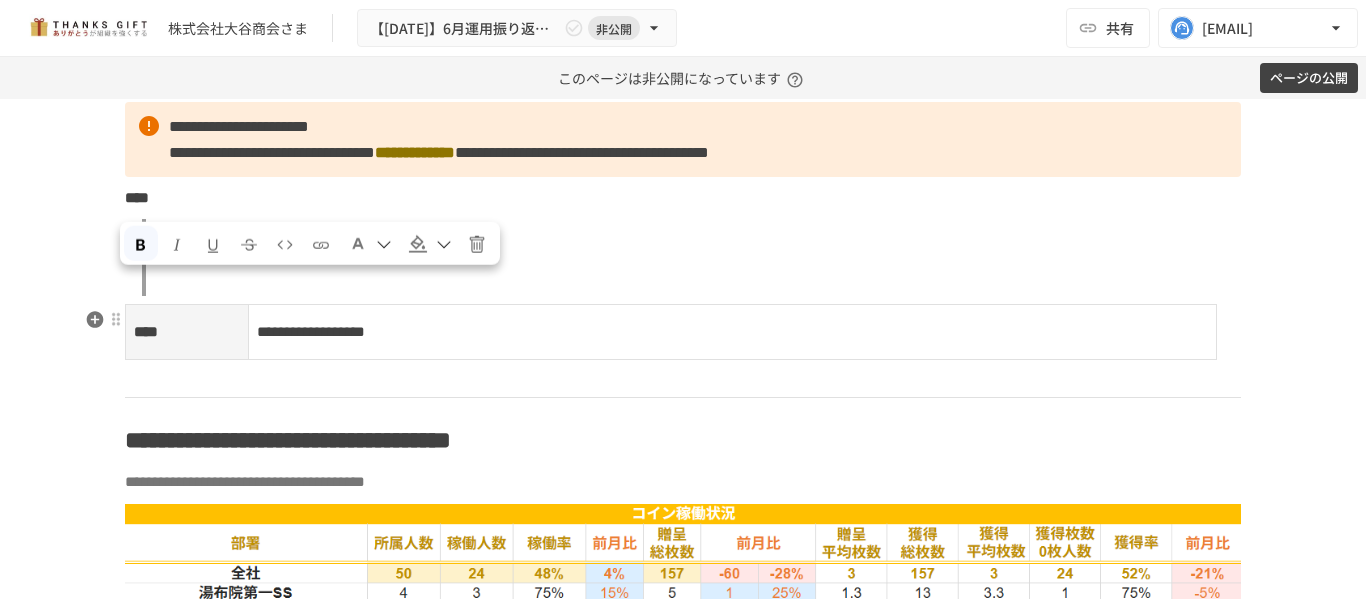 click on "**********" at bounding box center (691, 257) 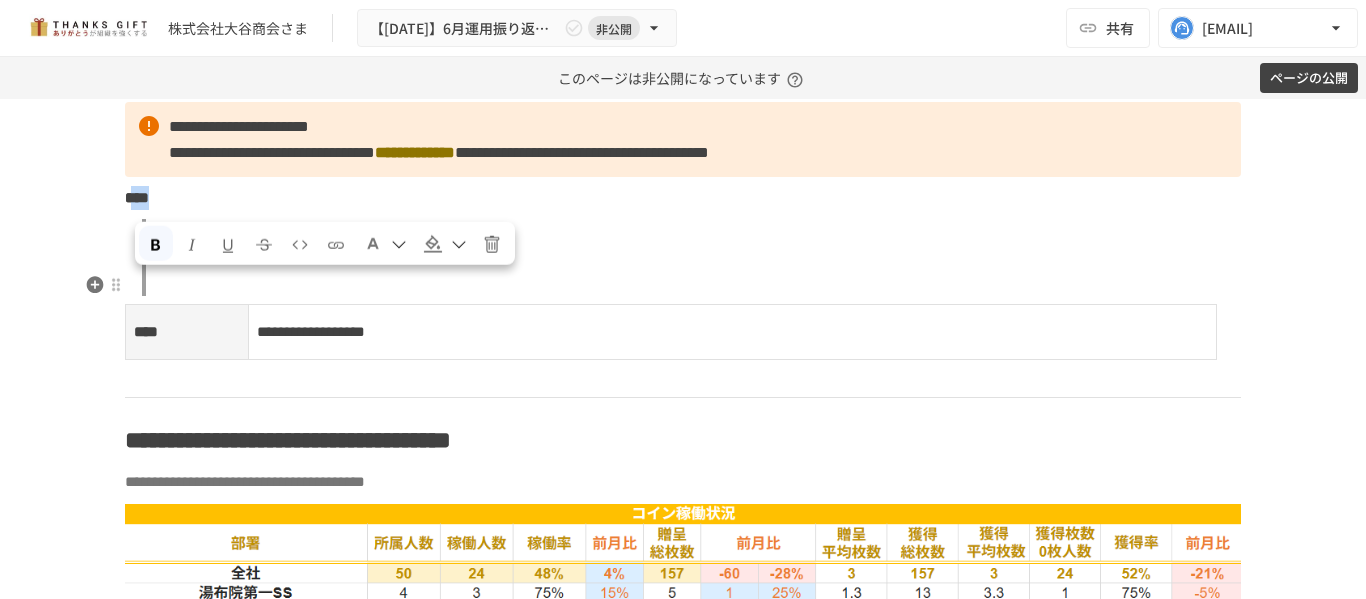drag, startPoint x: 171, startPoint y: 291, endPoint x: 131, endPoint y: 290, distance: 40.012497 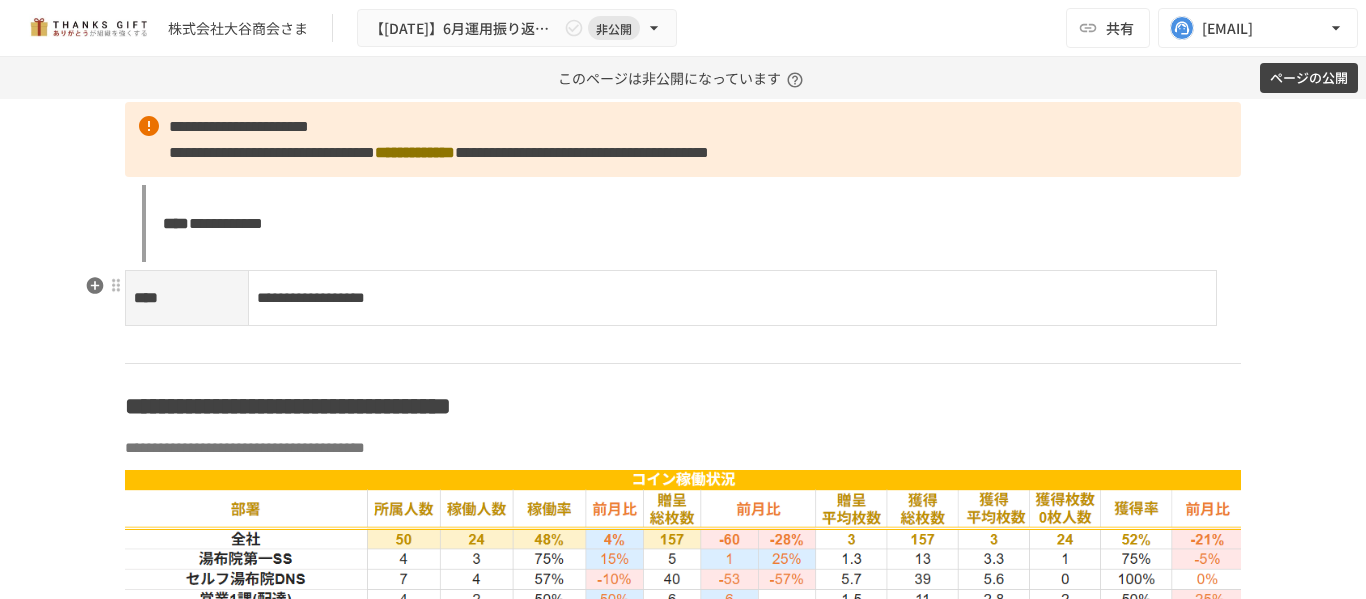 click on "****" at bounding box center [176, 223] 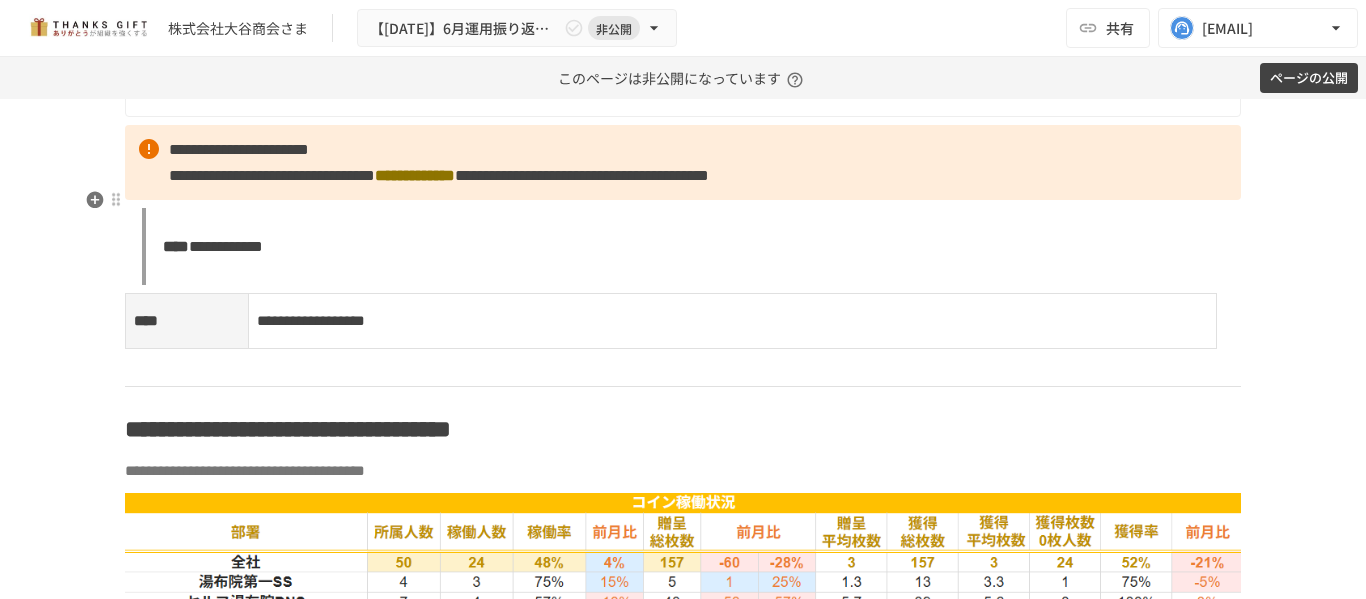scroll, scrollTop: 2200, scrollLeft: 0, axis: vertical 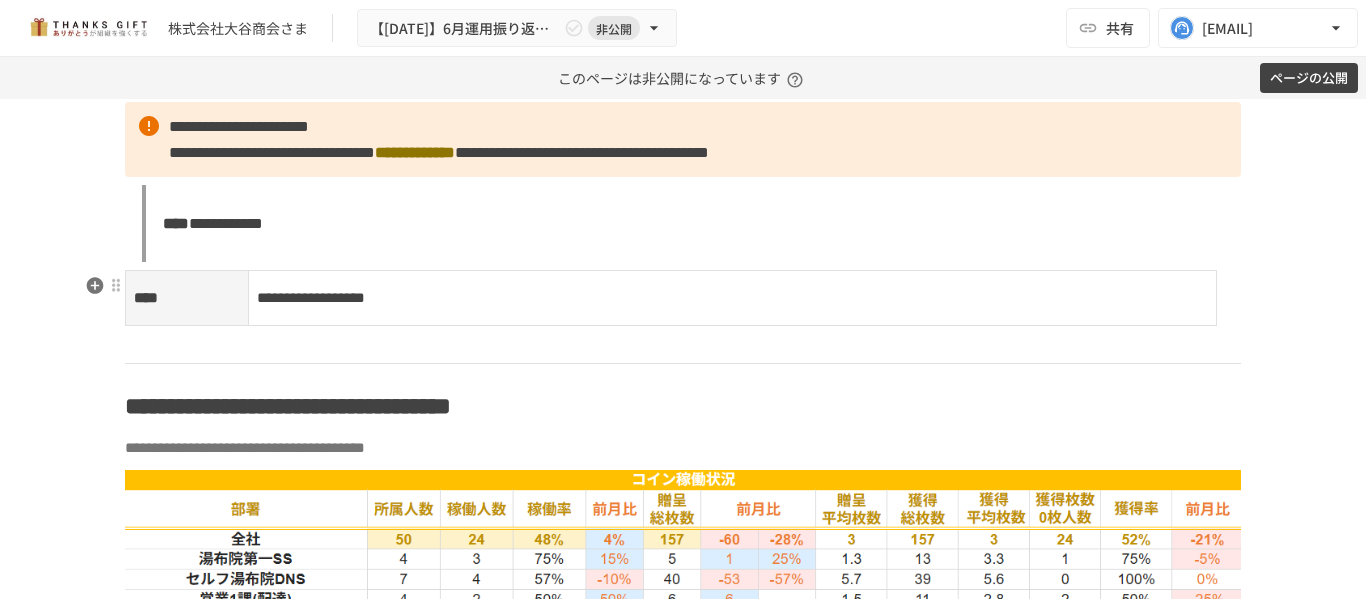 click on "**********" at bounding box center [691, 223] 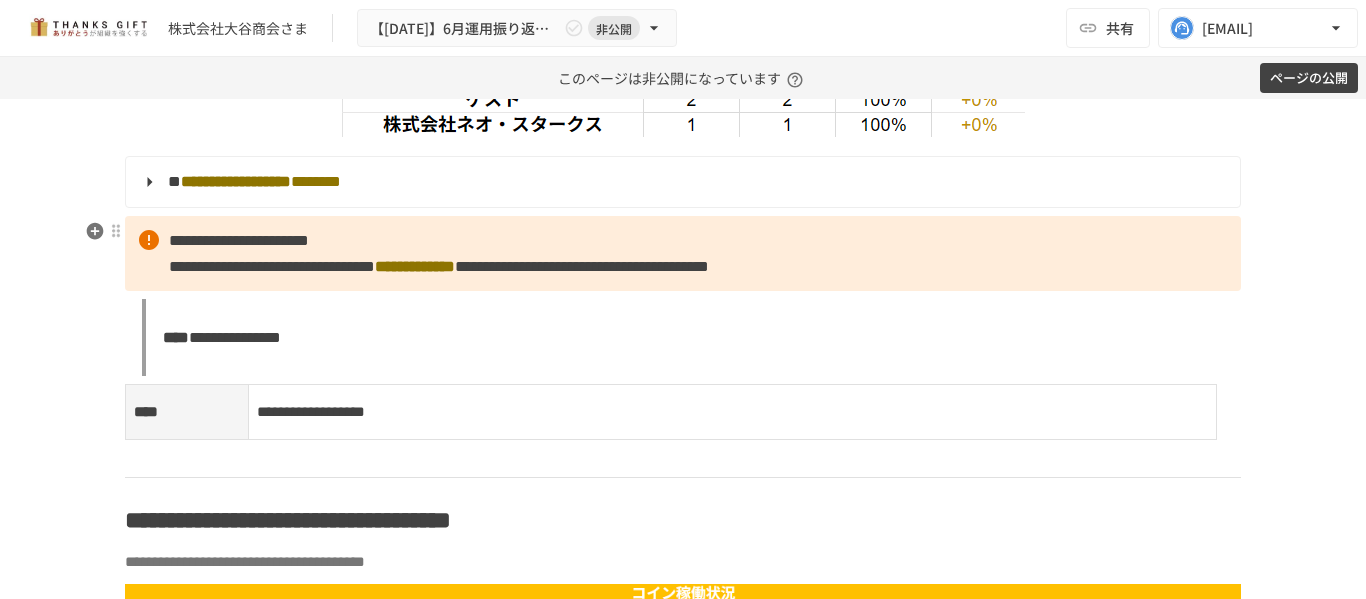 scroll, scrollTop: 2200, scrollLeft: 0, axis: vertical 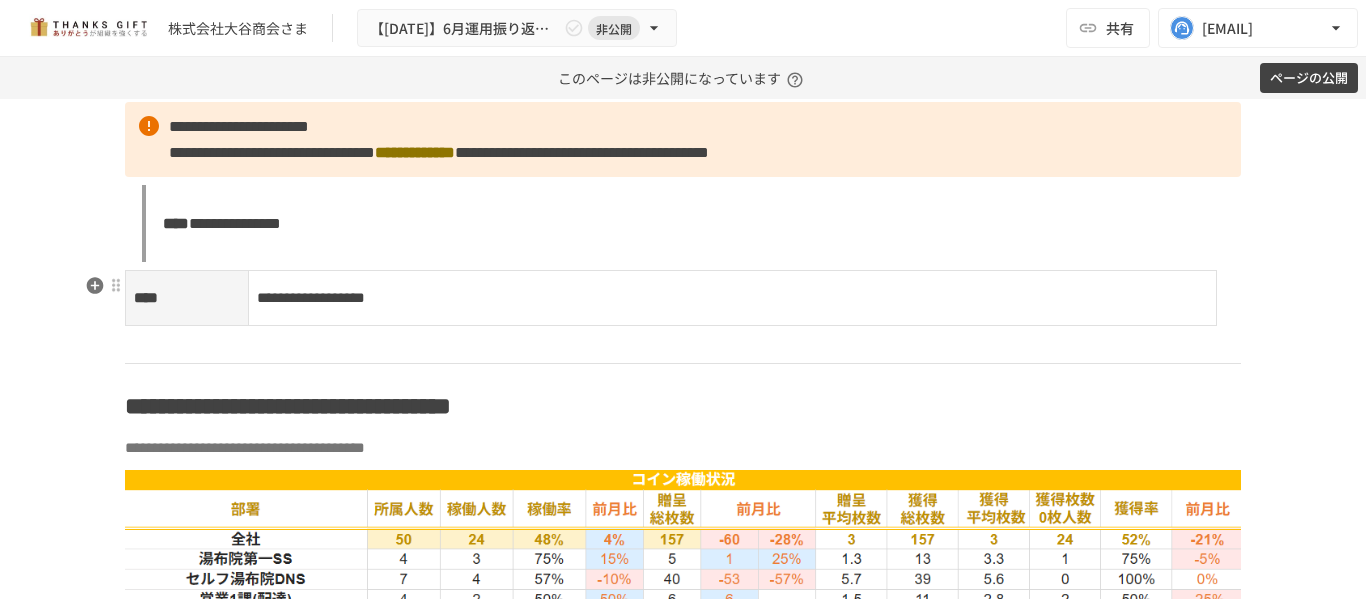 click on "**********" at bounding box center (235, 223) 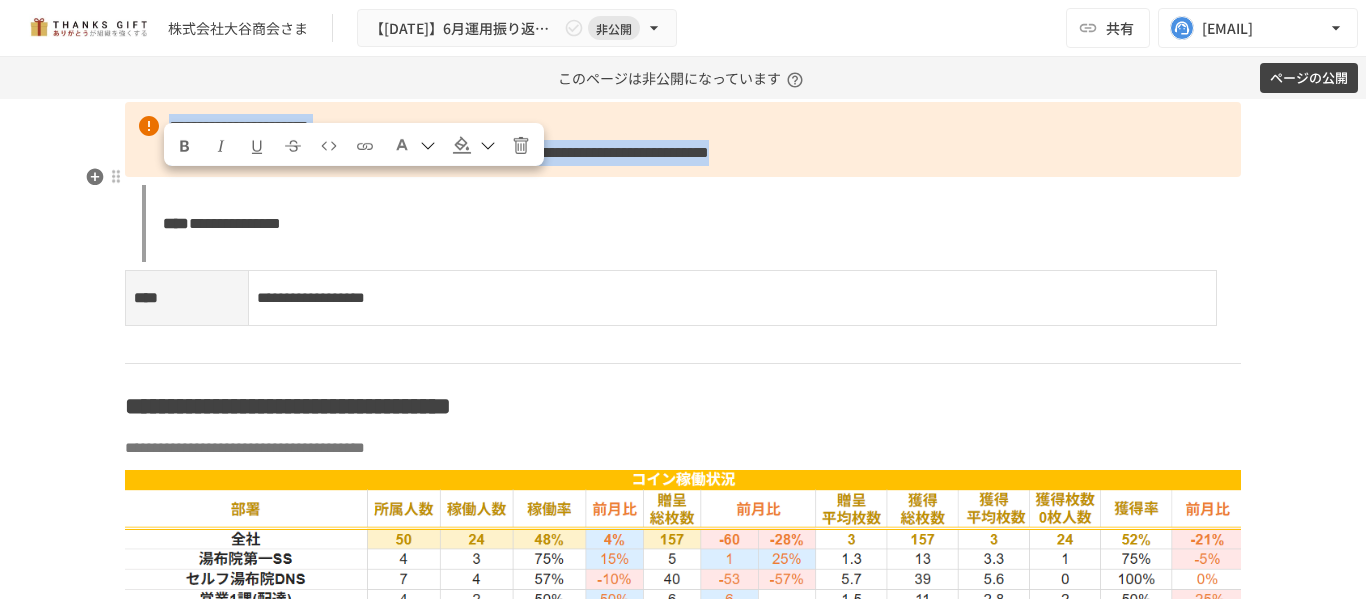 drag, startPoint x: 526, startPoint y: 240, endPoint x: 163, endPoint y: 191, distance: 366.29224 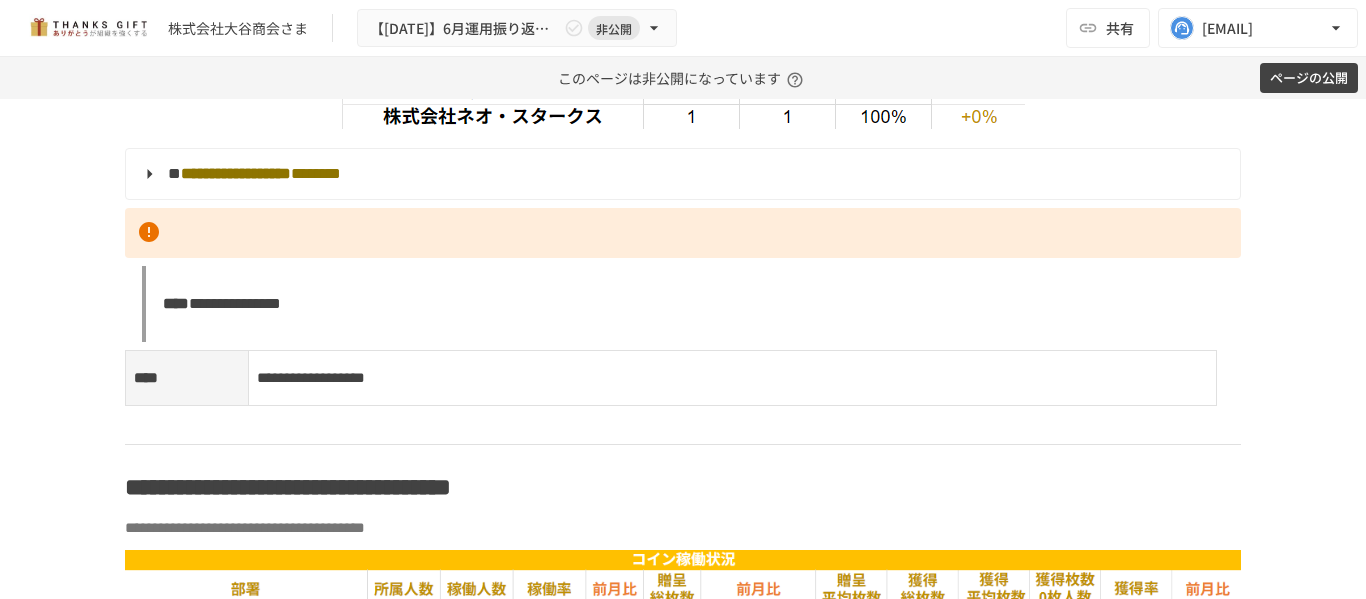 scroll, scrollTop: 2000, scrollLeft: 0, axis: vertical 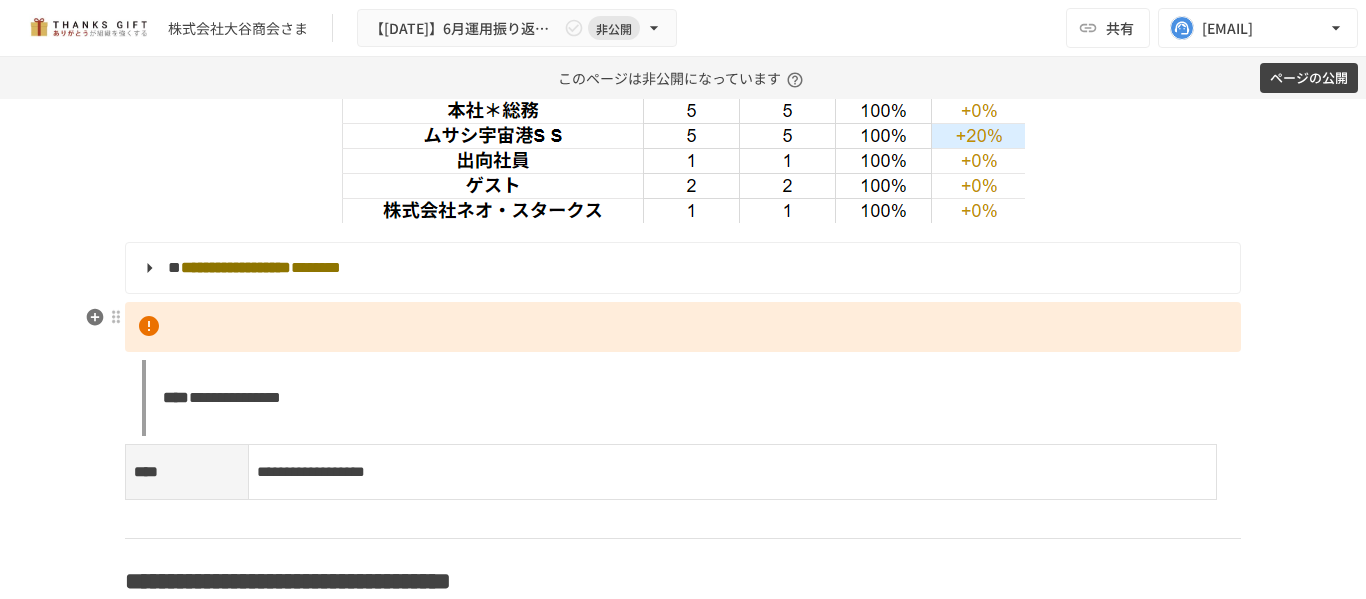 click on "**********" at bounding box center (681, 268) 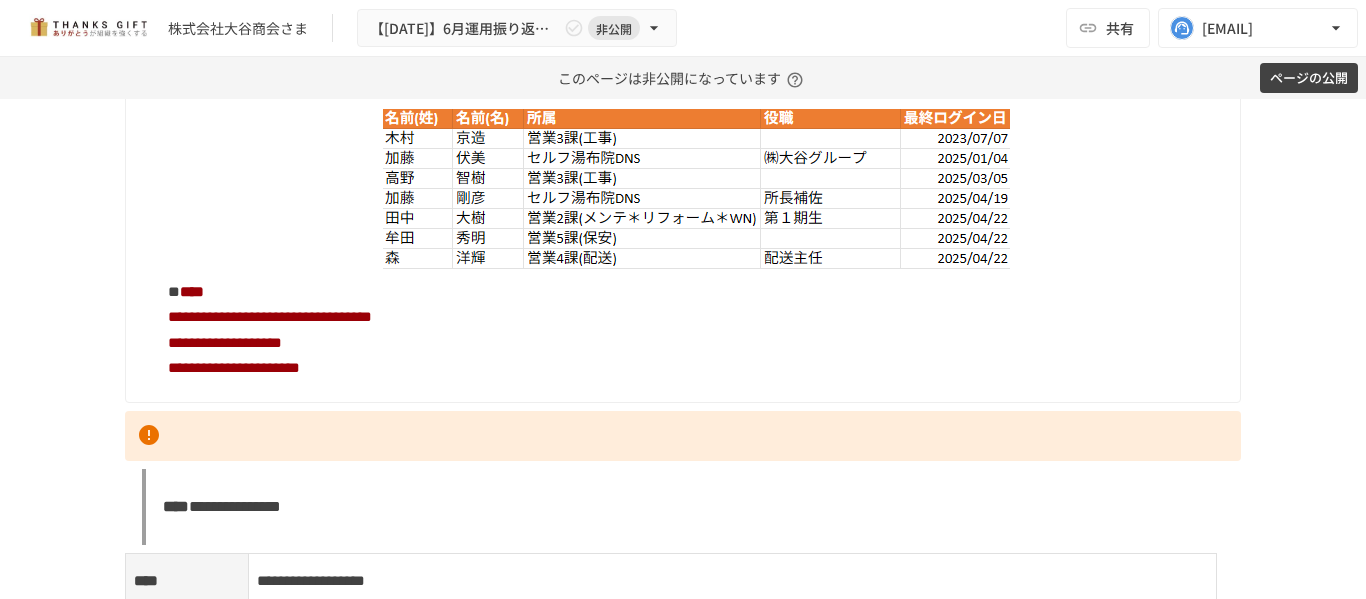 scroll, scrollTop: 2200, scrollLeft: 0, axis: vertical 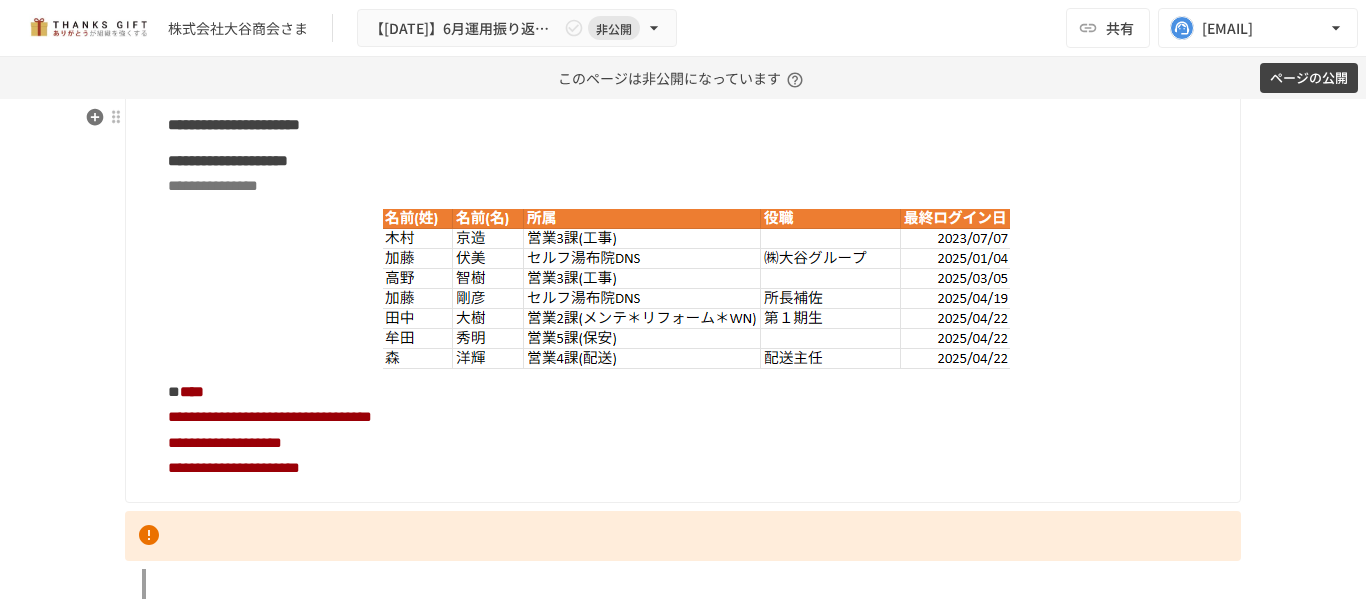 click on "**********" at bounding box center [228, 160] 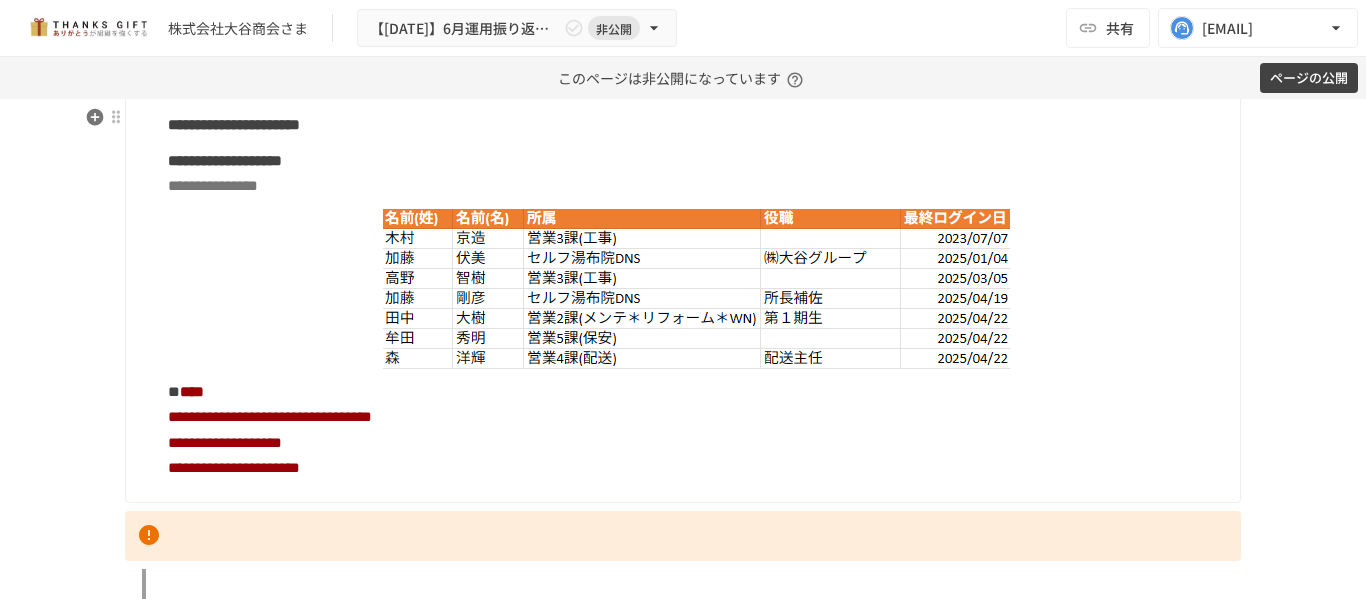 click on "**********" at bounding box center [234, 124] 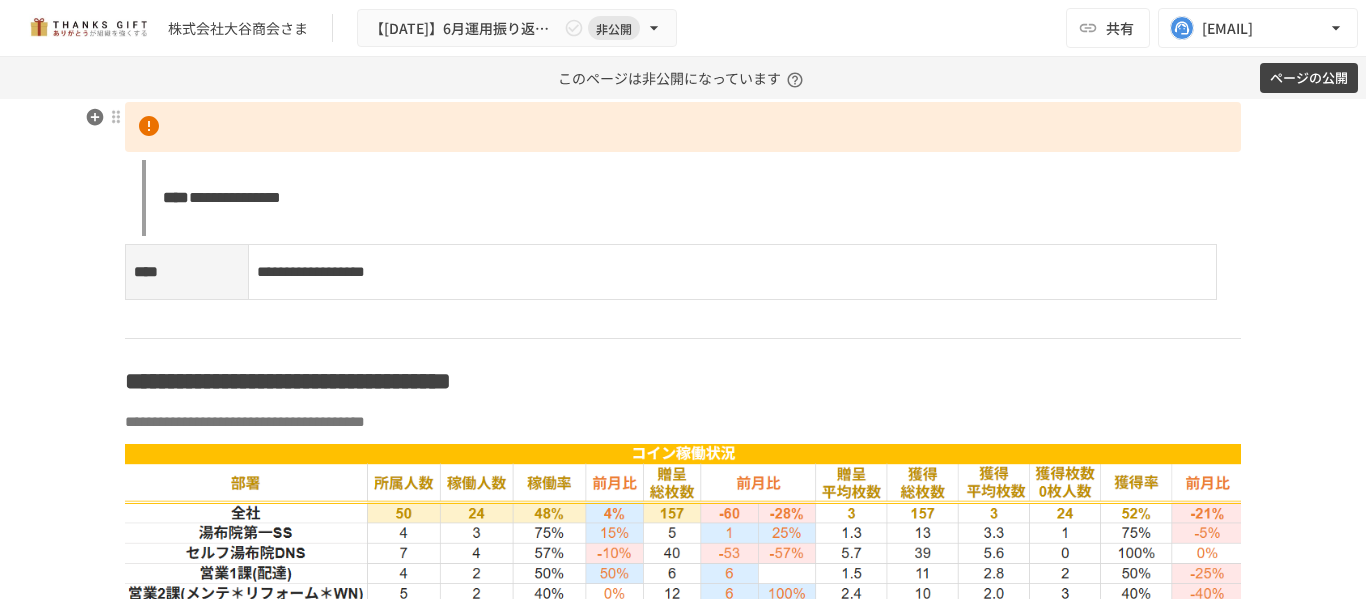 click on "******" at bounding box center (310, 67) 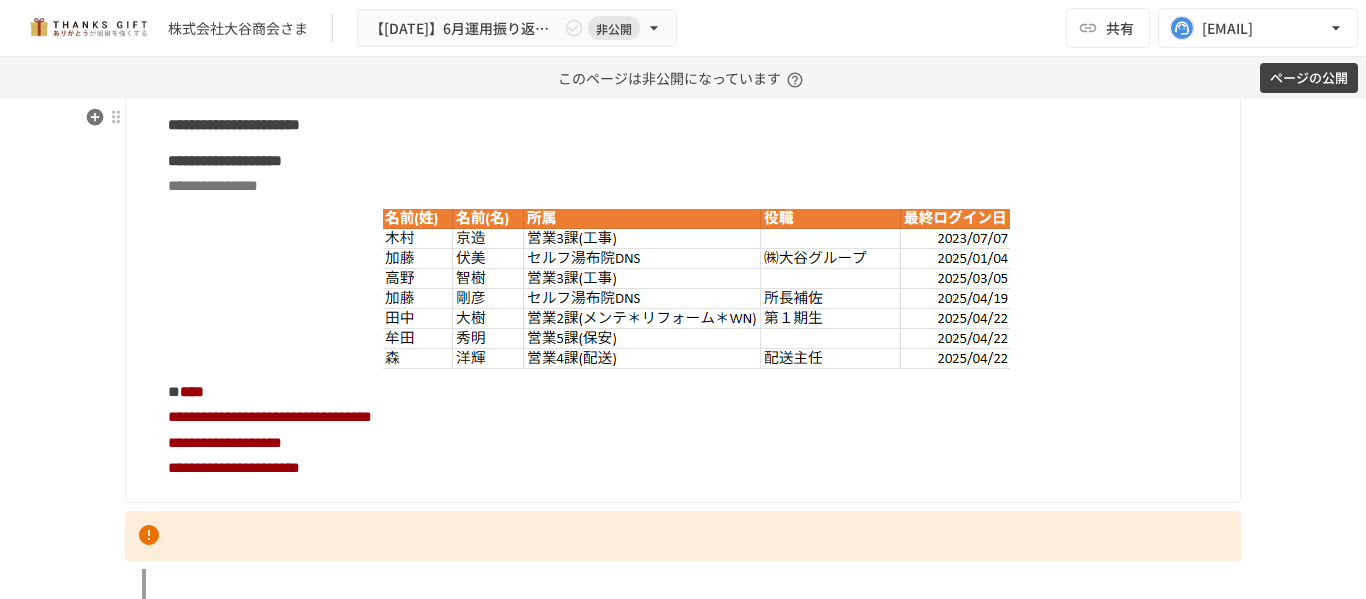 click on "******" at bounding box center (310, 67) 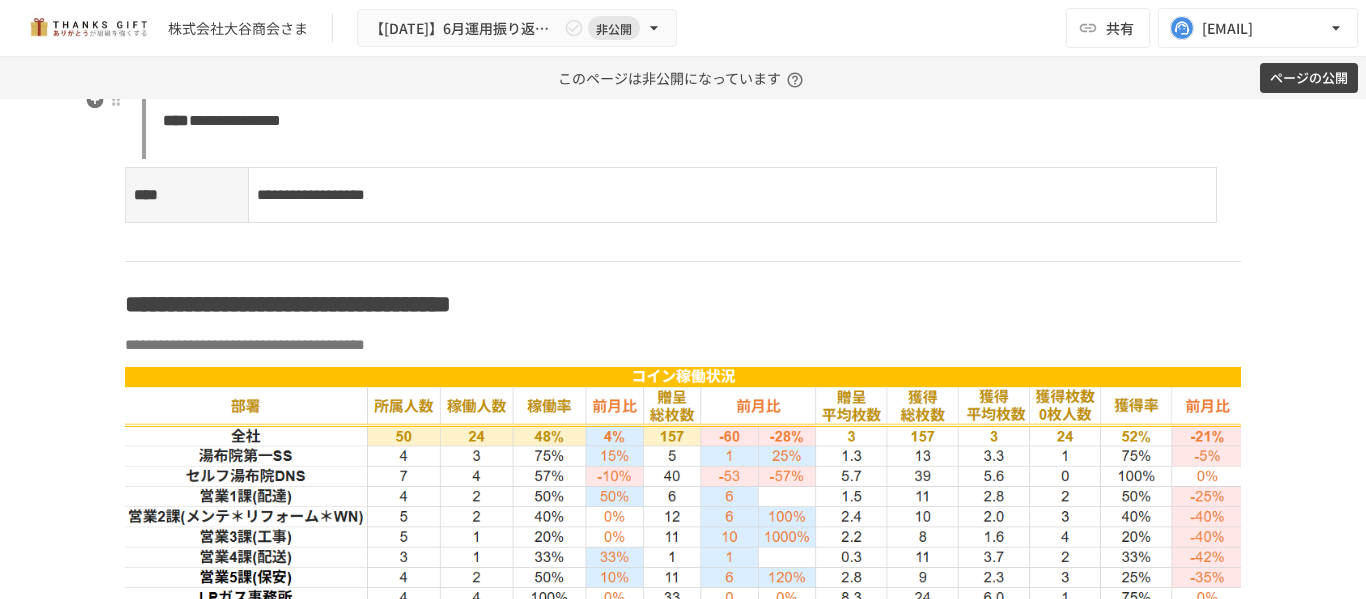 scroll, scrollTop: 2400, scrollLeft: 0, axis: vertical 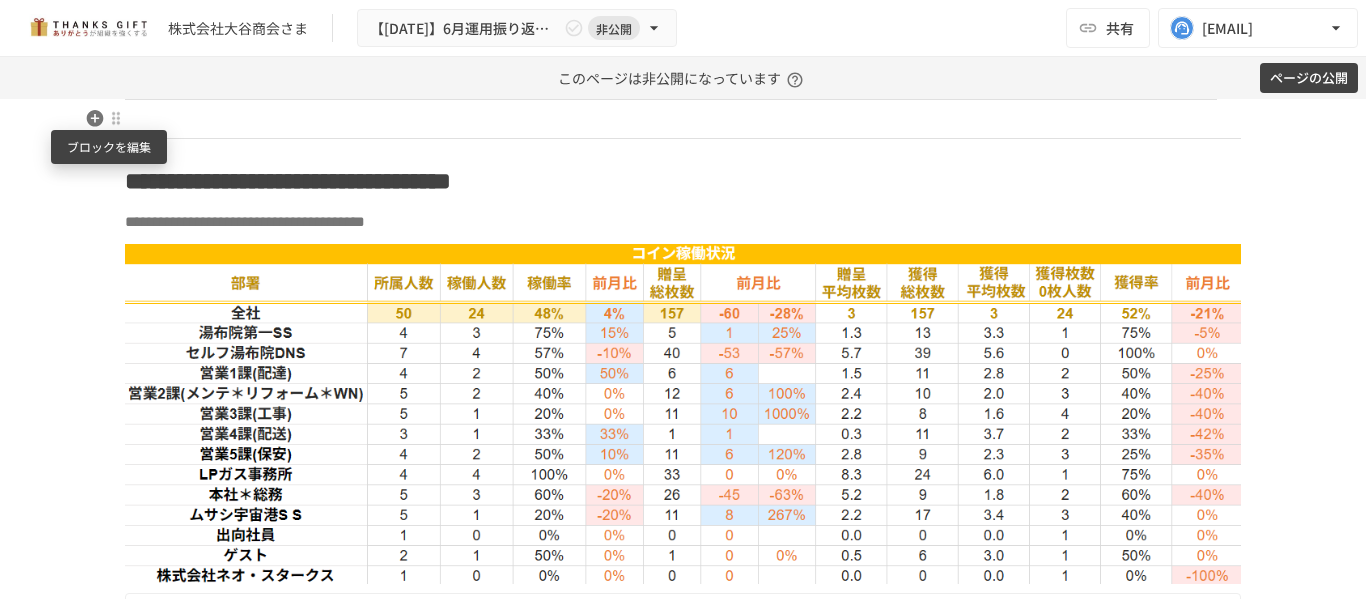 click at bounding box center [116, 118] 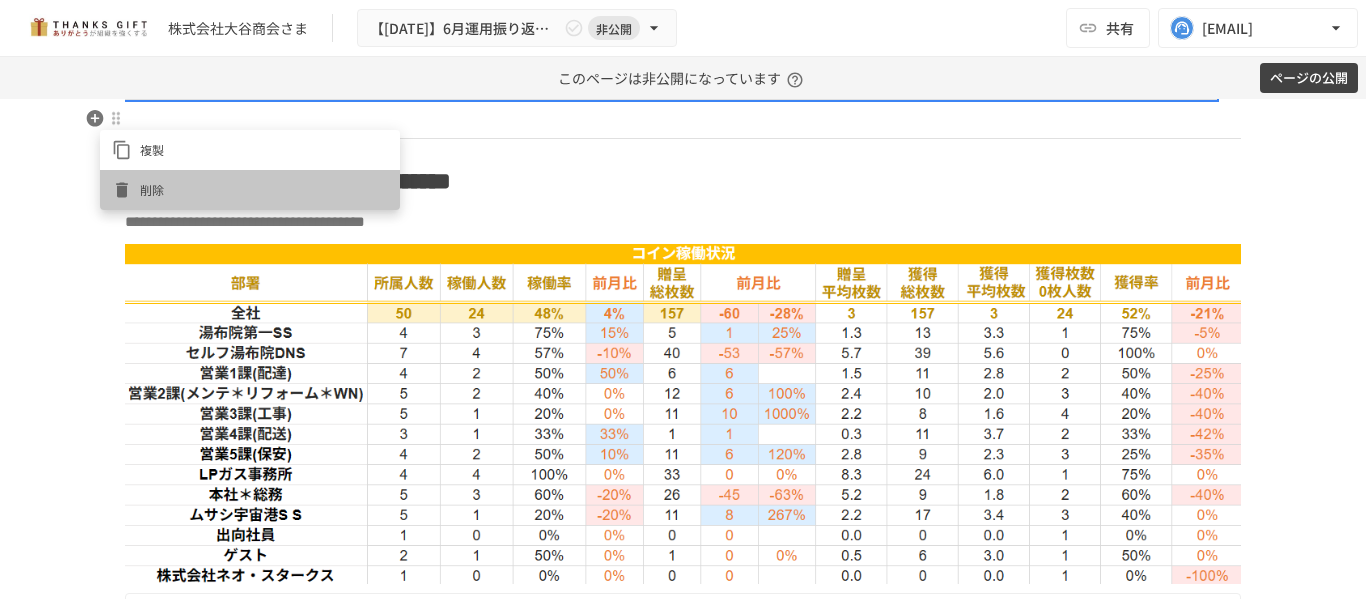 click at bounding box center [126, 190] 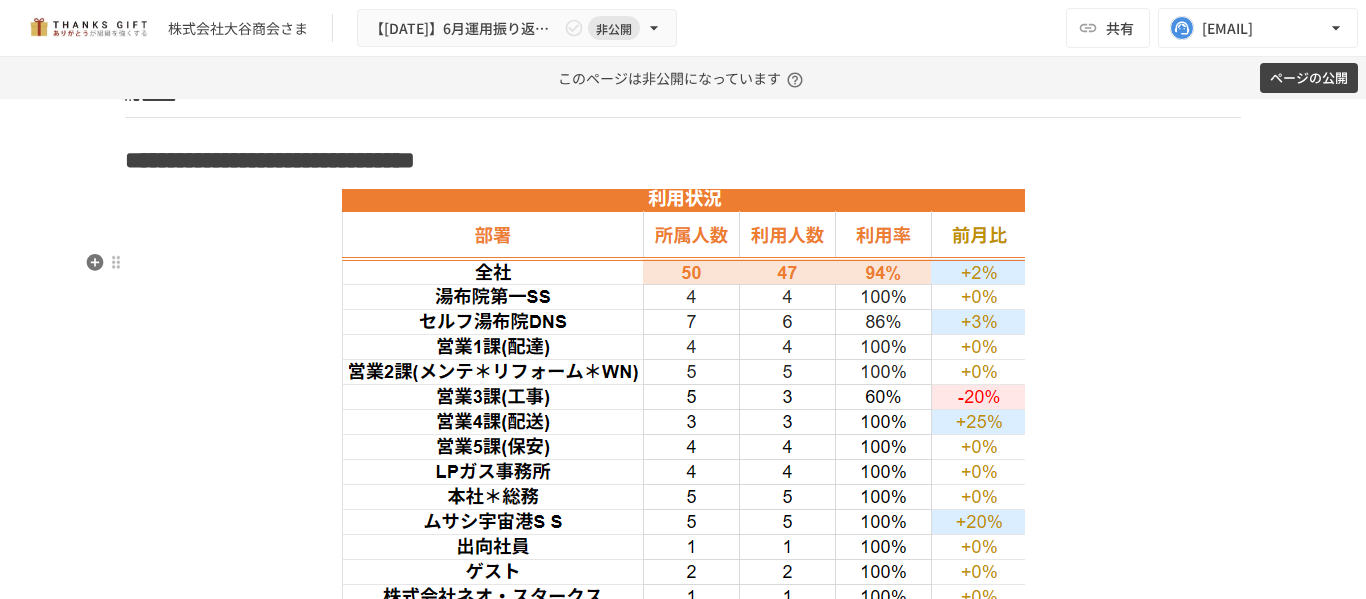 scroll, scrollTop: 1606, scrollLeft: 0, axis: vertical 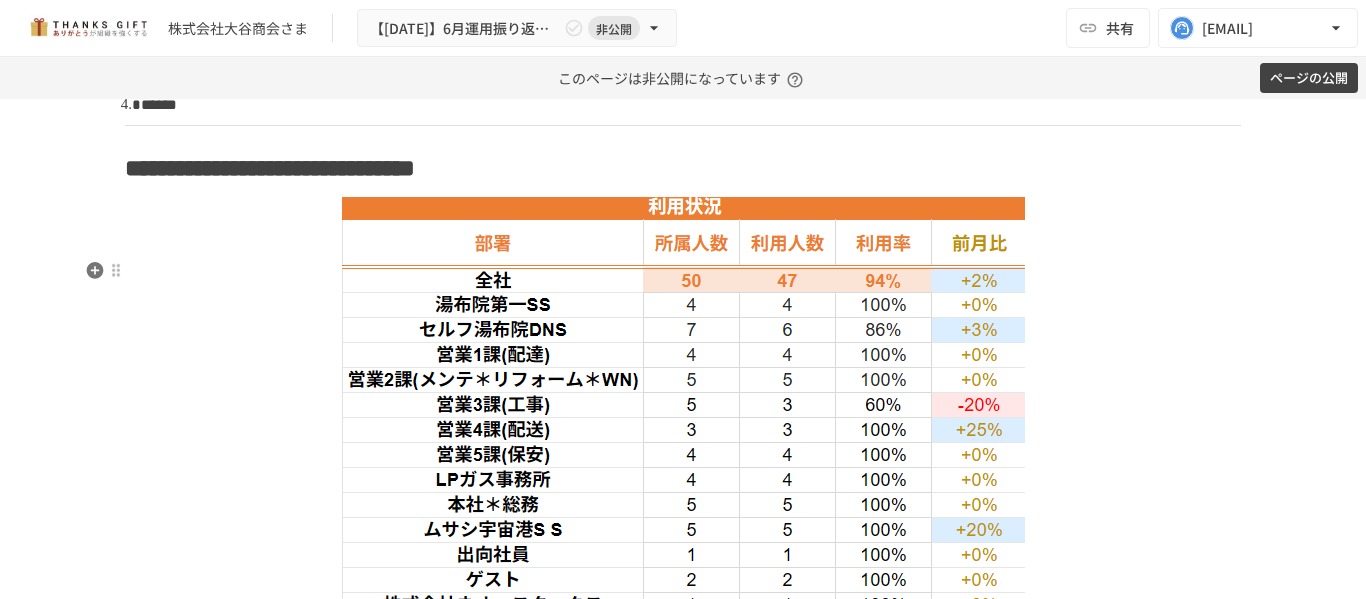 click at bounding box center [683, 407] 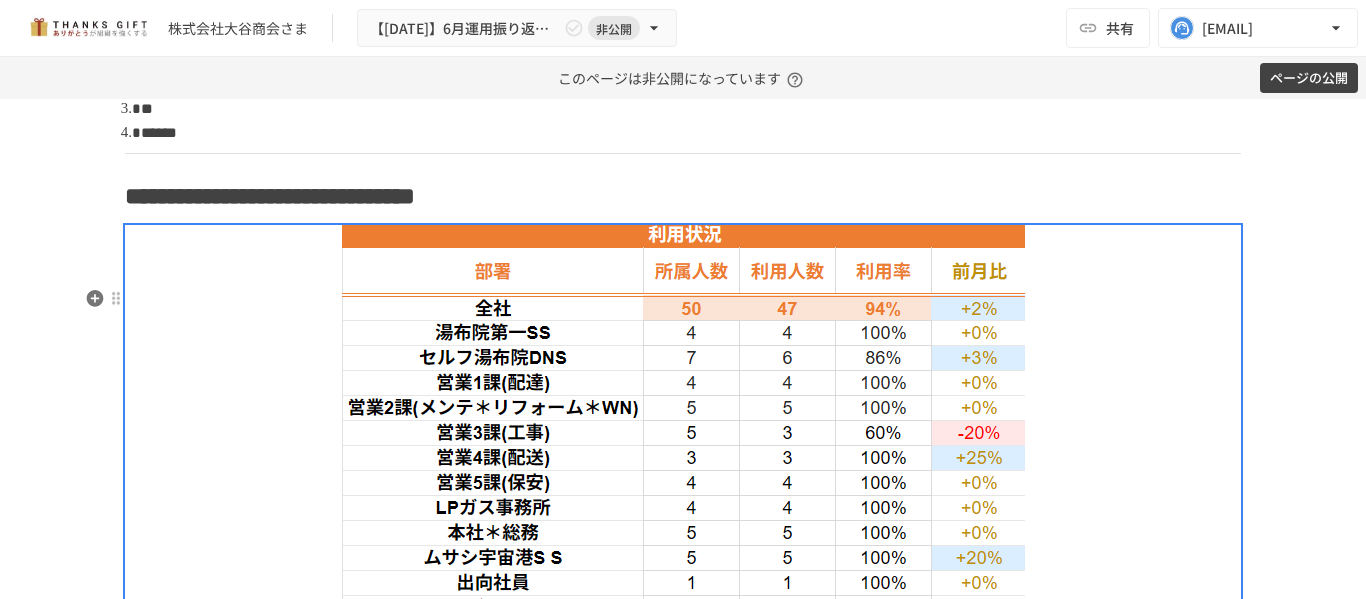 scroll, scrollTop: 1506, scrollLeft: 0, axis: vertical 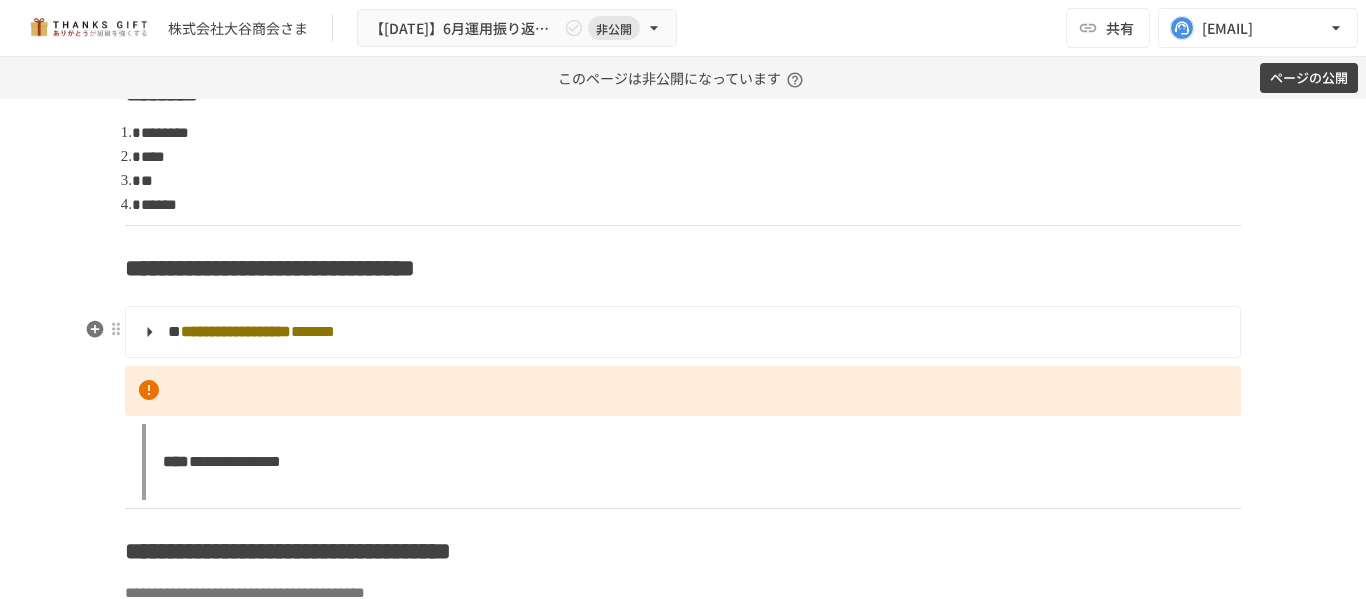 click on "**********" at bounding box center (683, 268) 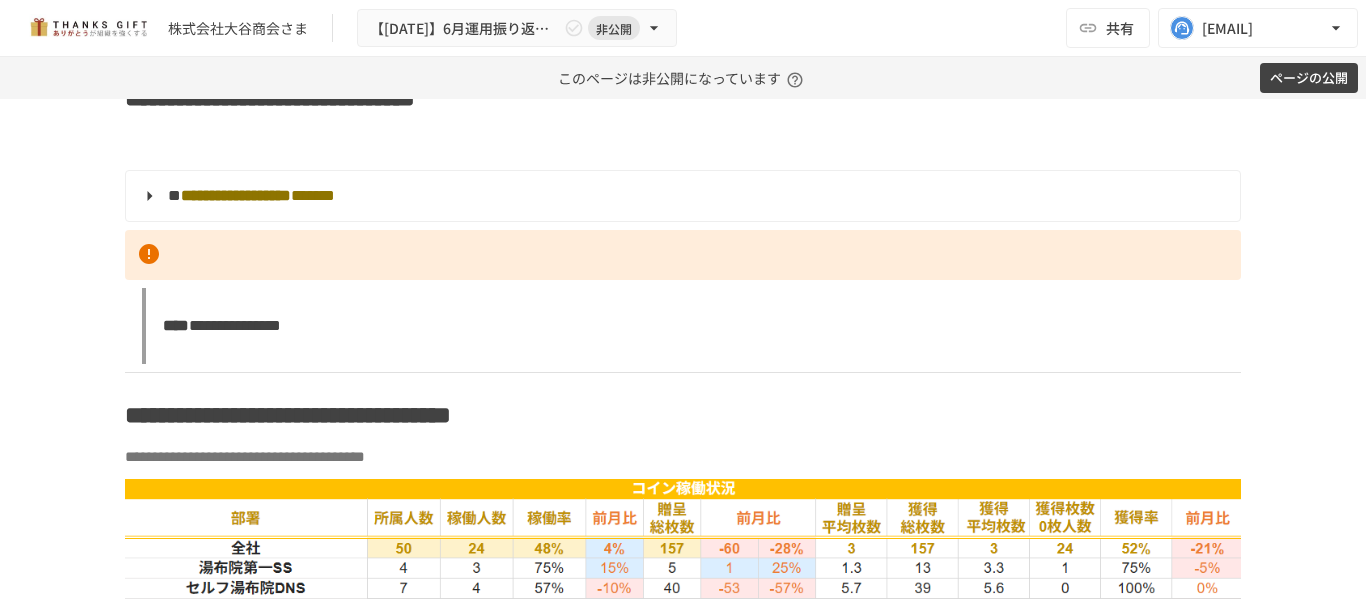 scroll, scrollTop: 1924, scrollLeft: 0, axis: vertical 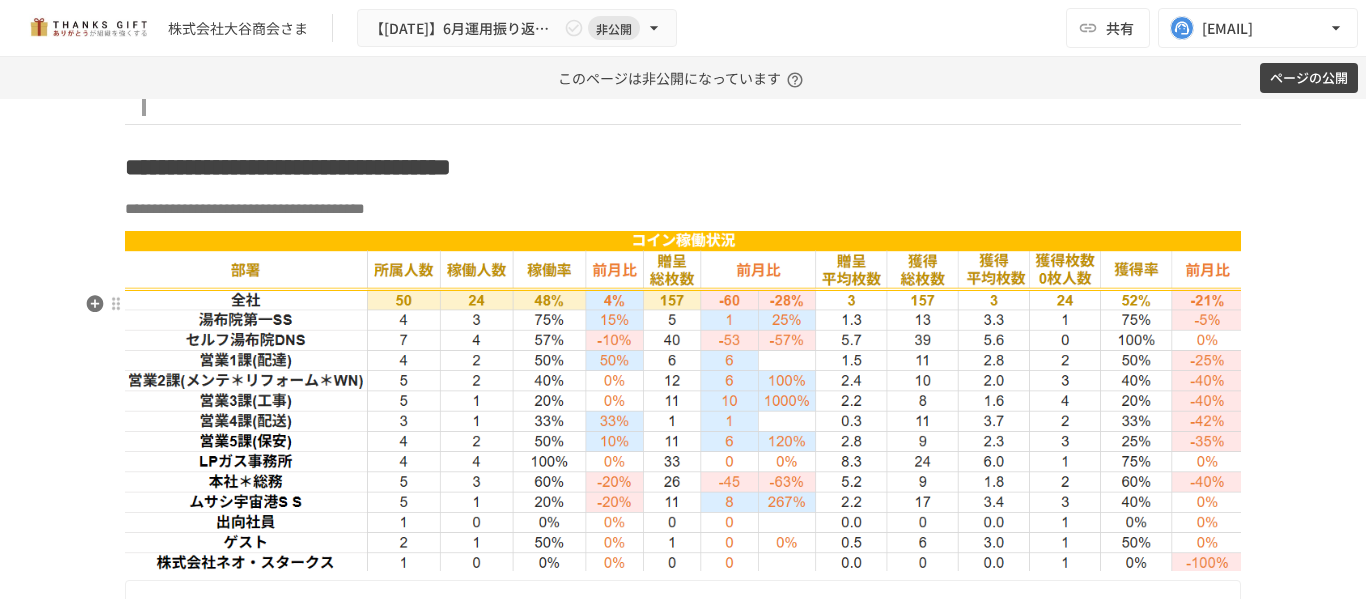click at bounding box center (683, 401) 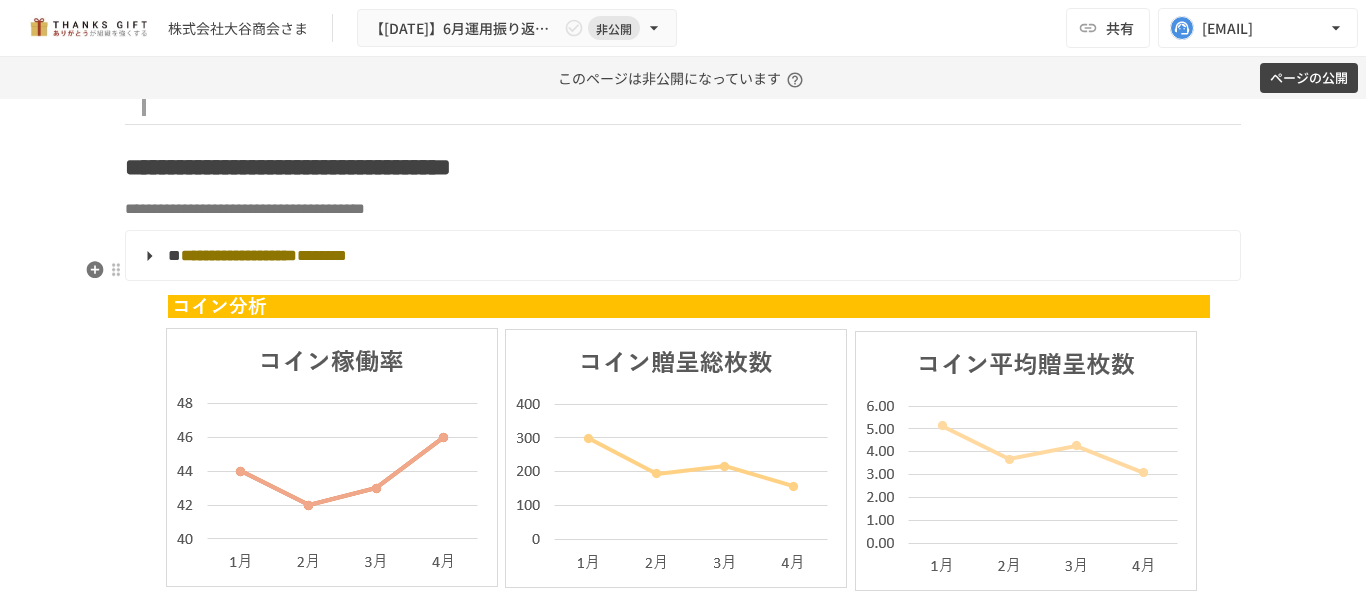 click on "**********" at bounding box center [683, 209] 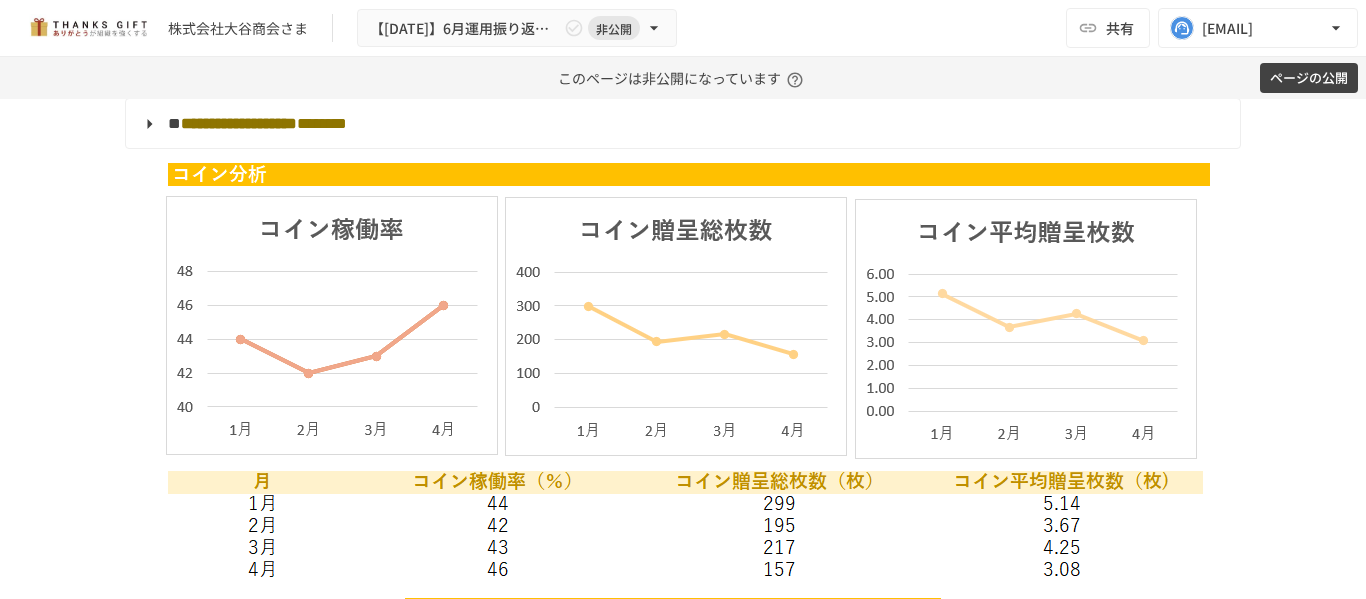 scroll, scrollTop: 2091, scrollLeft: 0, axis: vertical 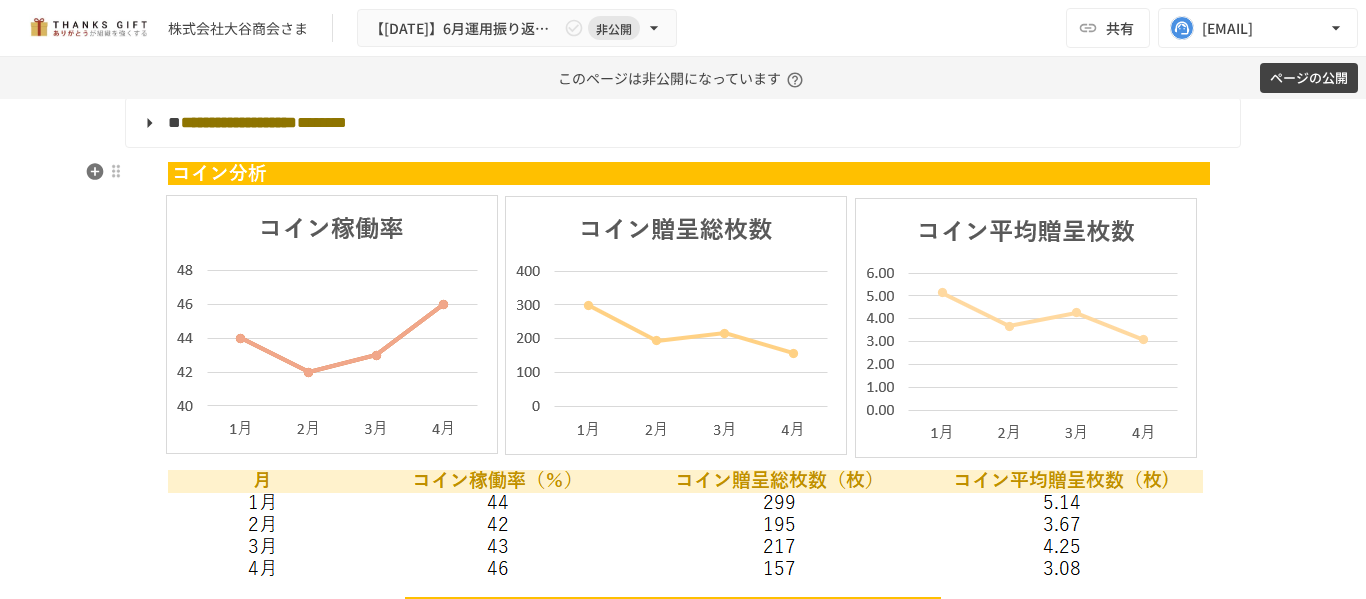 click on "********" at bounding box center (322, 122) 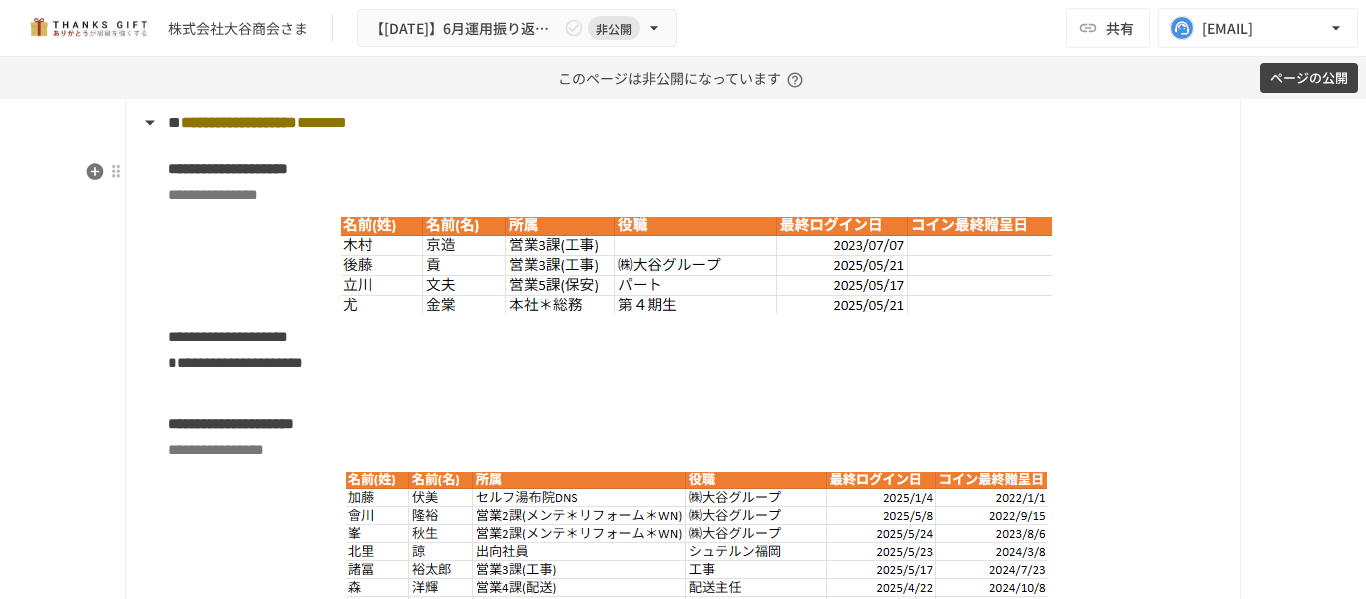 click on "********" at bounding box center [322, 122] 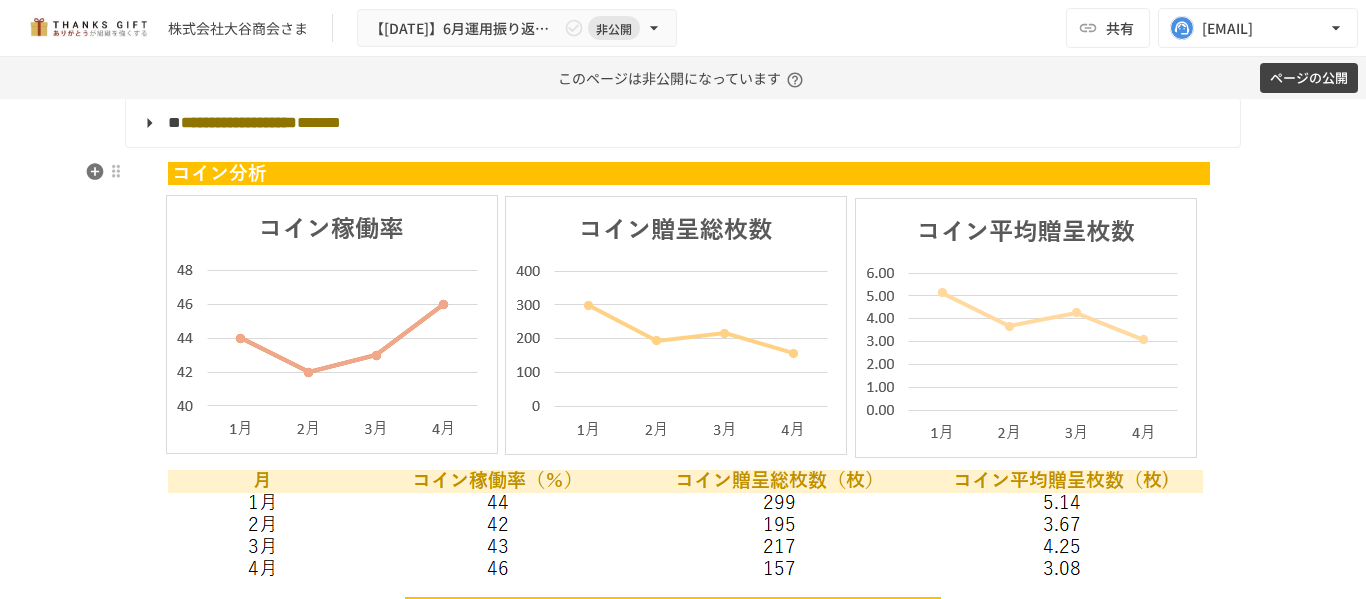 click on "*******" at bounding box center (319, 122) 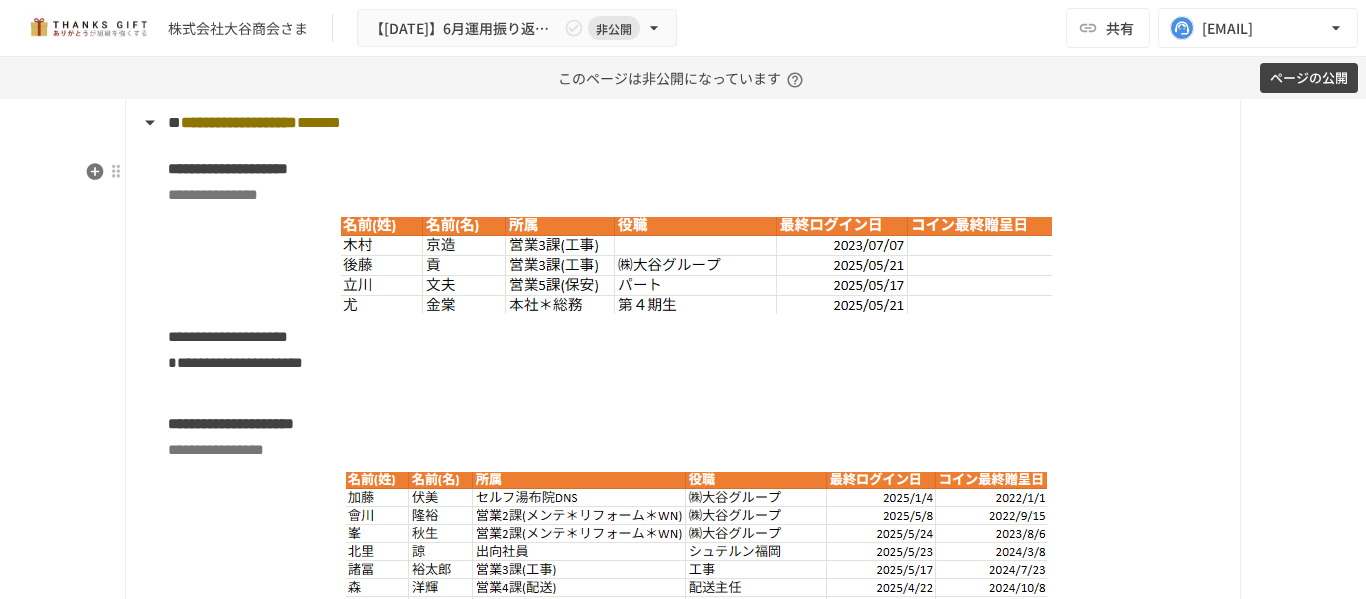 click on "**********" at bounding box center (681, 640) 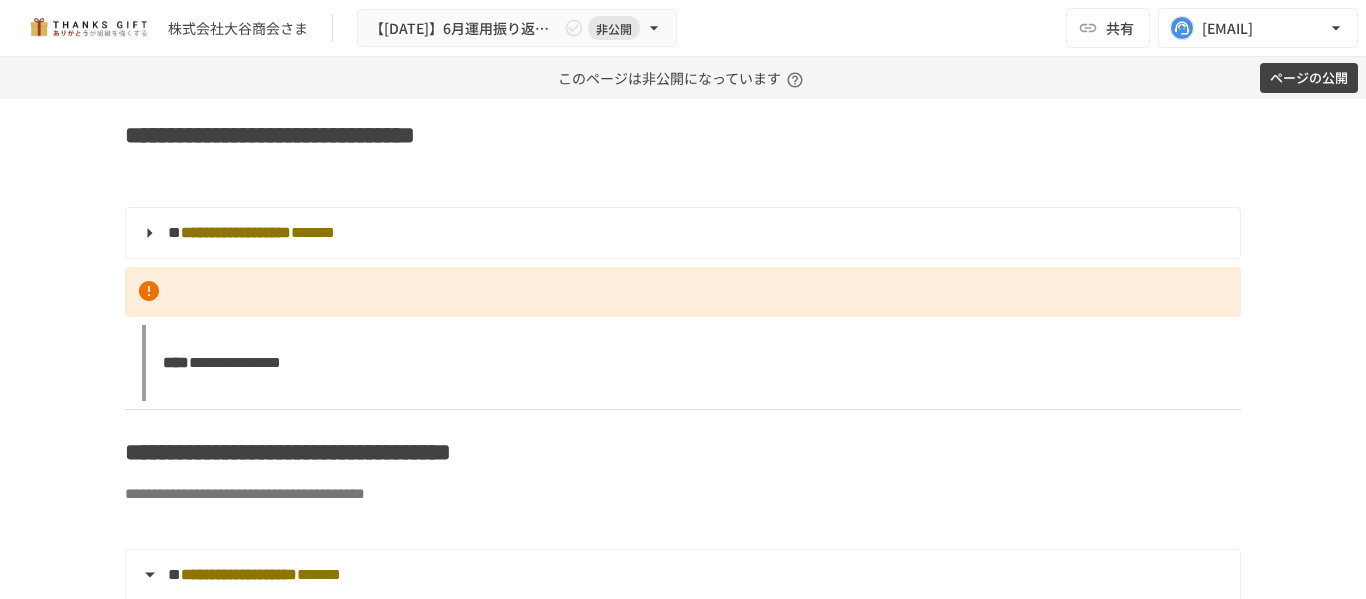 scroll, scrollTop: 1638, scrollLeft: 0, axis: vertical 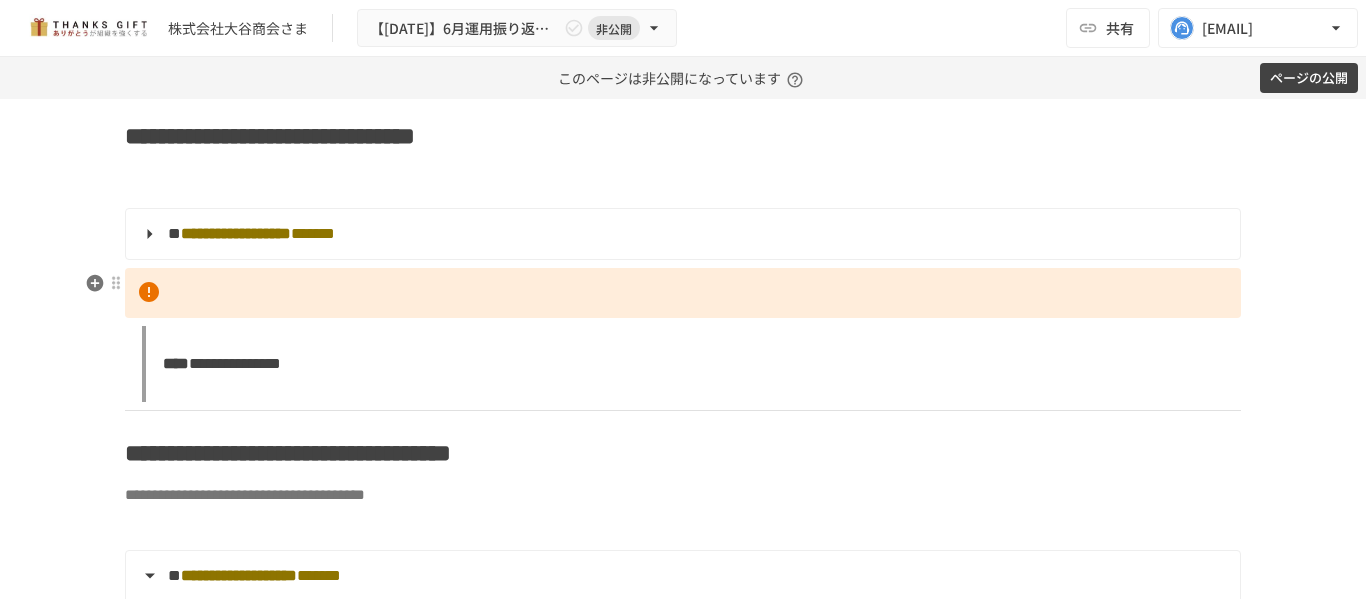 click on "**********" at bounding box center (681, 234) 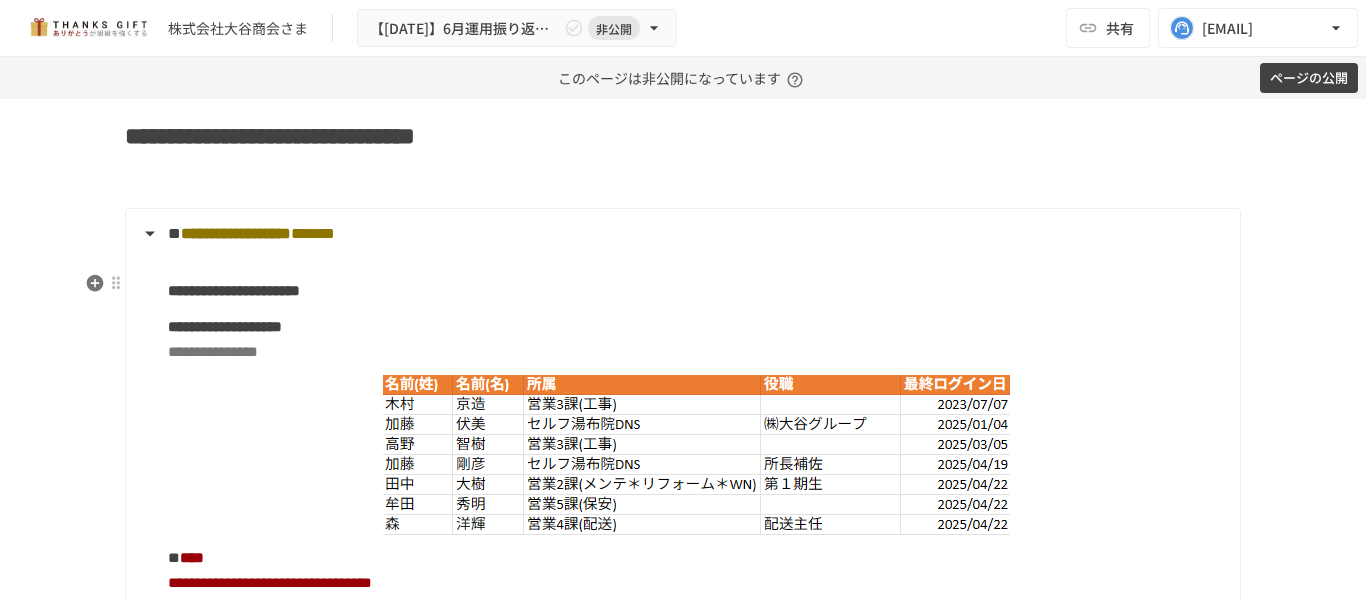 scroll, scrollTop: 1817, scrollLeft: 0, axis: vertical 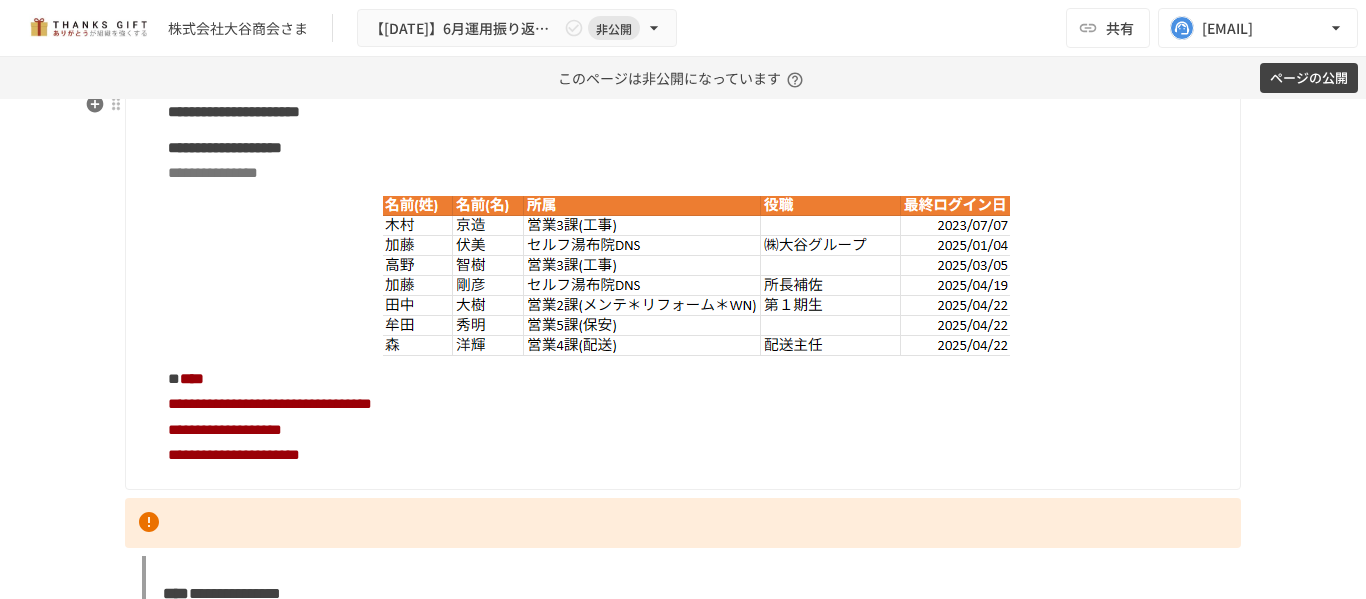 click at bounding box center [696, 276] 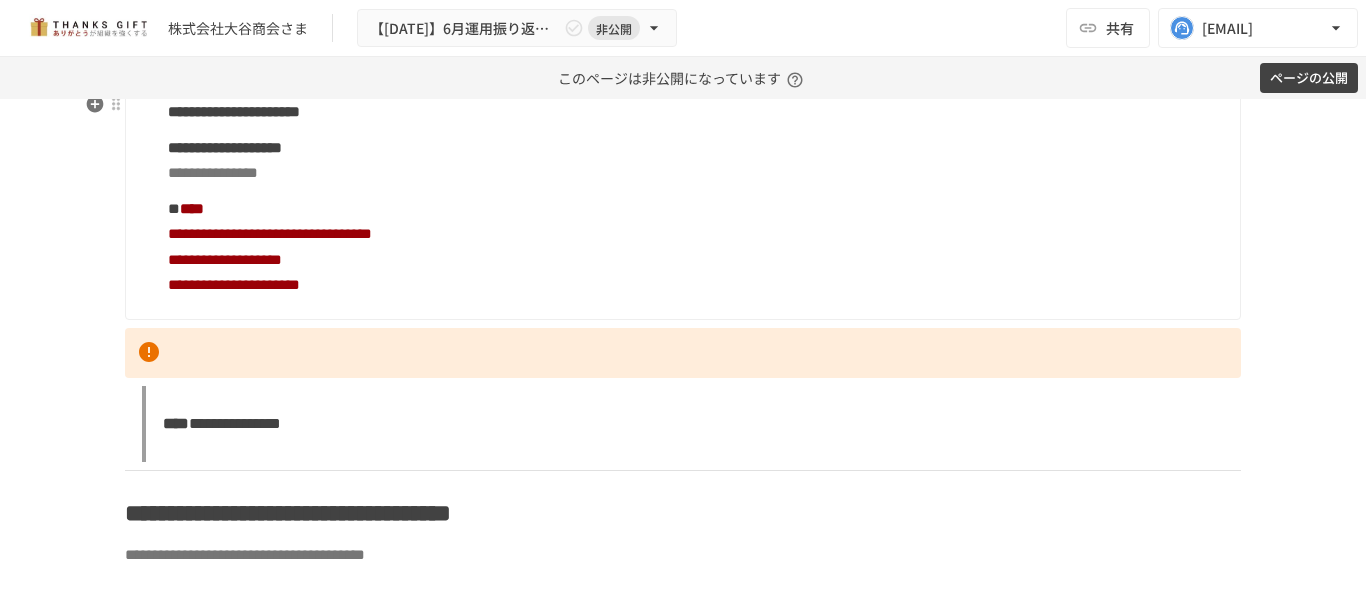 click on "**********" at bounding box center (696, 160) 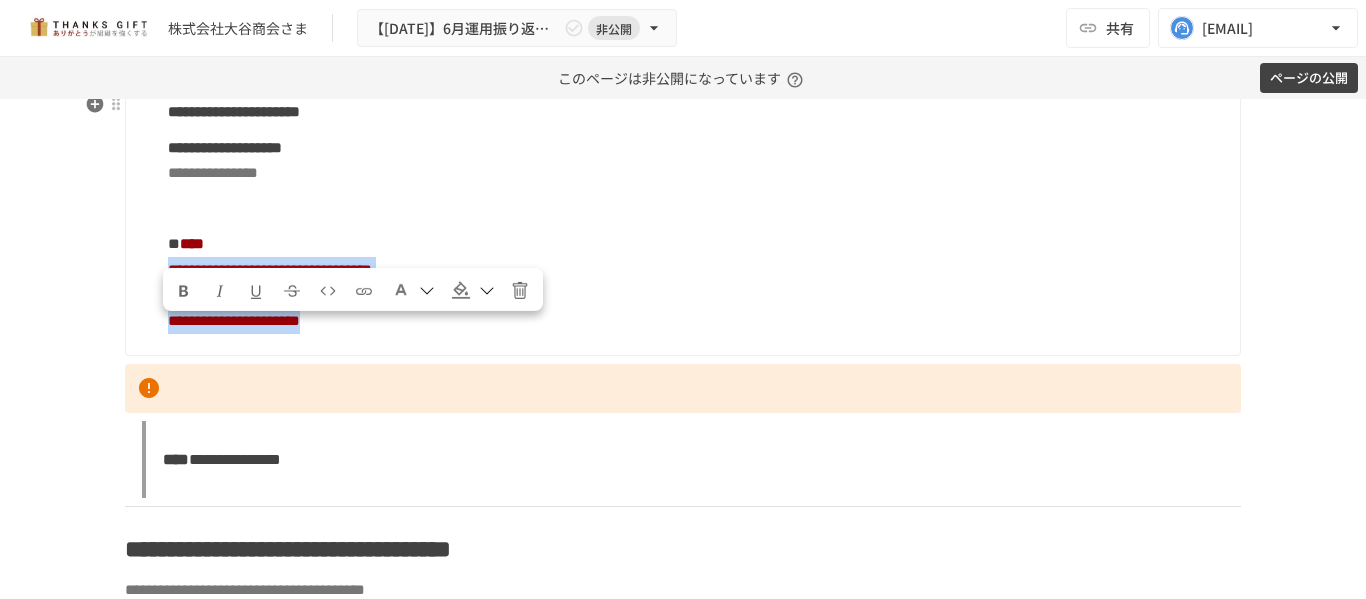 drag, startPoint x: 461, startPoint y: 375, endPoint x: 164, endPoint y: 327, distance: 300.8538 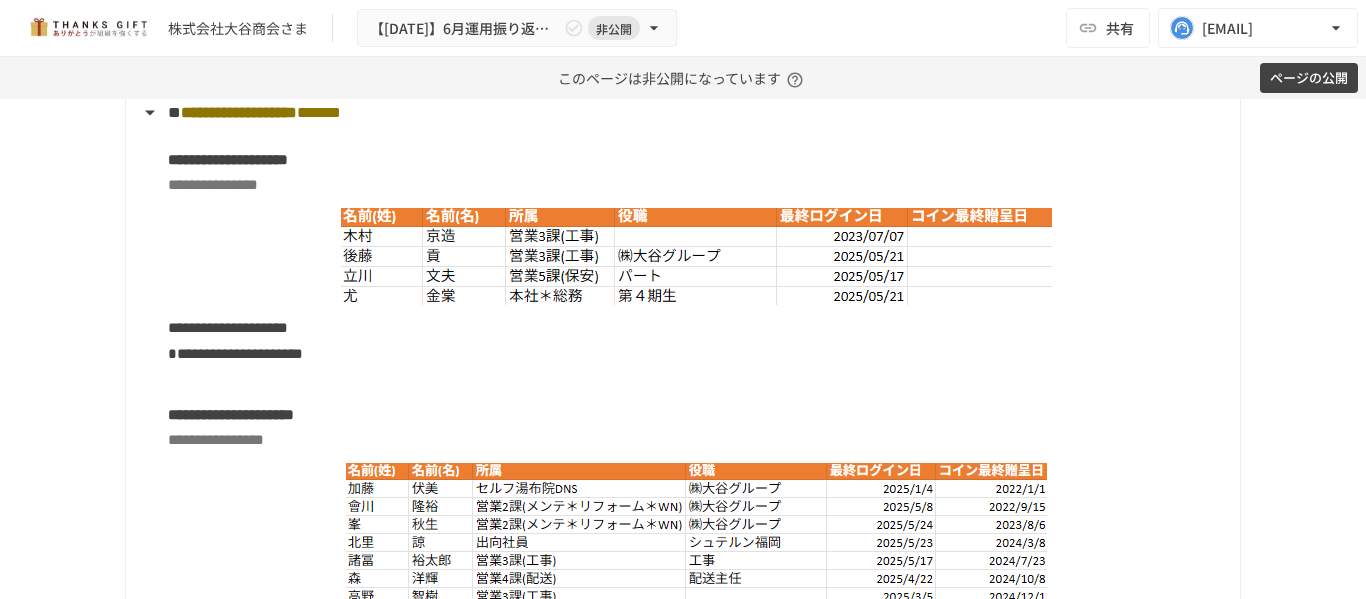 scroll, scrollTop: 2323, scrollLeft: 0, axis: vertical 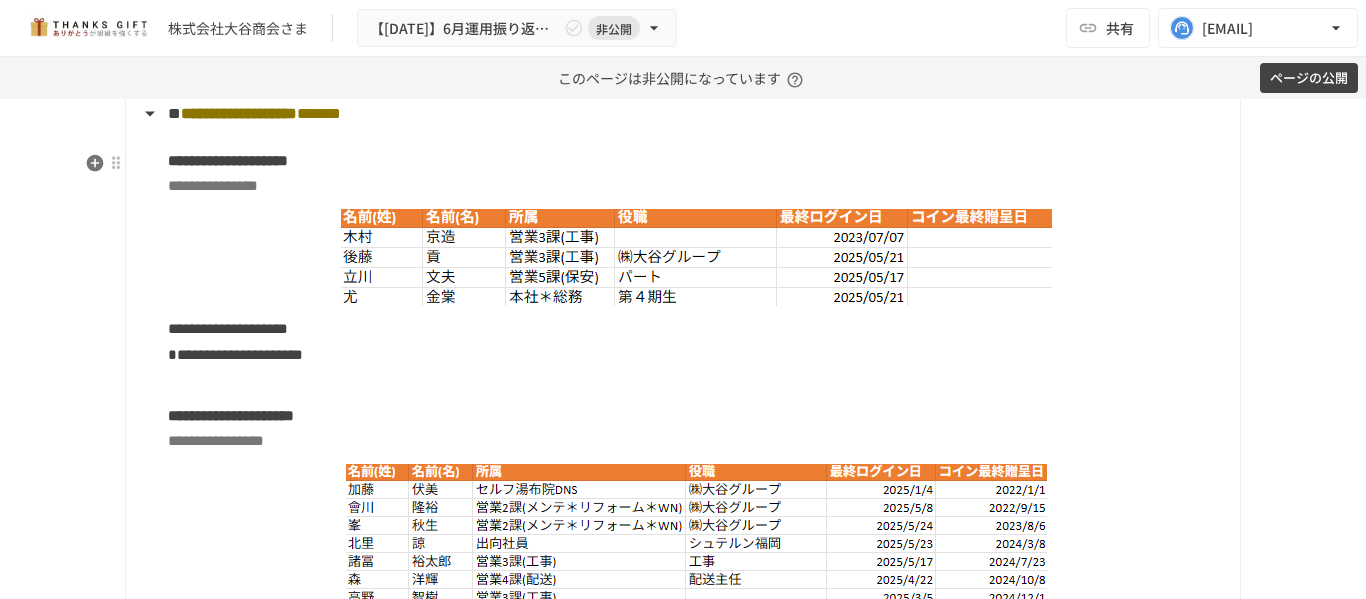 click at bounding box center [696, 257] 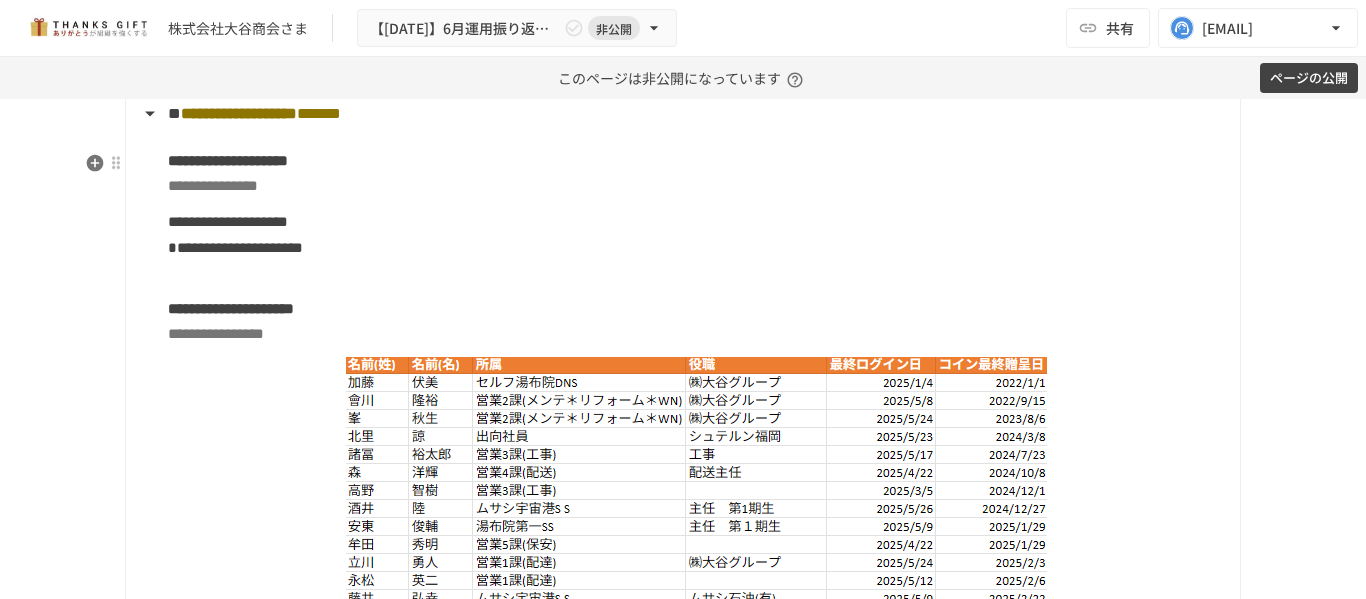 click on "**********" at bounding box center (696, 173) 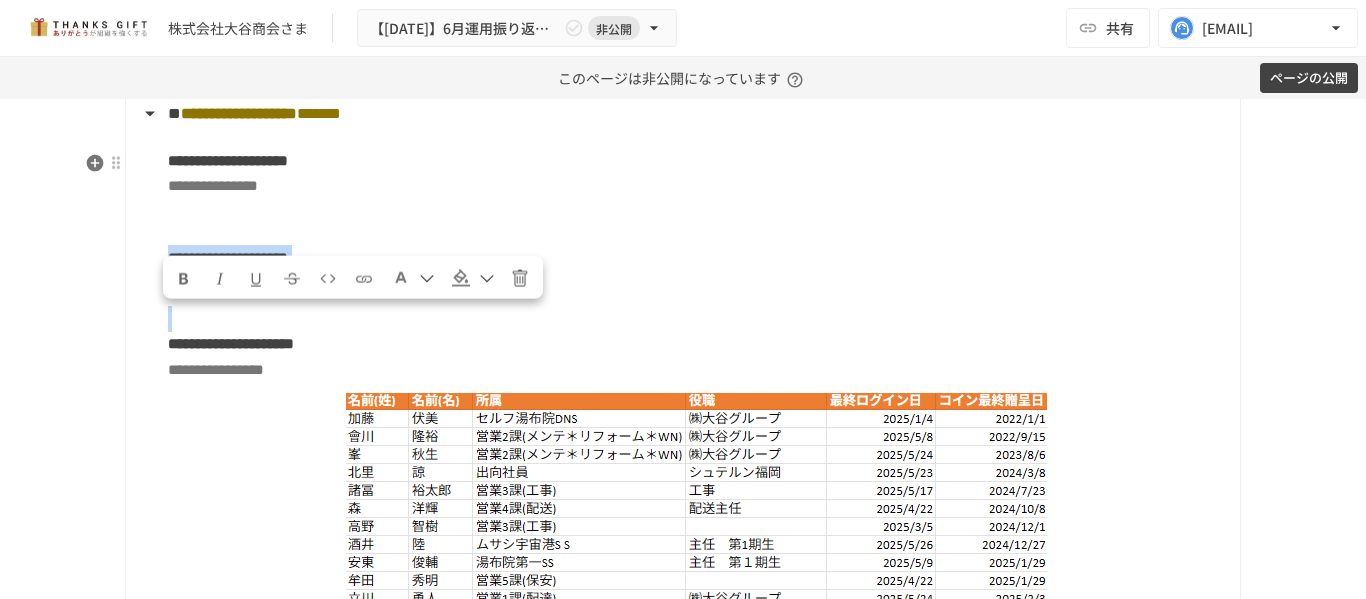 drag, startPoint x: 498, startPoint y: 362, endPoint x: 159, endPoint y: 328, distance: 340.70074 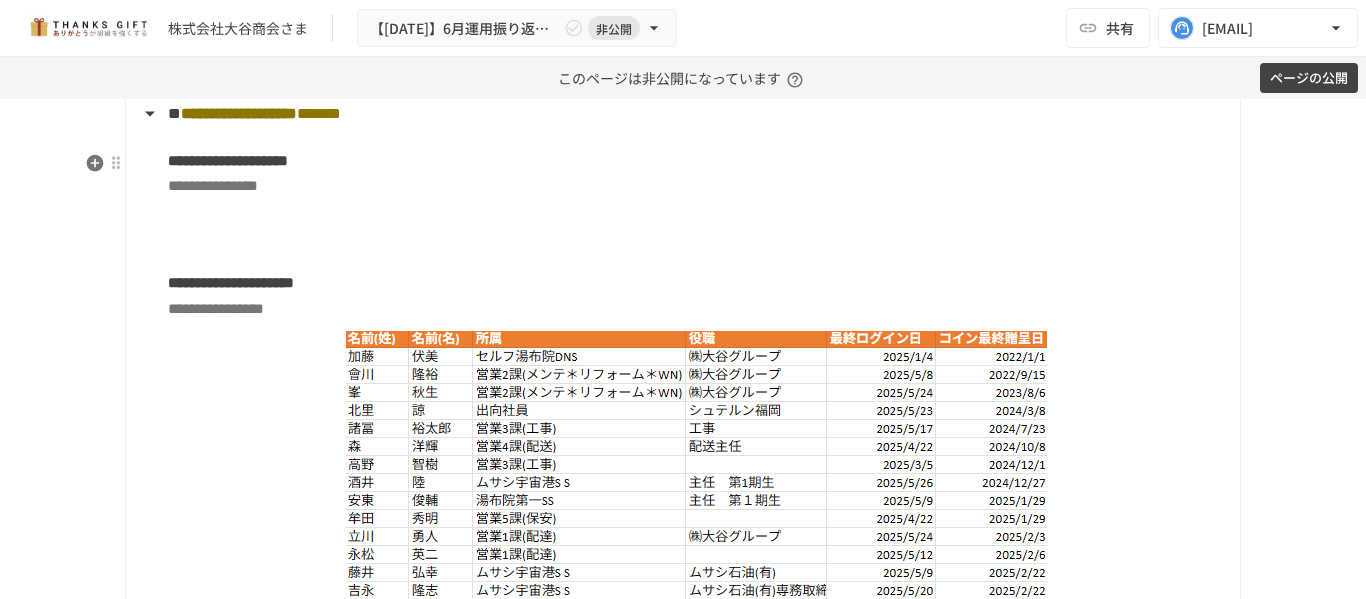 click on "**********" at bounding box center (228, 160) 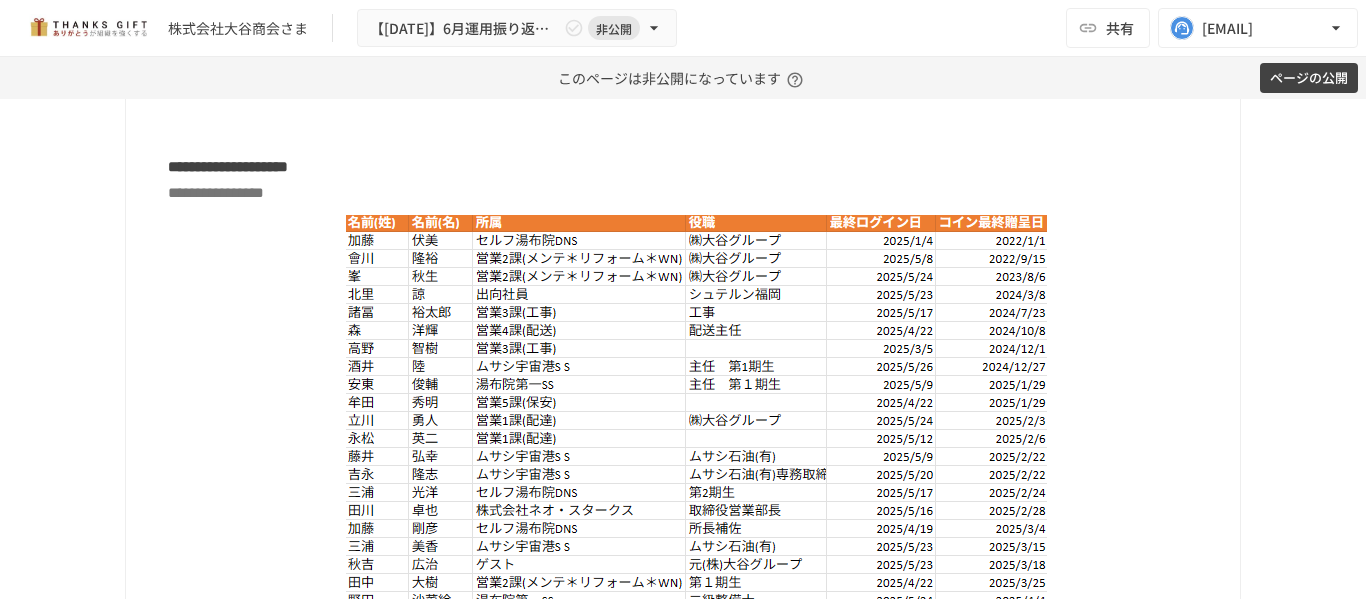 scroll, scrollTop: 2440, scrollLeft: 0, axis: vertical 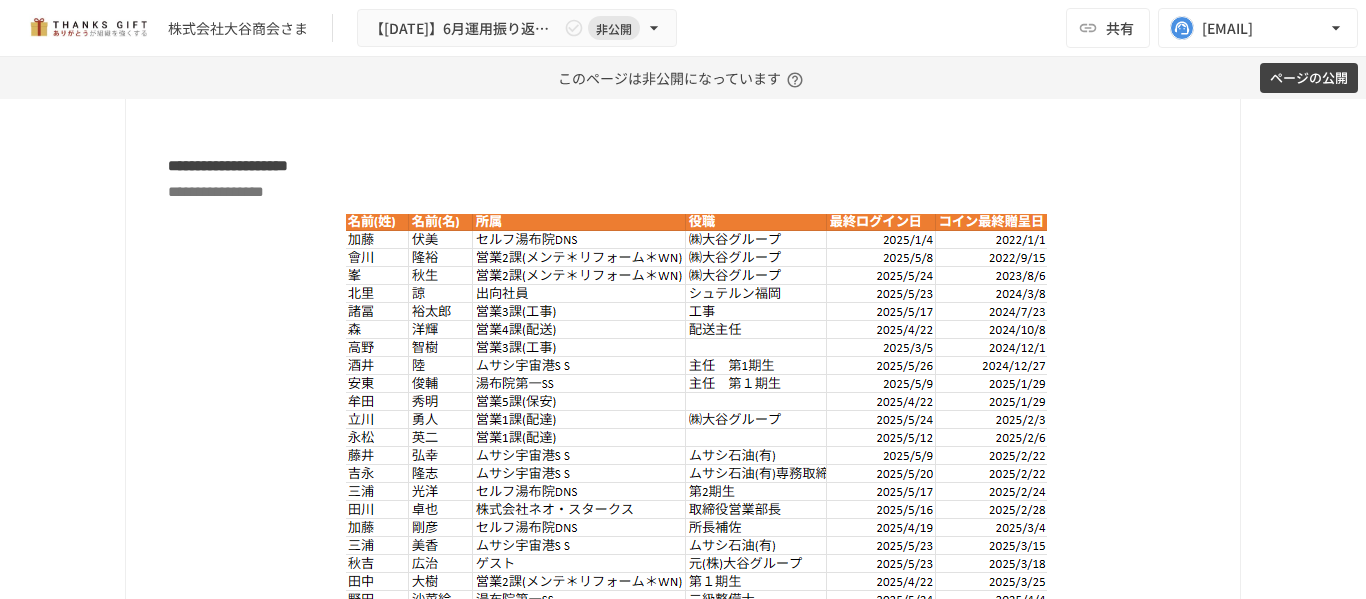 click at bounding box center [696, 527] 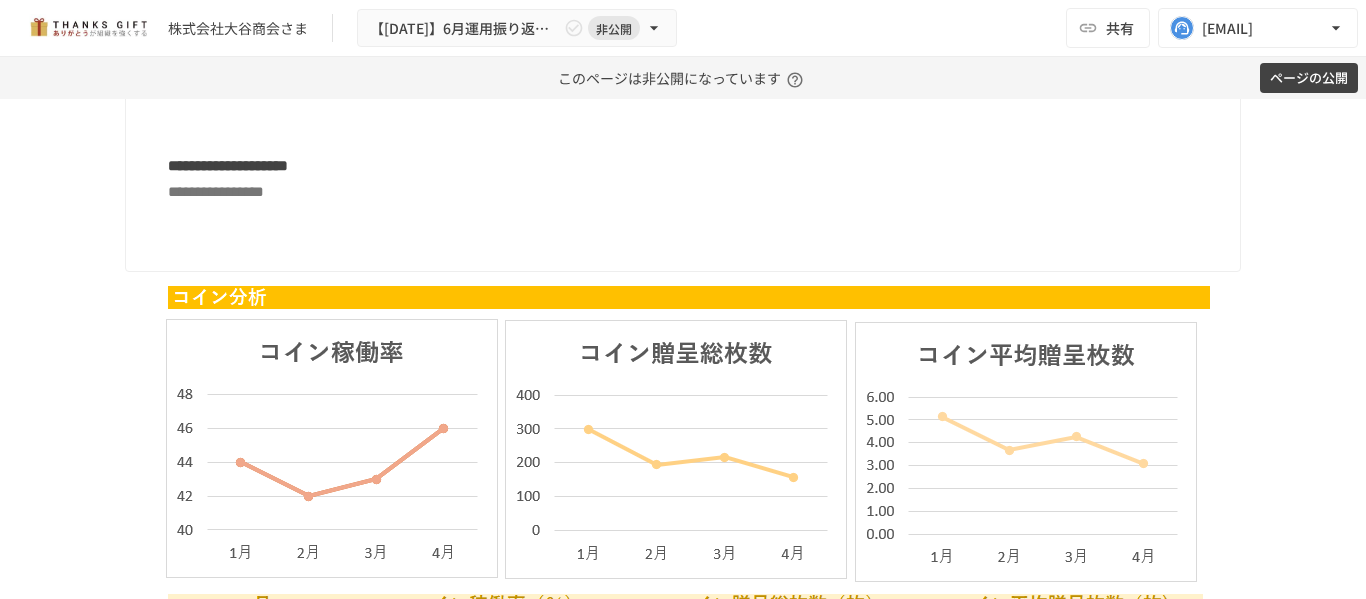 click at bounding box center [696, 227] 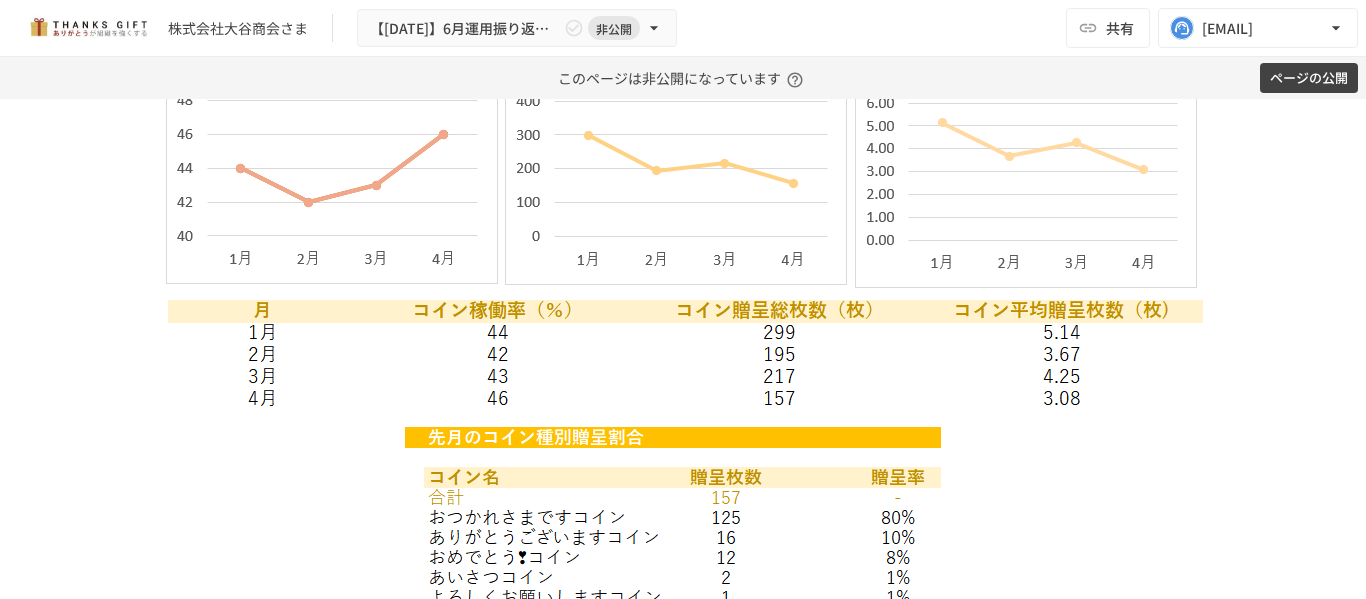 scroll, scrollTop: 2702, scrollLeft: 0, axis: vertical 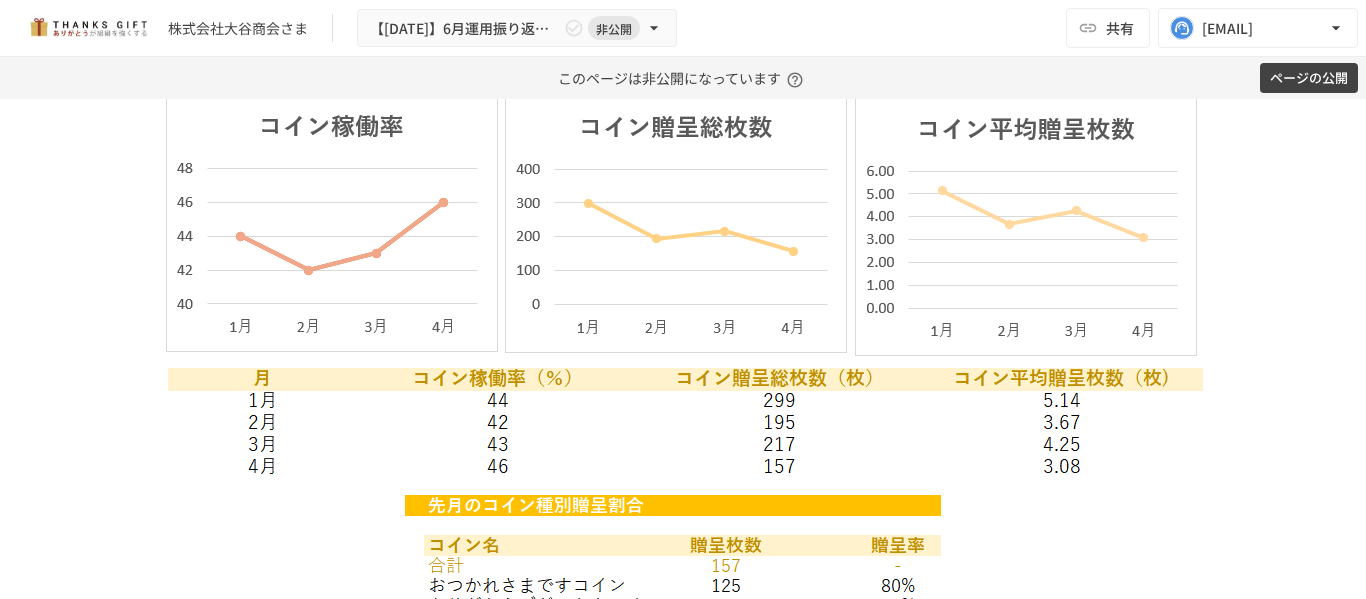 click at bounding box center (683, 266) 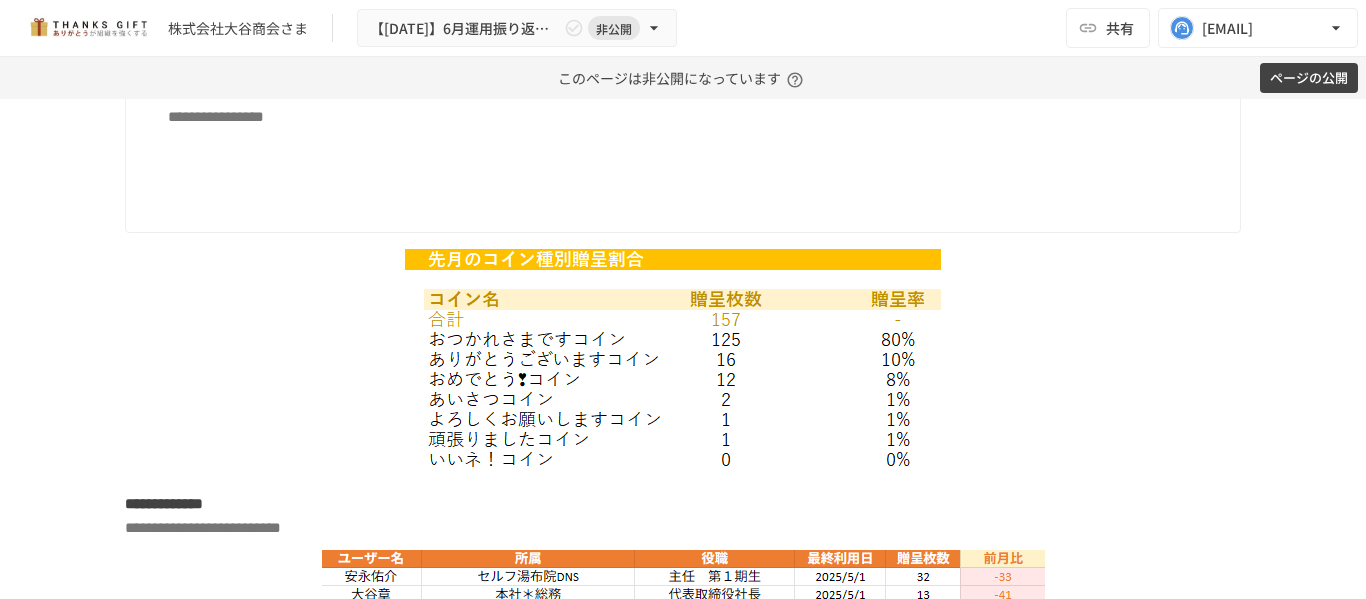 scroll, scrollTop: 2521, scrollLeft: 0, axis: vertical 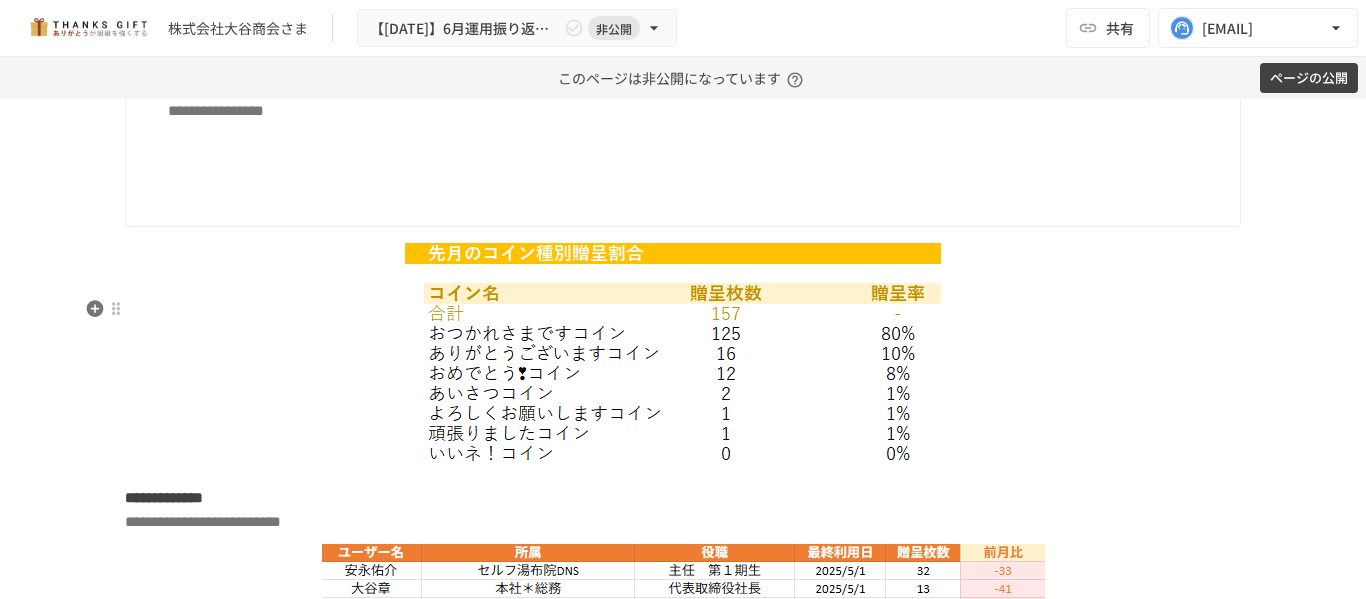 click at bounding box center [683, 356] 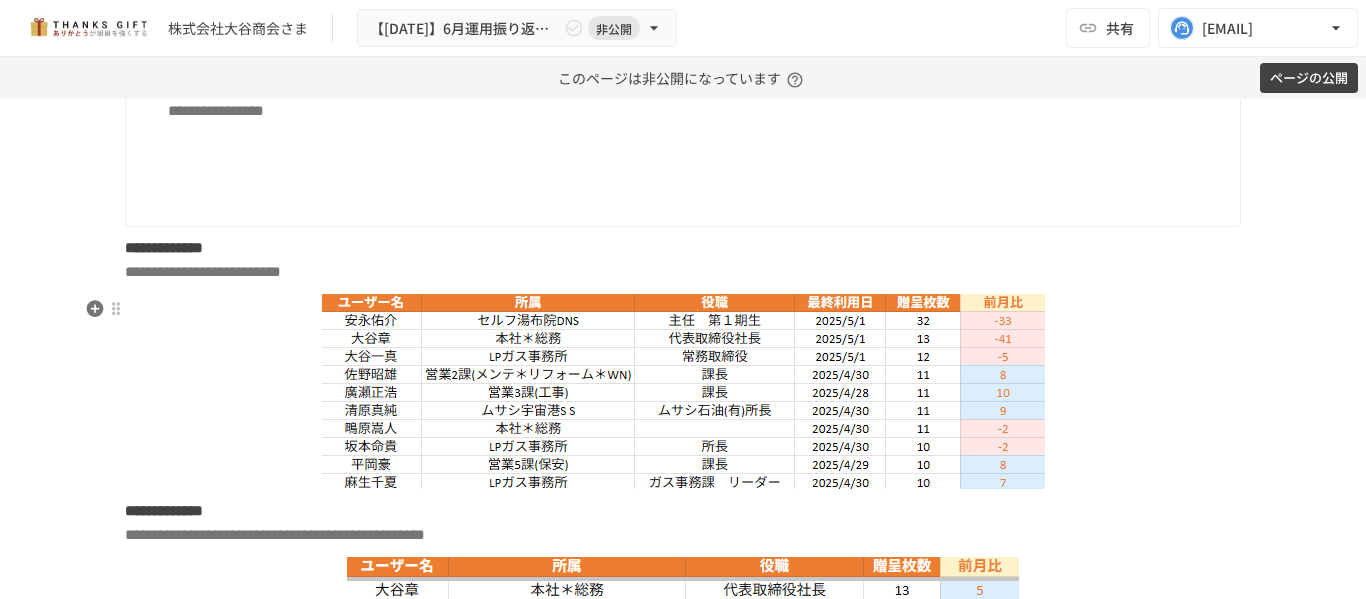 click on "**********" at bounding box center (203, 271) 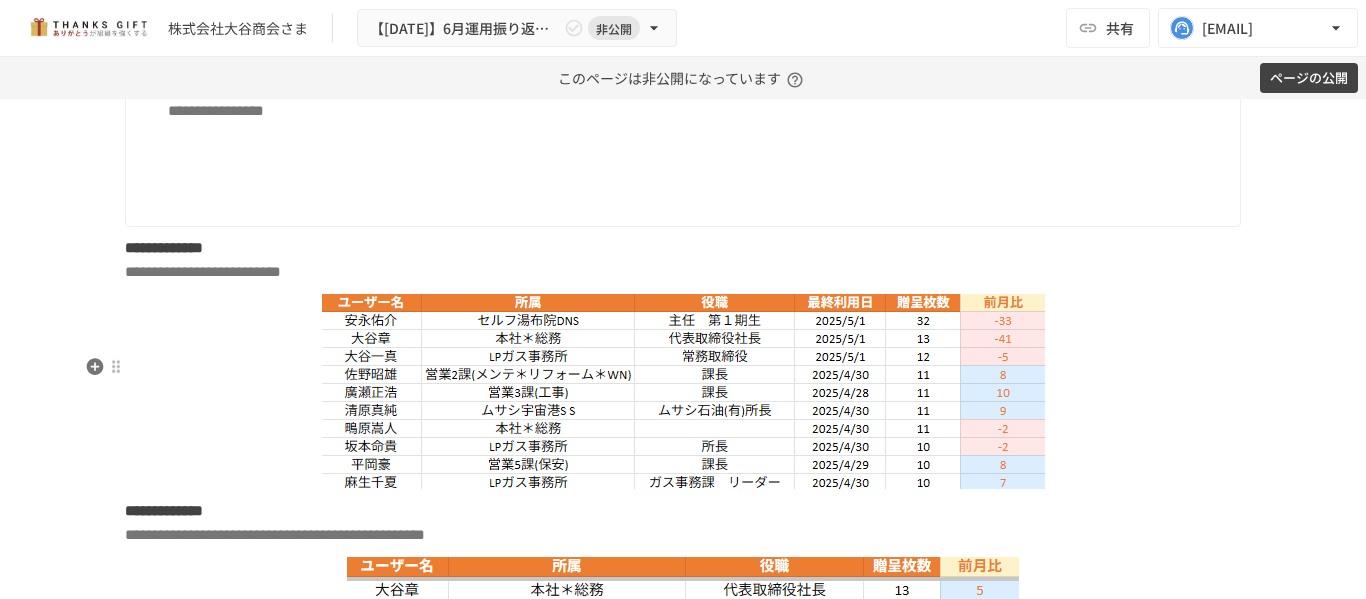click at bounding box center (683, 391) 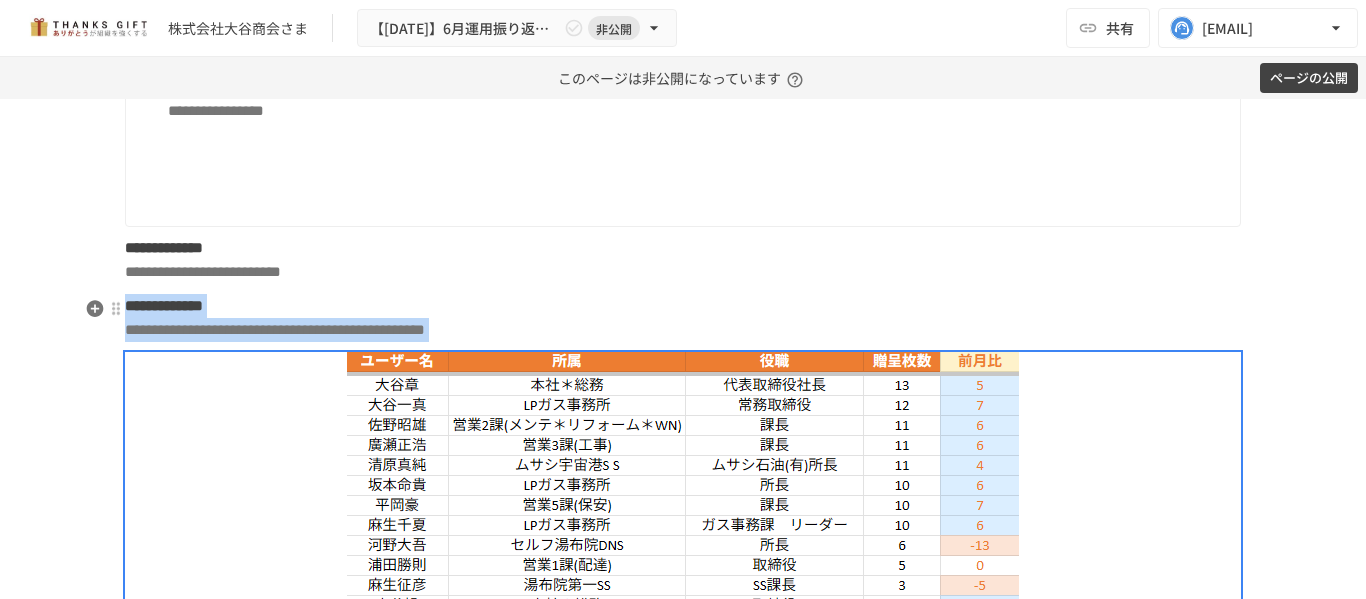 drag, startPoint x: 470, startPoint y: 408, endPoint x: 516, endPoint y: 330, distance: 90.55385 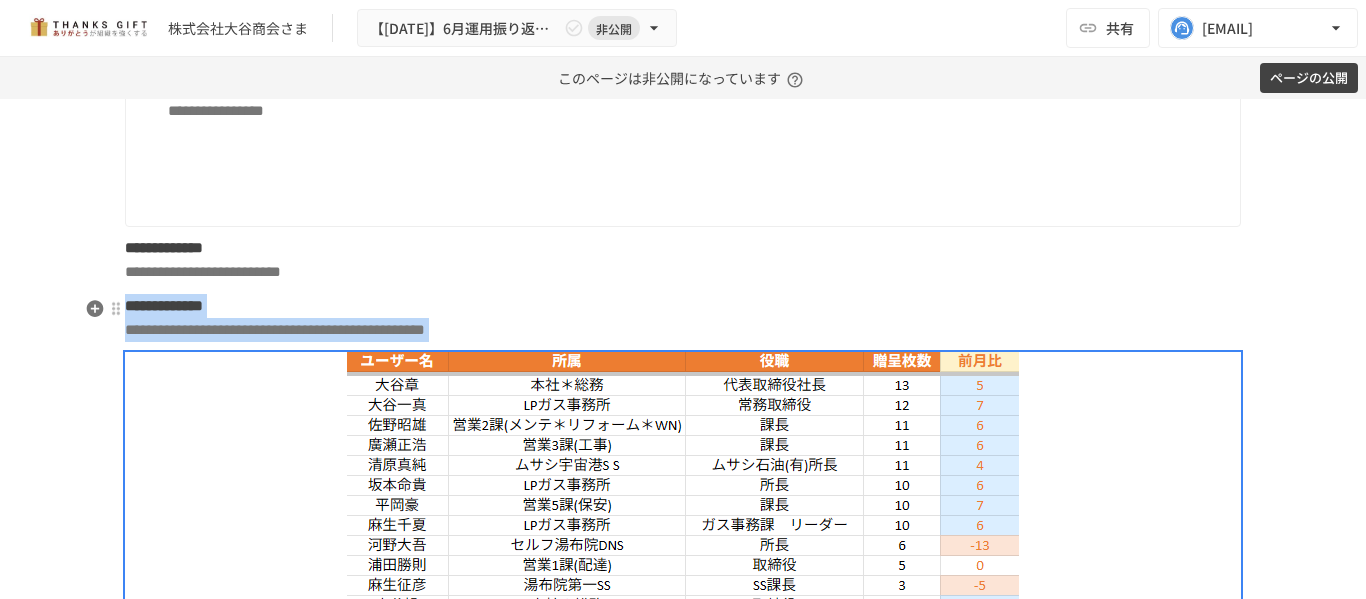 click on "**********" at bounding box center (683, 2648) 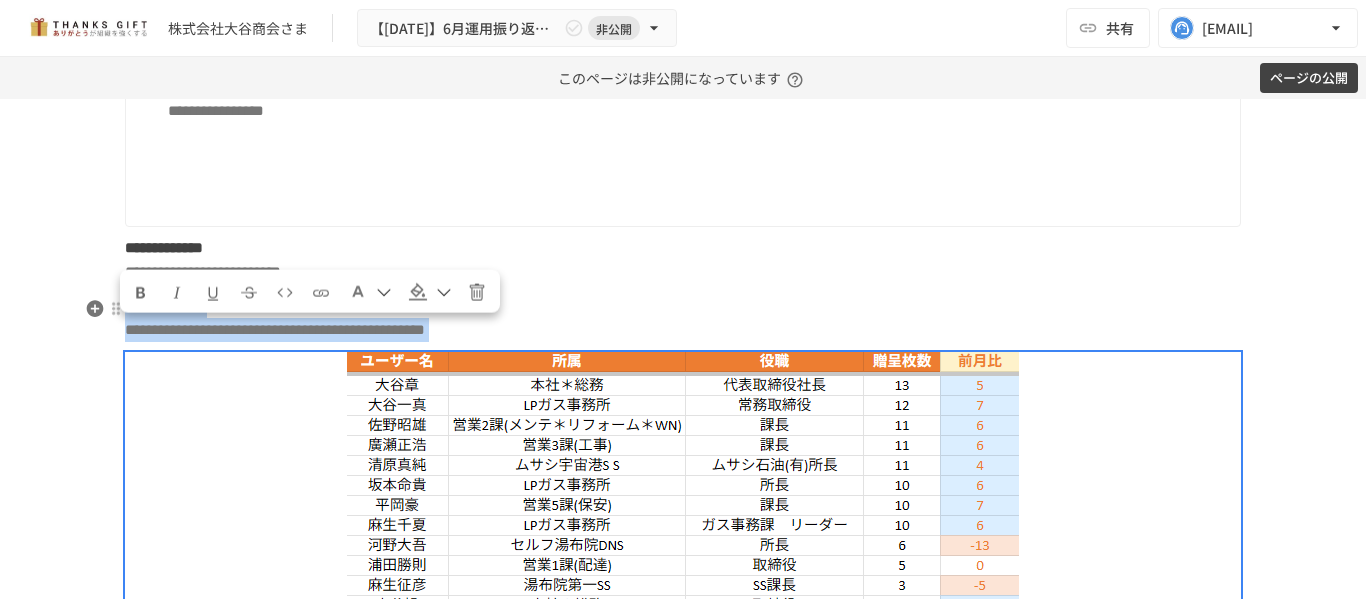 click on "**********" at bounding box center (683, 260) 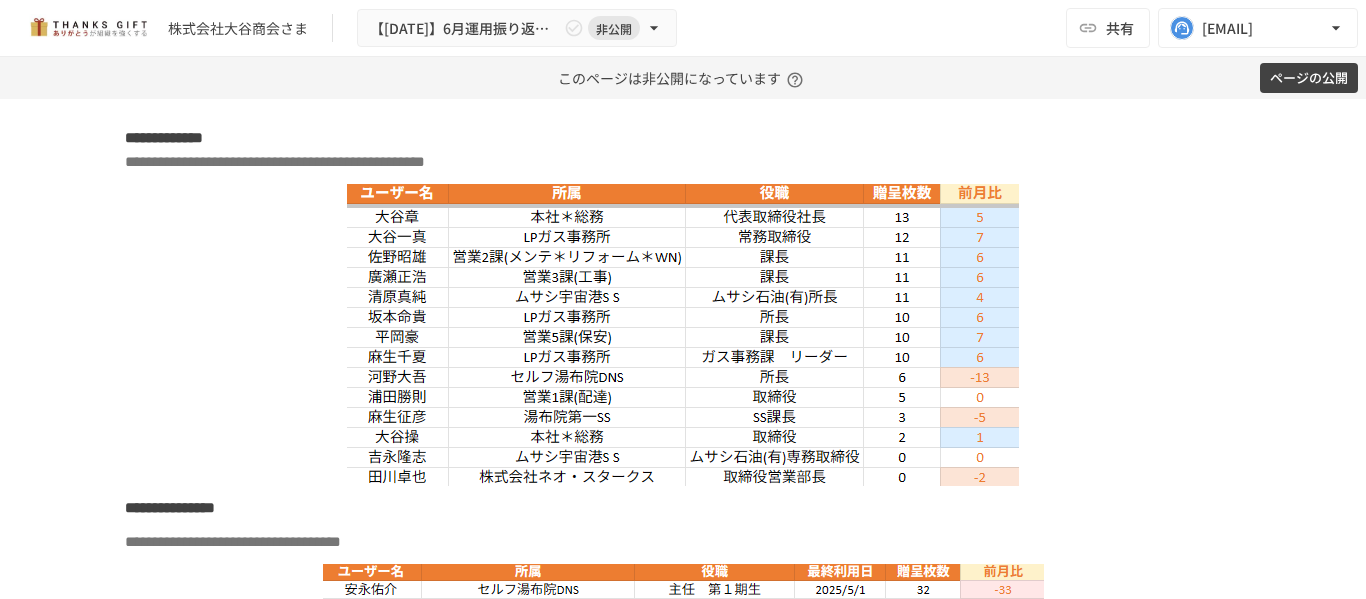 scroll, scrollTop: 2724, scrollLeft: 0, axis: vertical 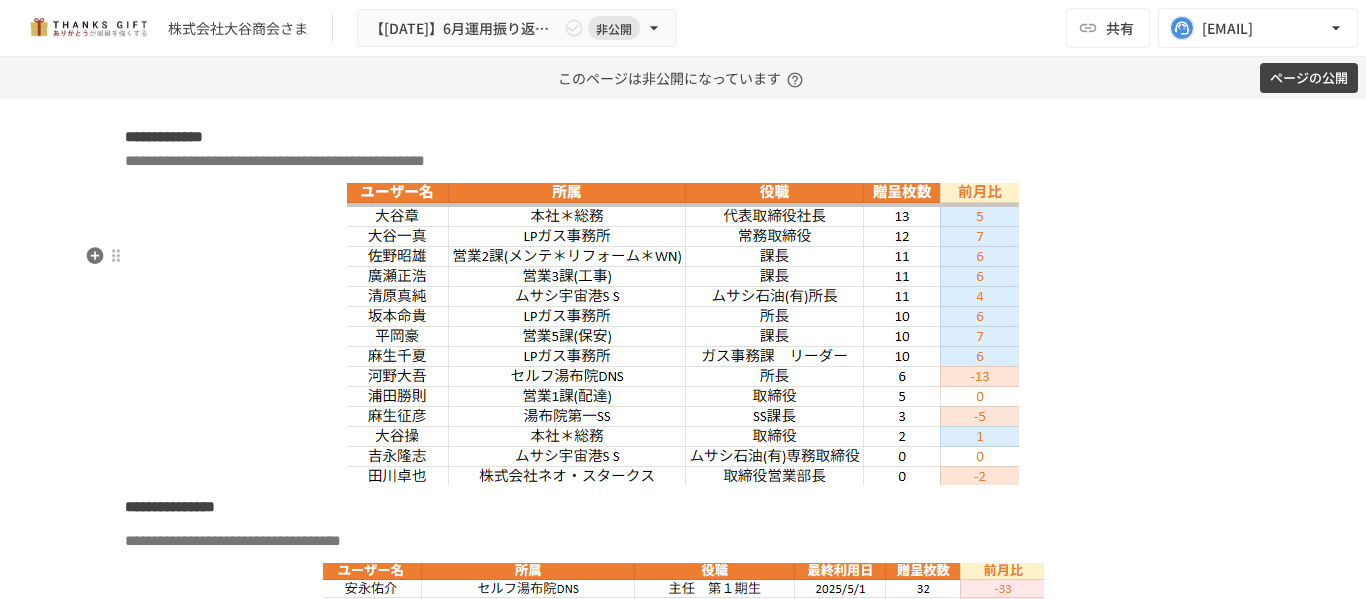 click at bounding box center [683, 334] 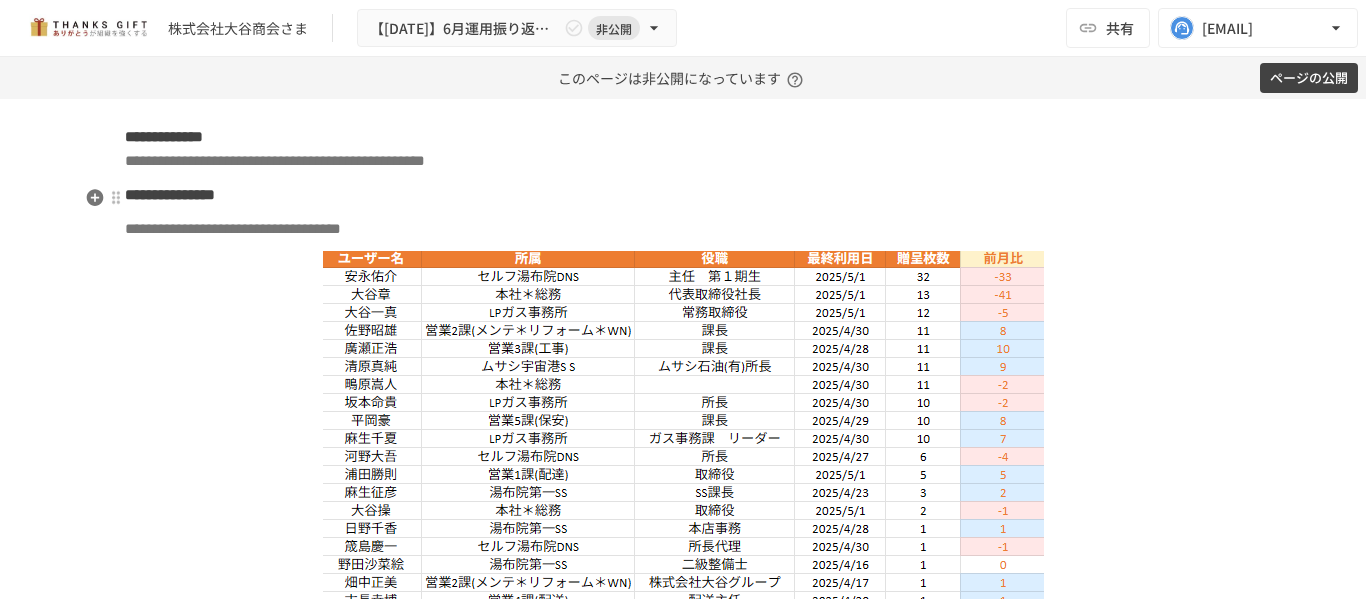click on "**********" at bounding box center (683, 149) 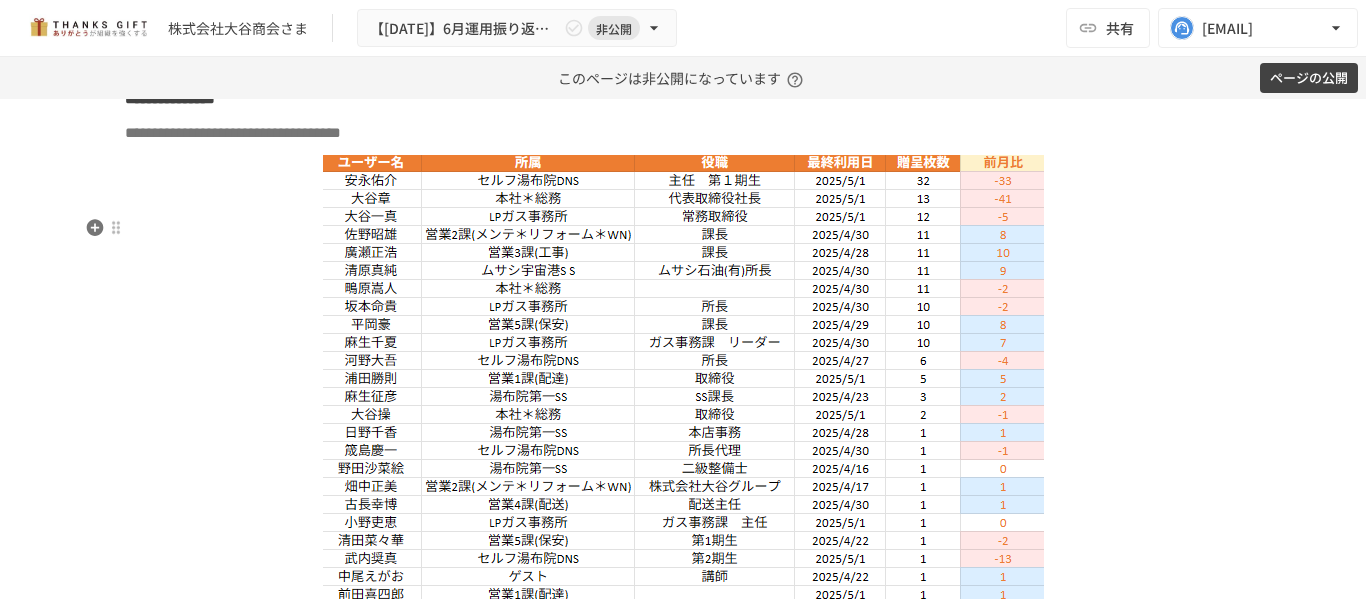 scroll, scrollTop: 2852, scrollLeft: 0, axis: vertical 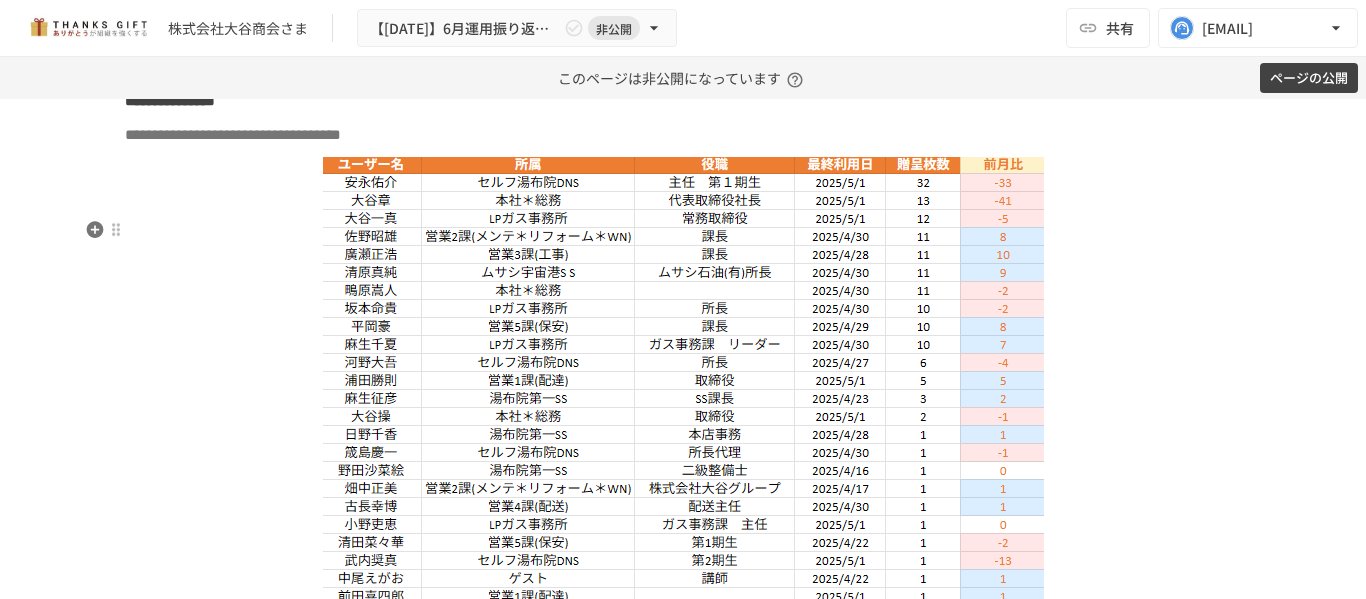 click at bounding box center [683, 551] 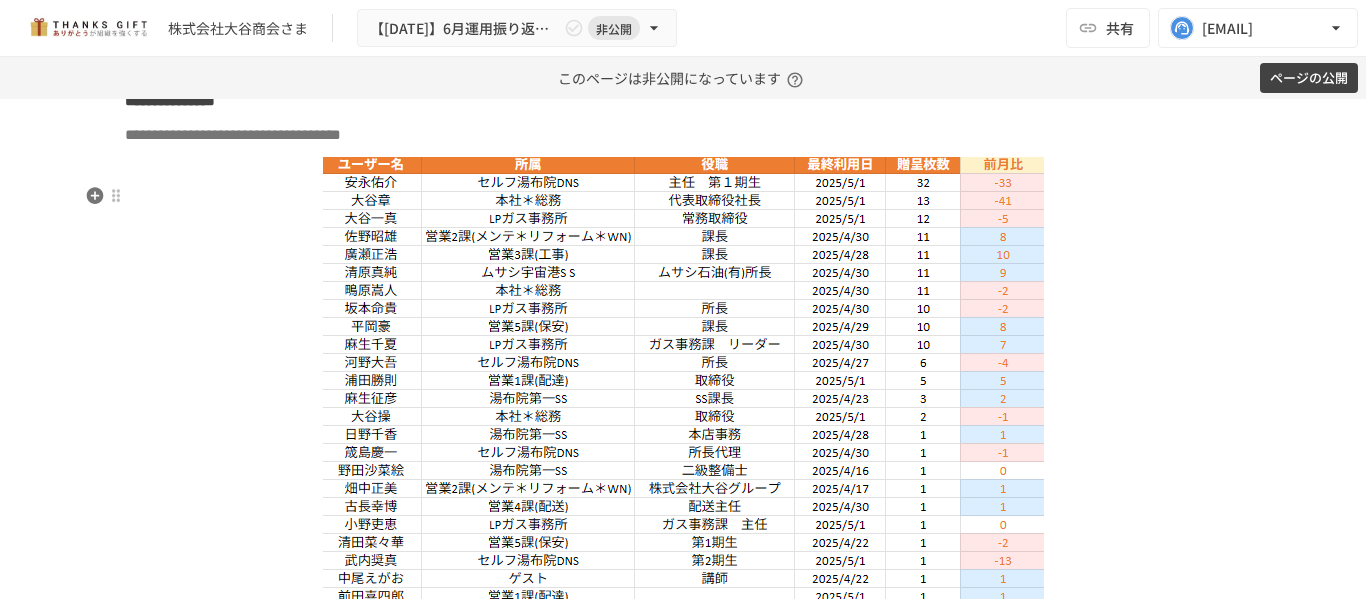 click on "**********" at bounding box center (233, 134) 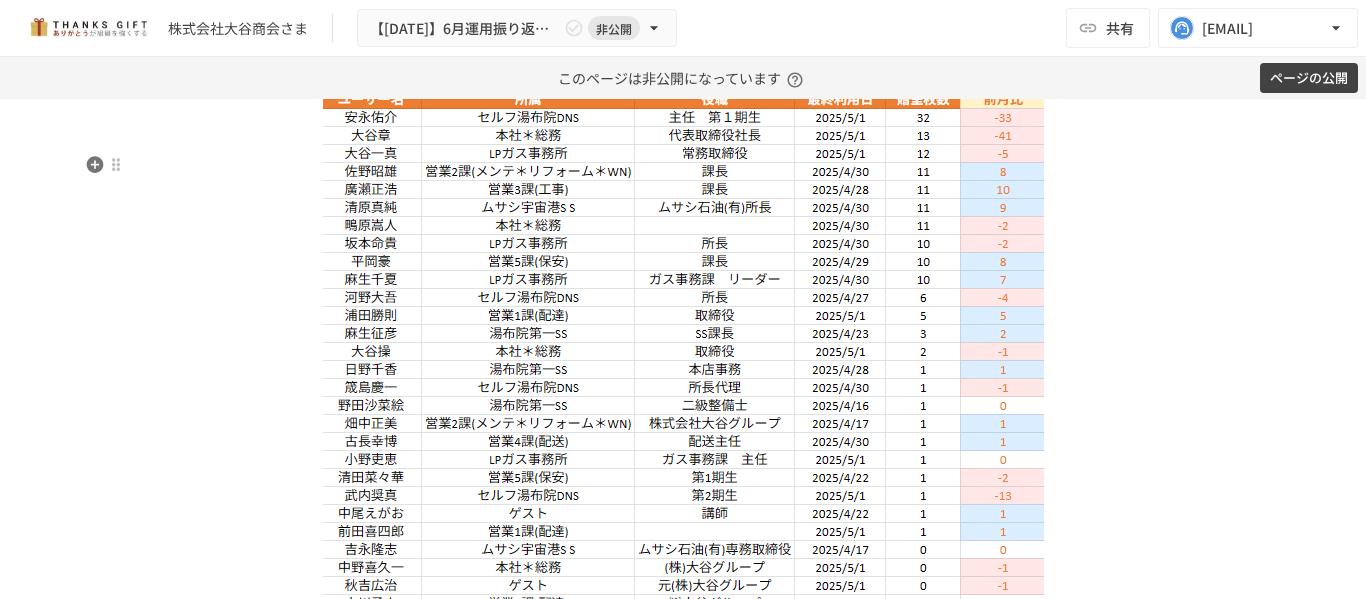 scroll, scrollTop: 2952, scrollLeft: 0, axis: vertical 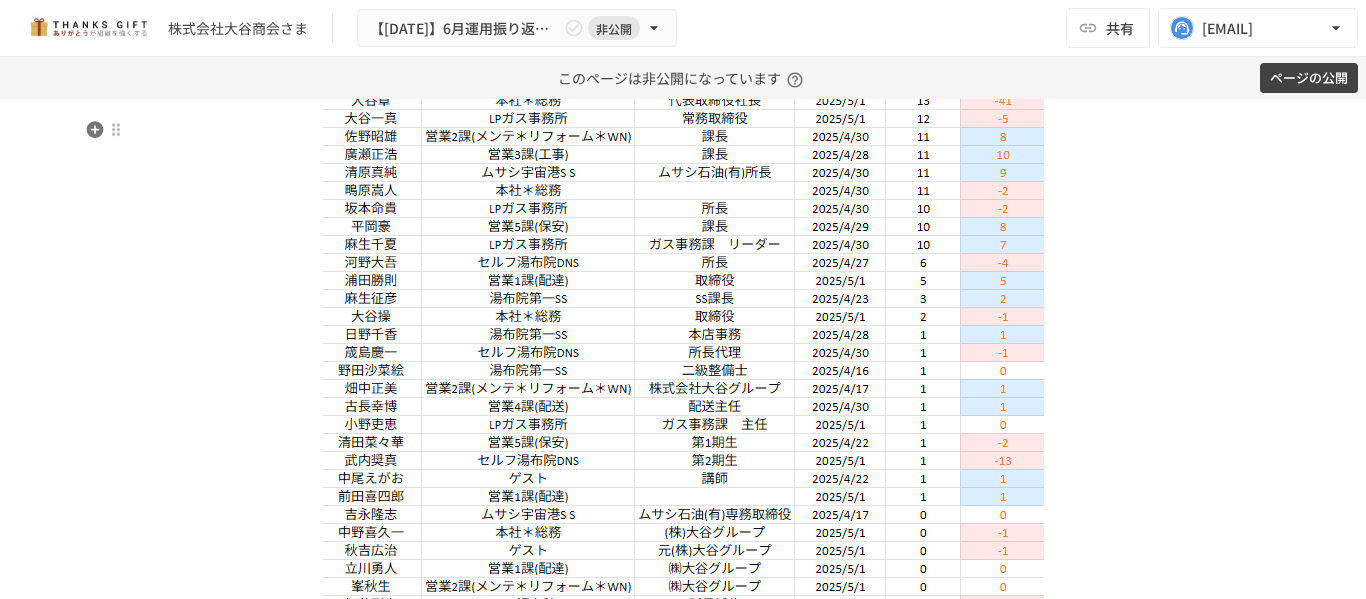 click at bounding box center (683, 451) 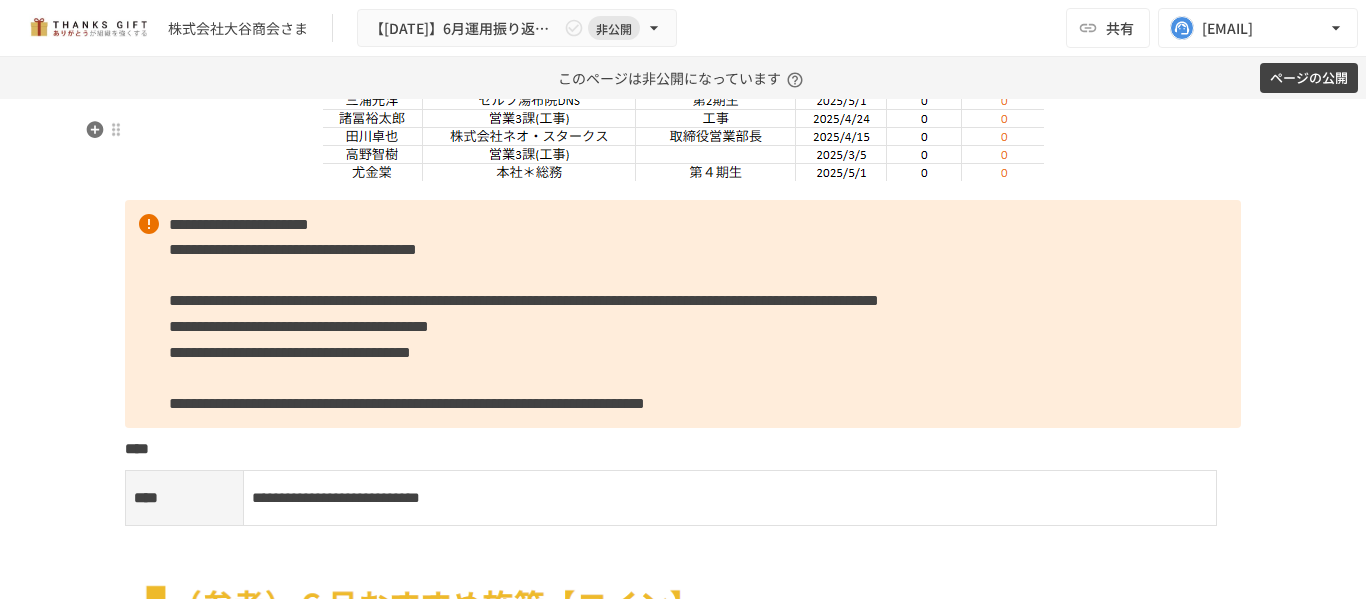 click at bounding box center (683, 119) 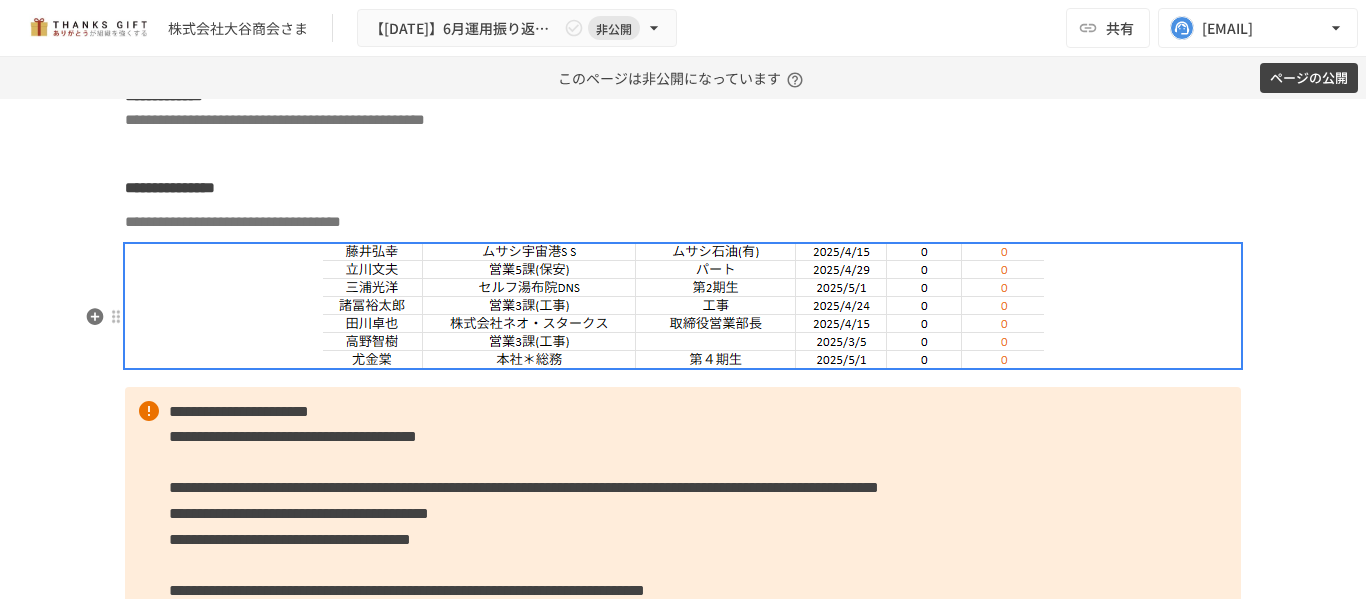 scroll, scrollTop: 2750, scrollLeft: 0, axis: vertical 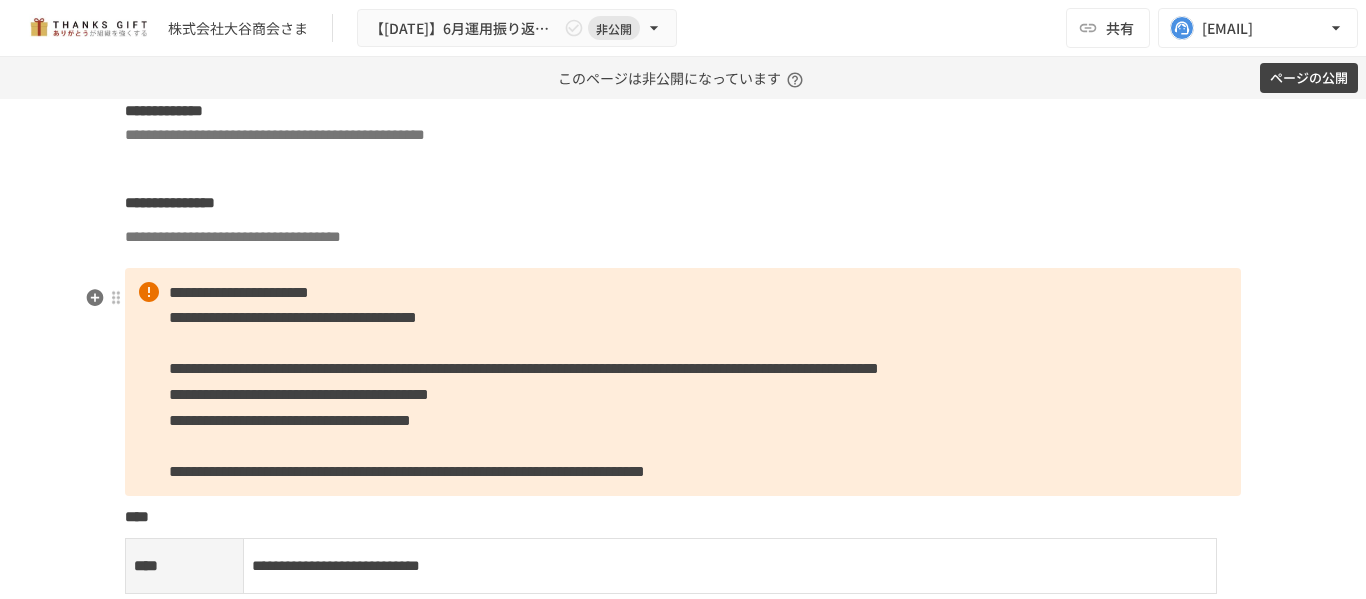click on "**********" at bounding box center [683, 1830] 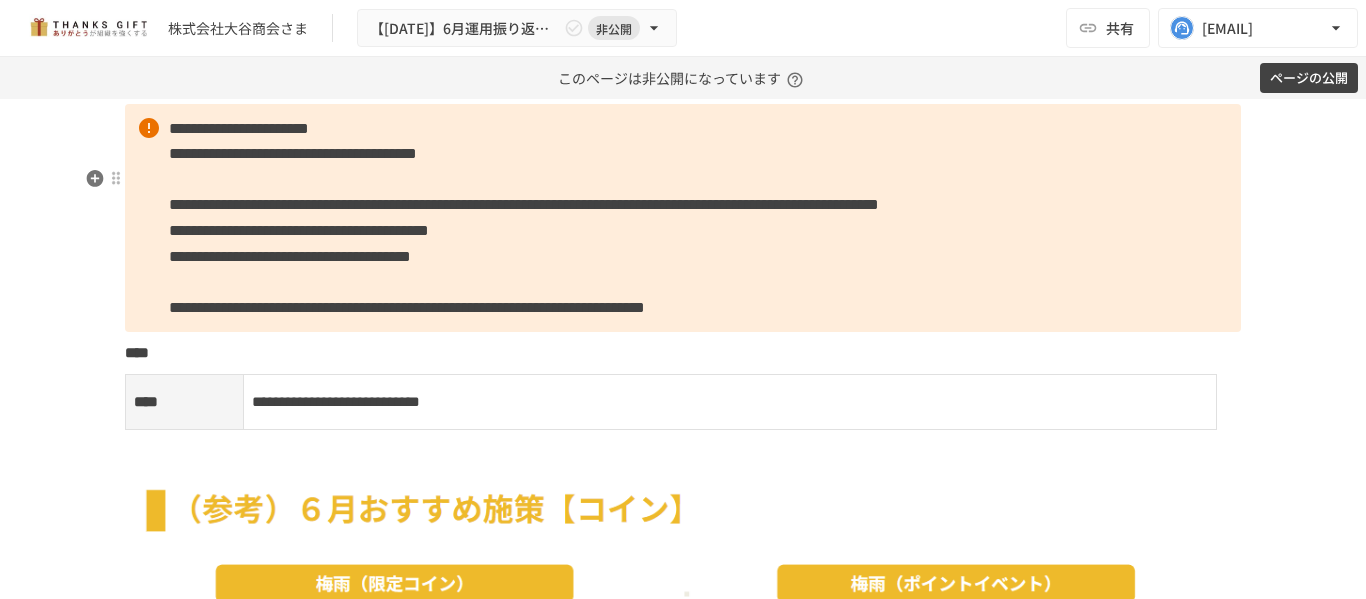 scroll, scrollTop: 2950, scrollLeft: 0, axis: vertical 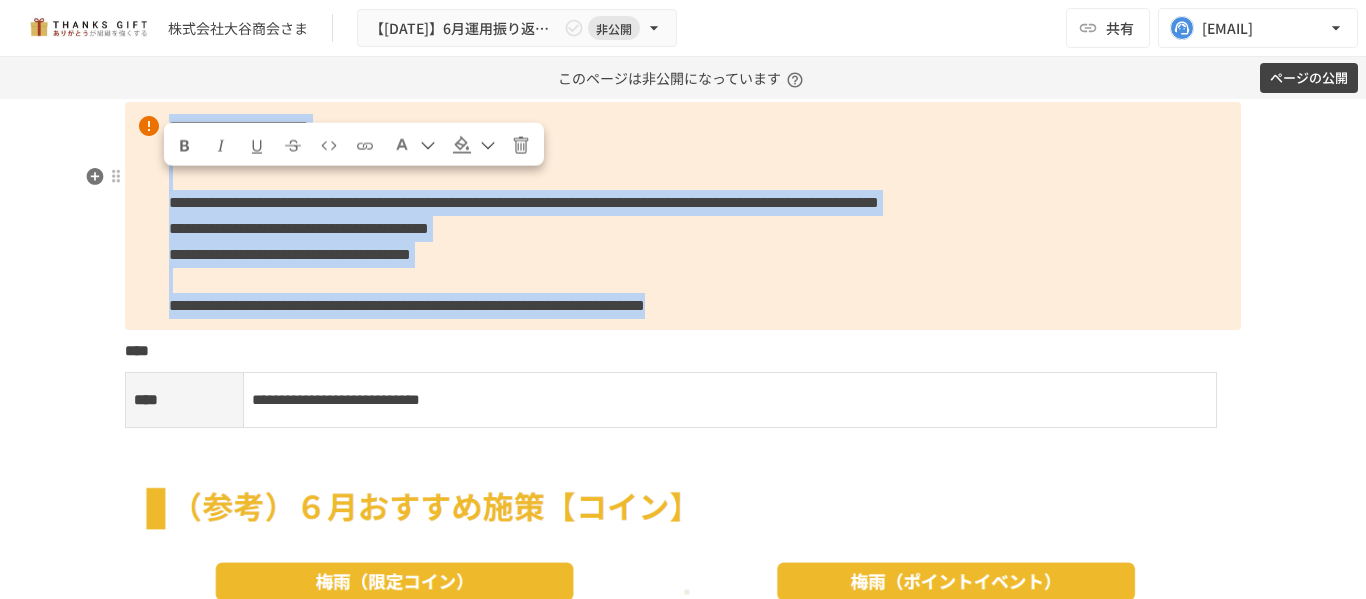 drag, startPoint x: 161, startPoint y: 184, endPoint x: 384, endPoint y: 423, distance: 326.87918 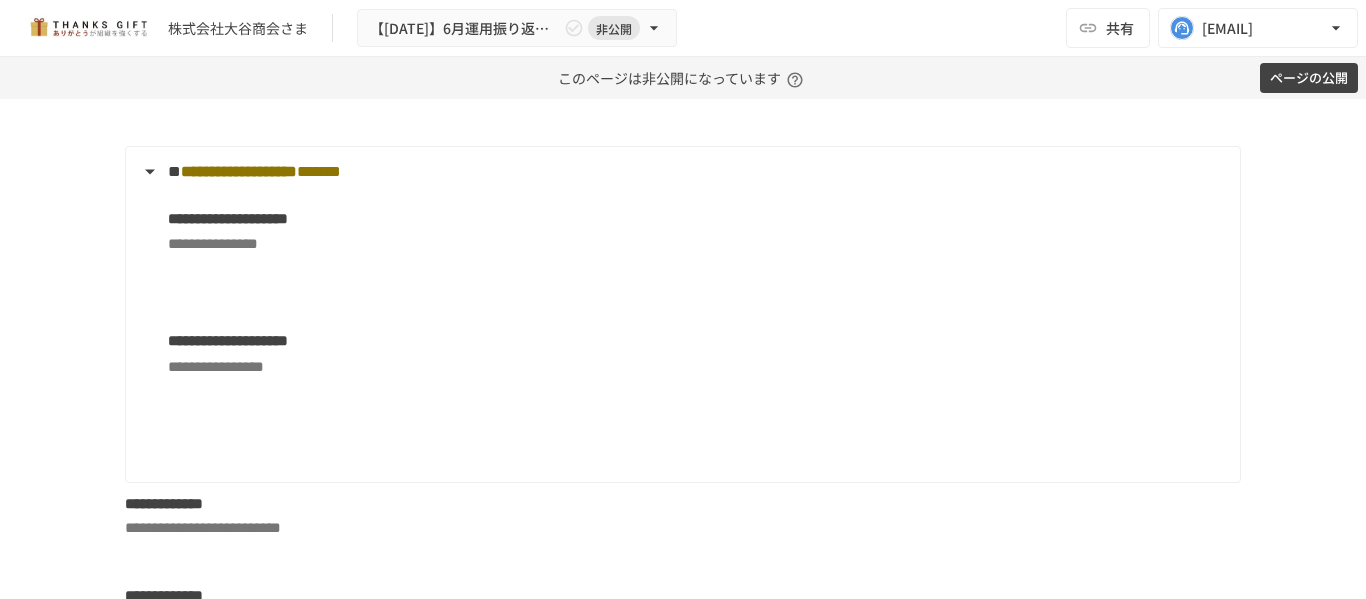scroll, scrollTop: 2250, scrollLeft: 0, axis: vertical 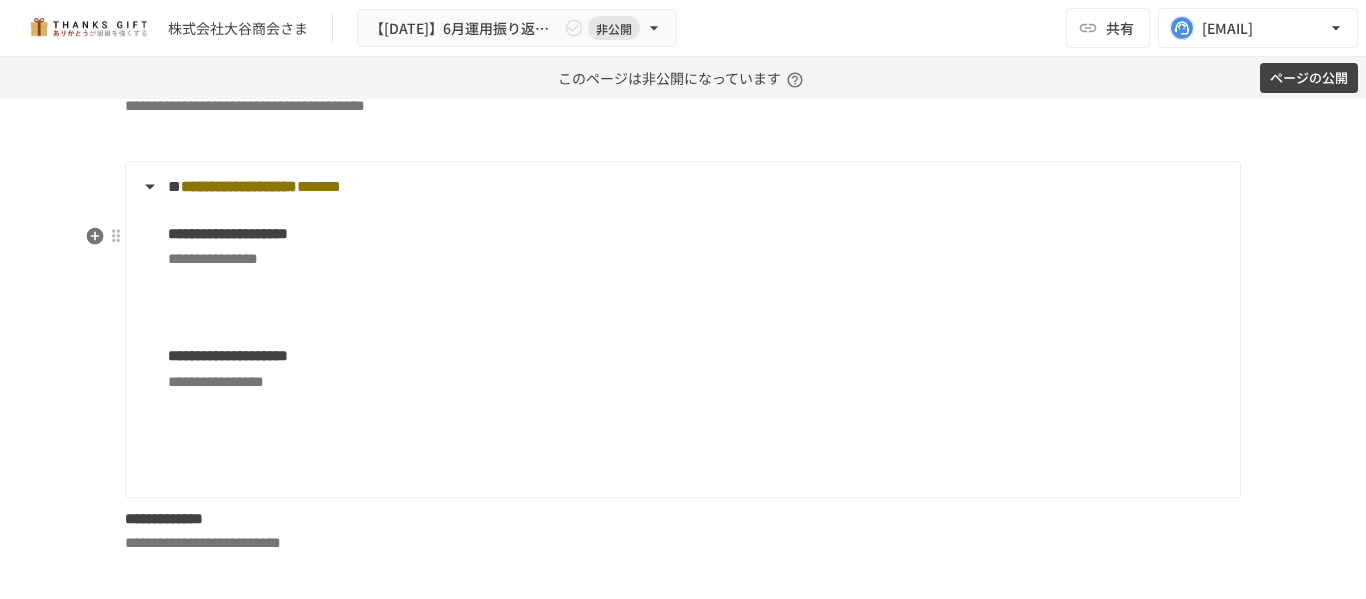 click on "**********" at bounding box center [681, 187] 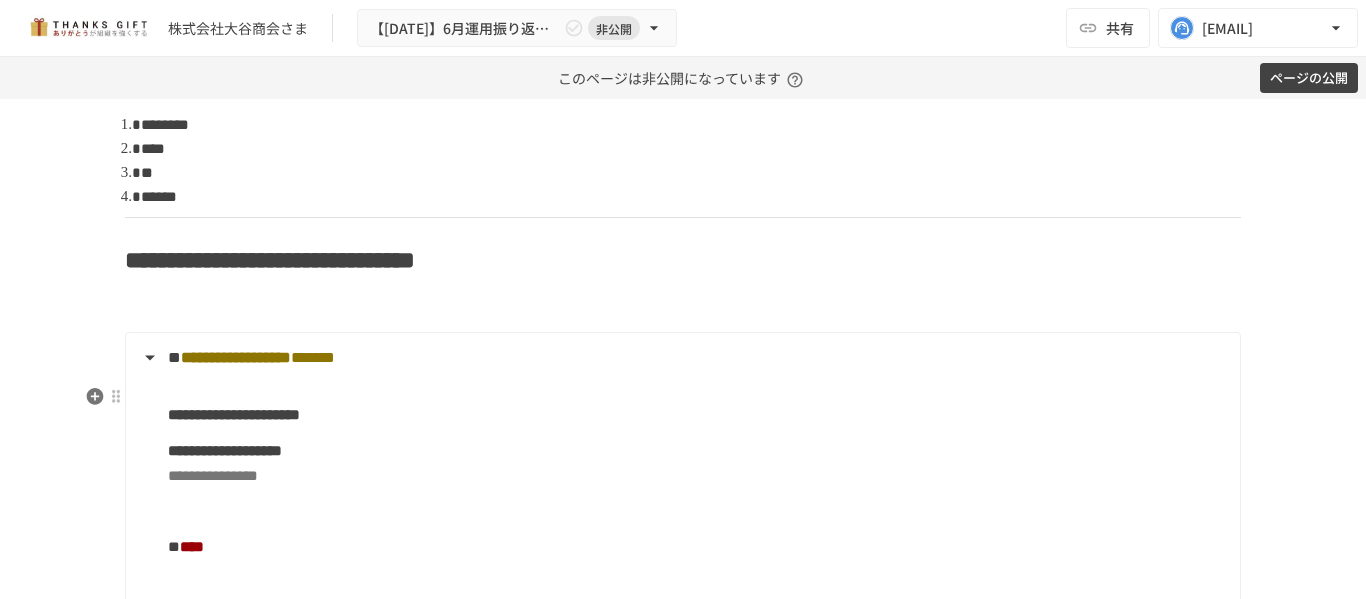 scroll, scrollTop: 1550, scrollLeft: 0, axis: vertical 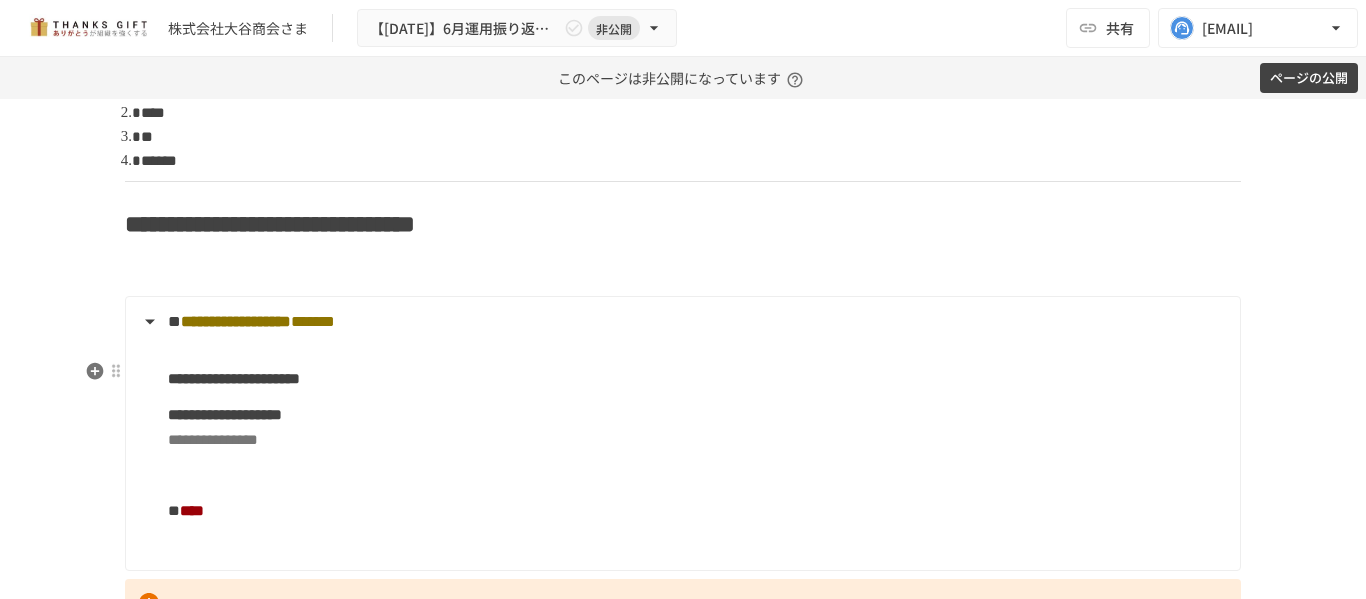 click on "**********" at bounding box center [681, 322] 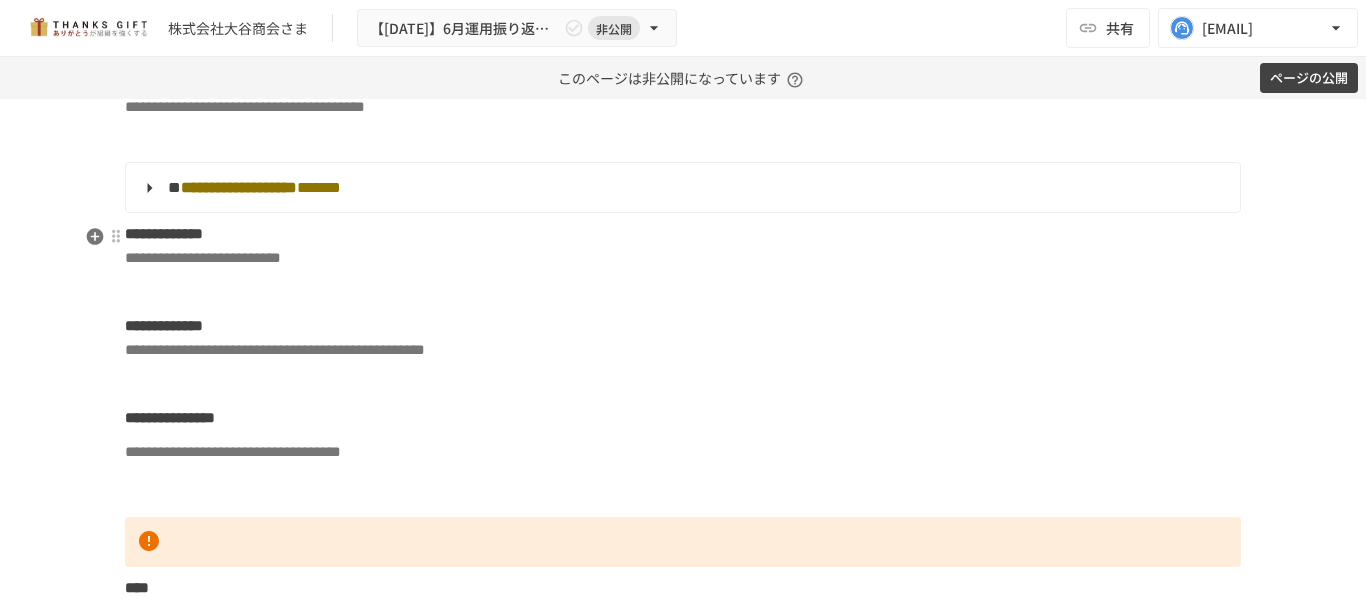 scroll, scrollTop: 2150, scrollLeft: 0, axis: vertical 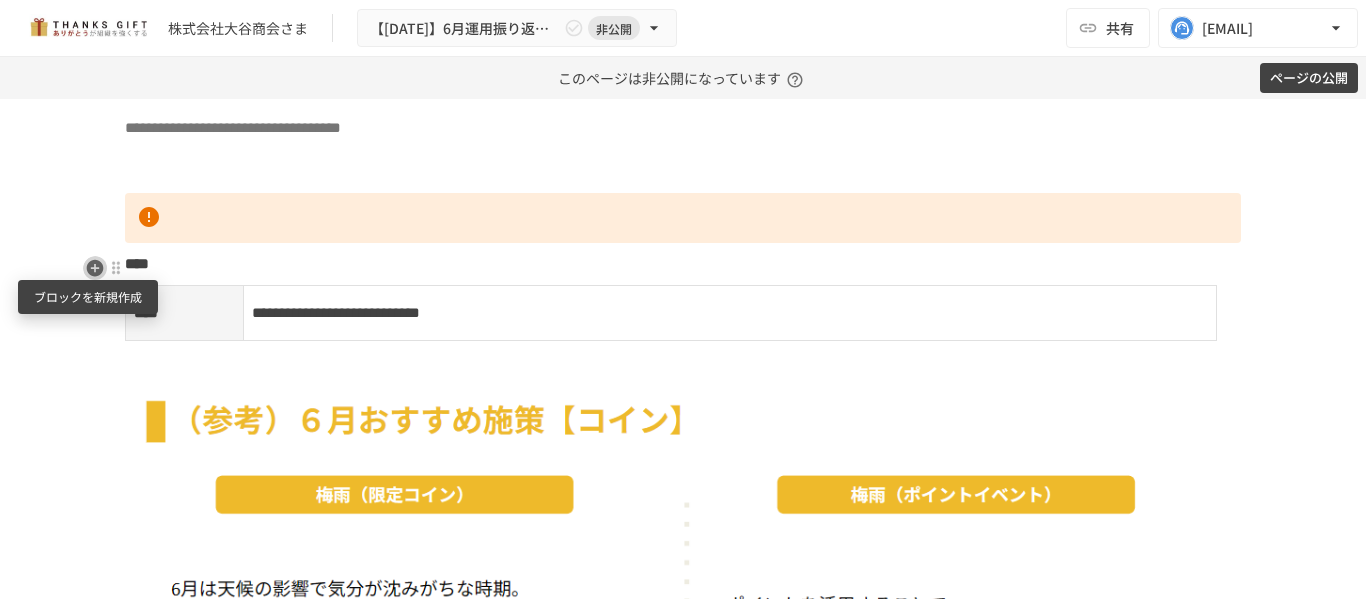 click 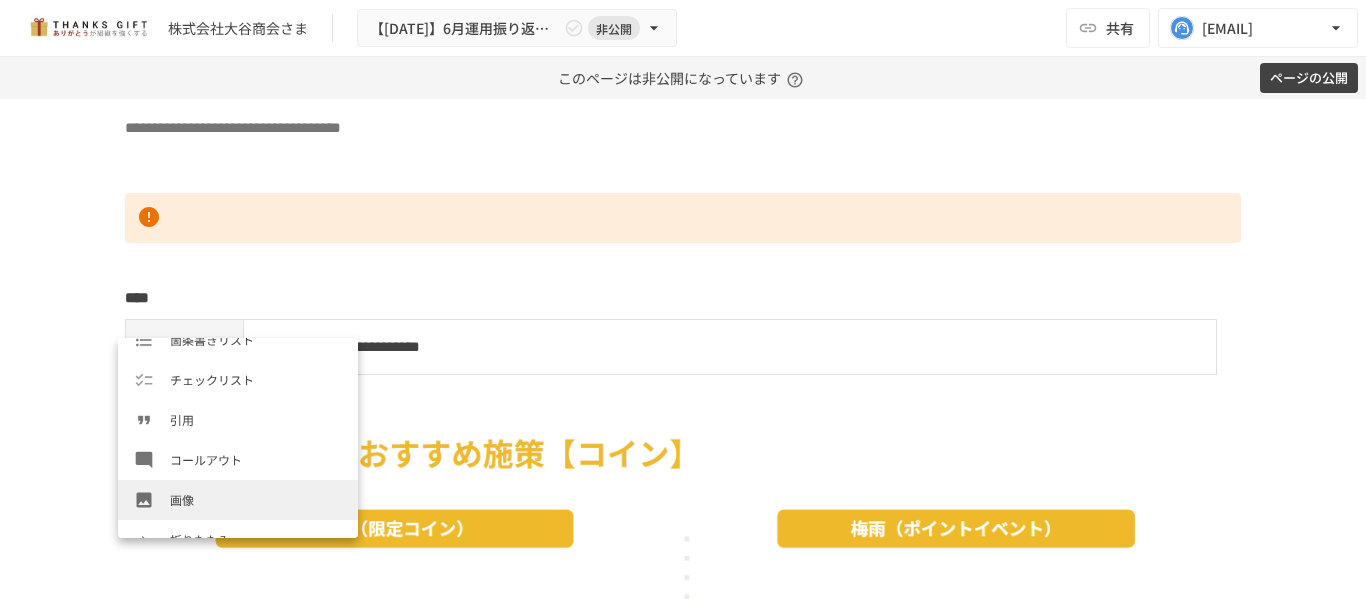 scroll, scrollTop: 300, scrollLeft: 0, axis: vertical 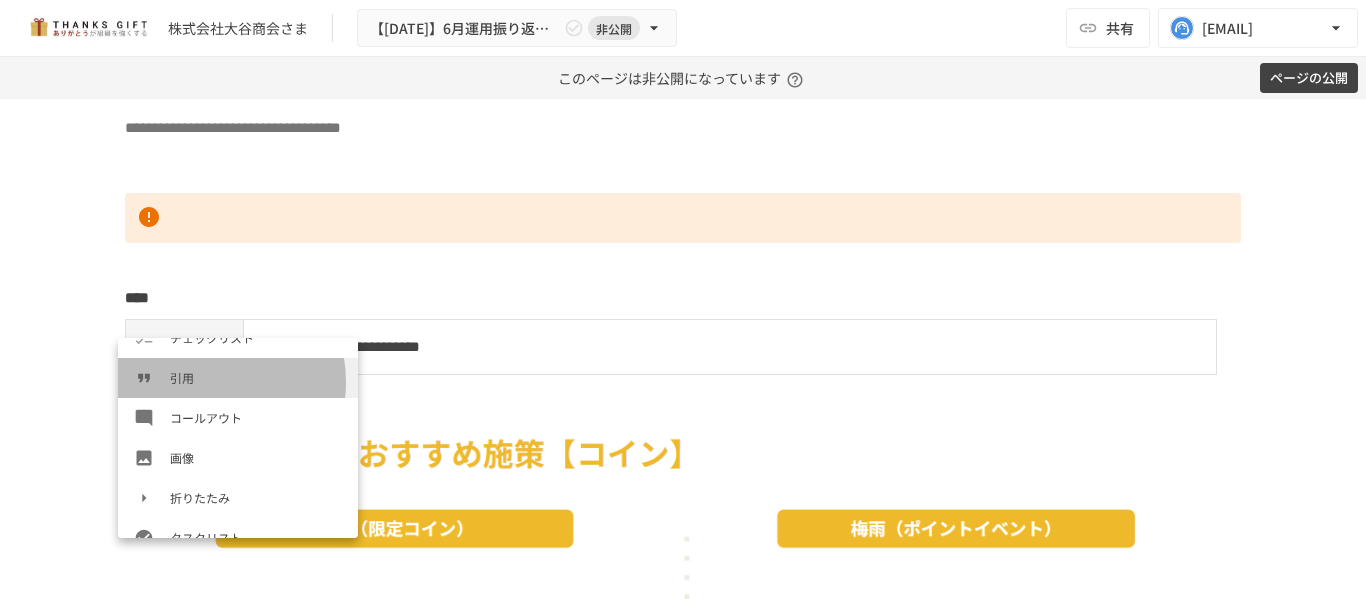 click on "引用" at bounding box center [256, 377] 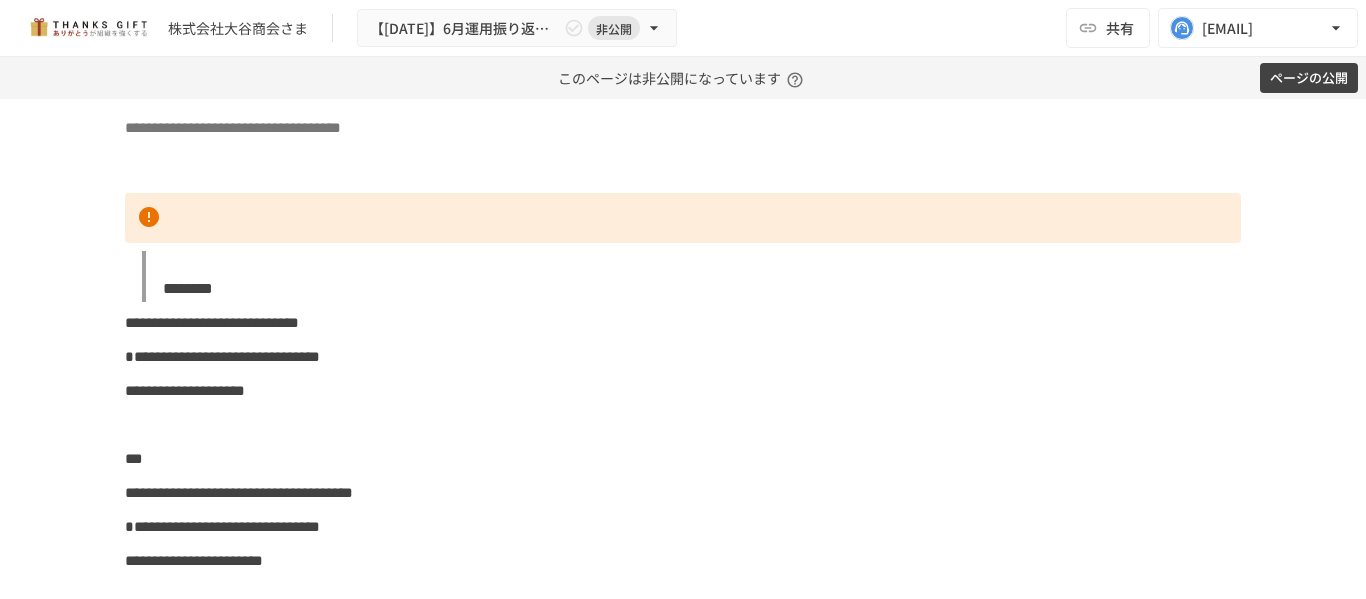 scroll, scrollTop: 2520, scrollLeft: 0, axis: vertical 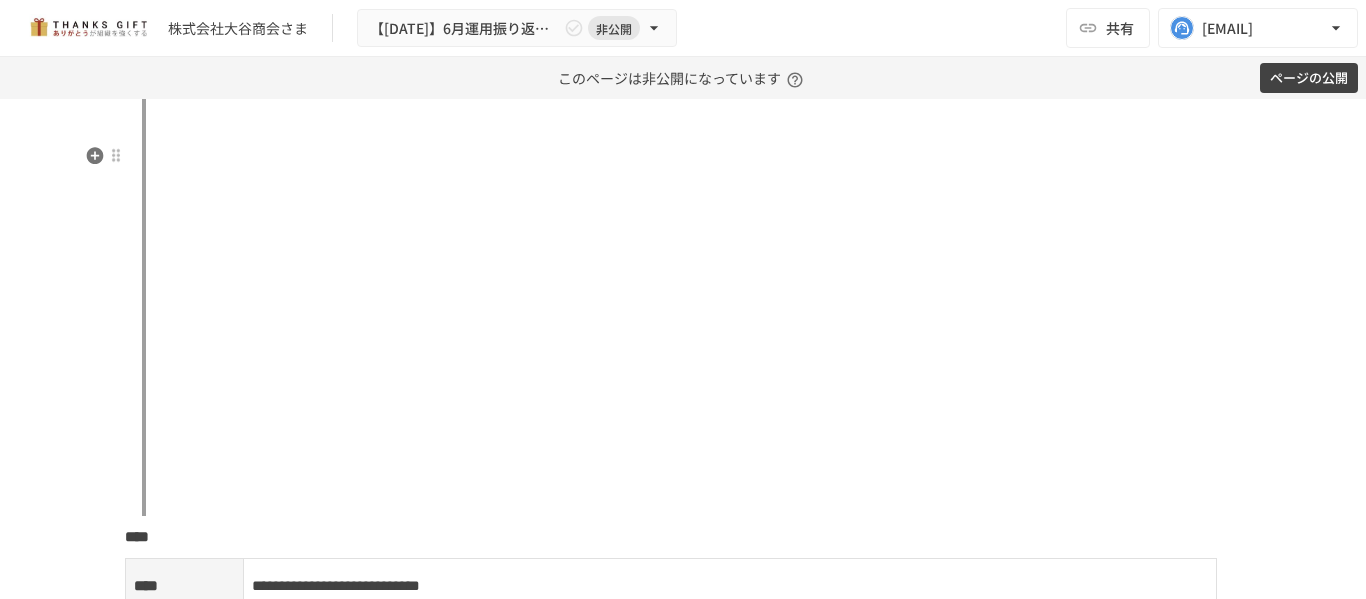click at bounding box center (691, 298) 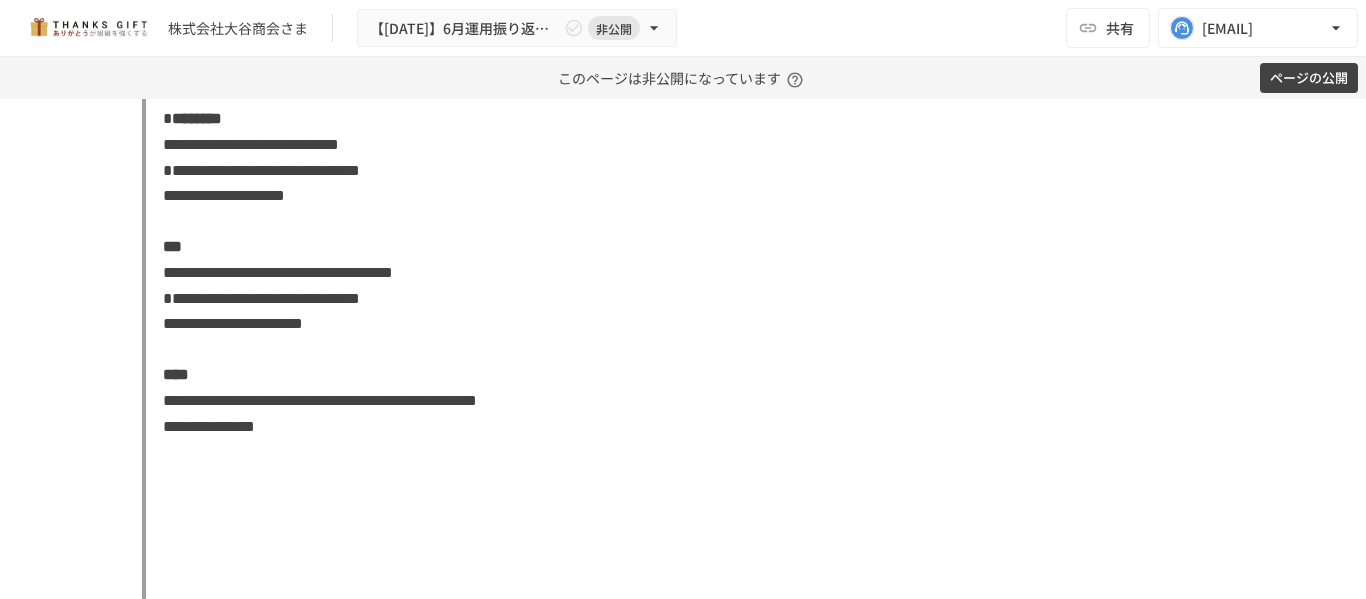 click on "********" at bounding box center (197, 118) 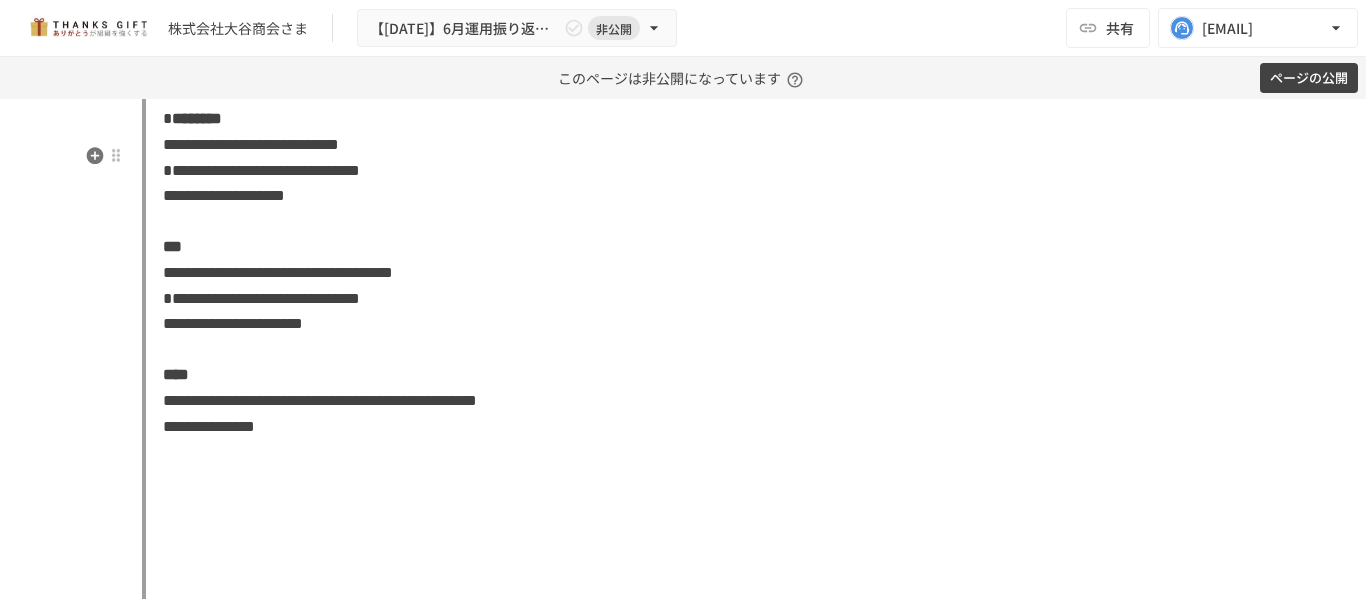 click on "*" at bounding box center [167, 118] 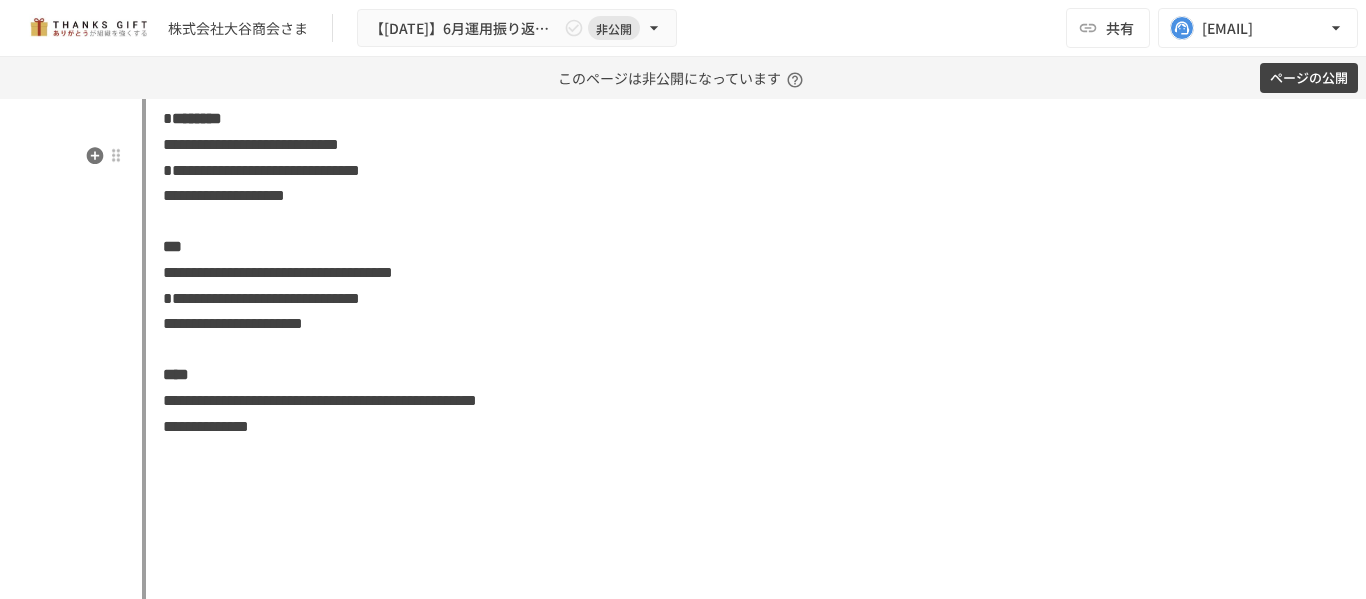 click on "*" at bounding box center (167, 118) 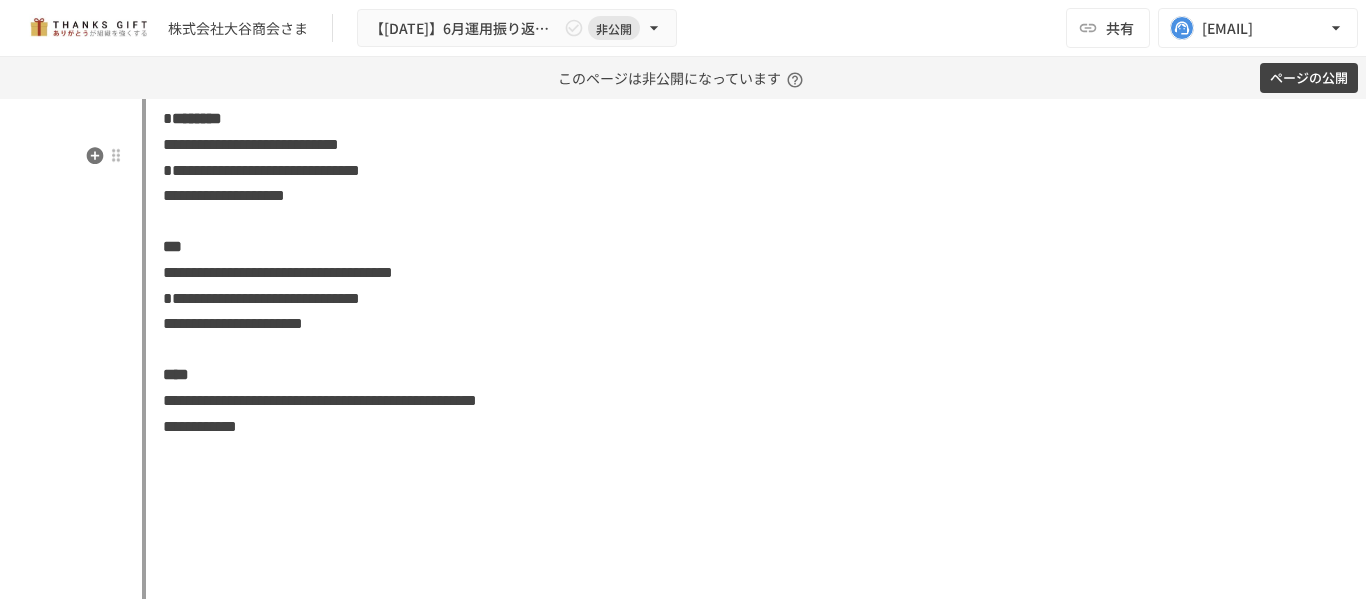 click on "*" at bounding box center (167, 118) 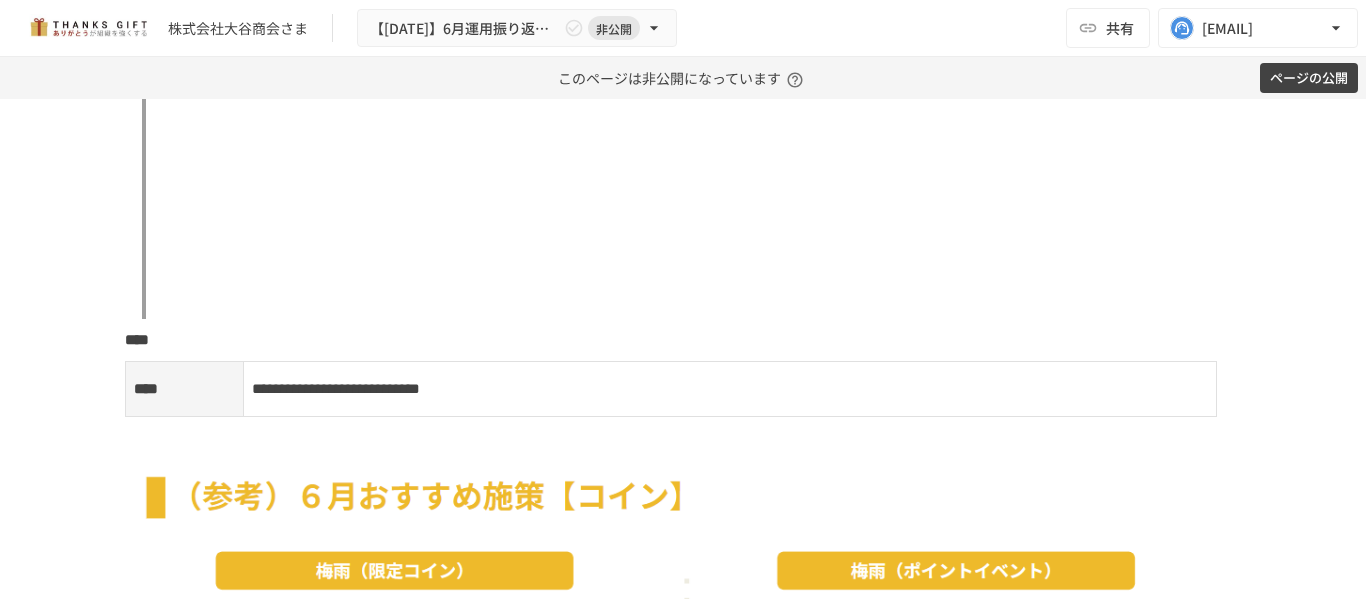 scroll, scrollTop: 3025, scrollLeft: 0, axis: vertical 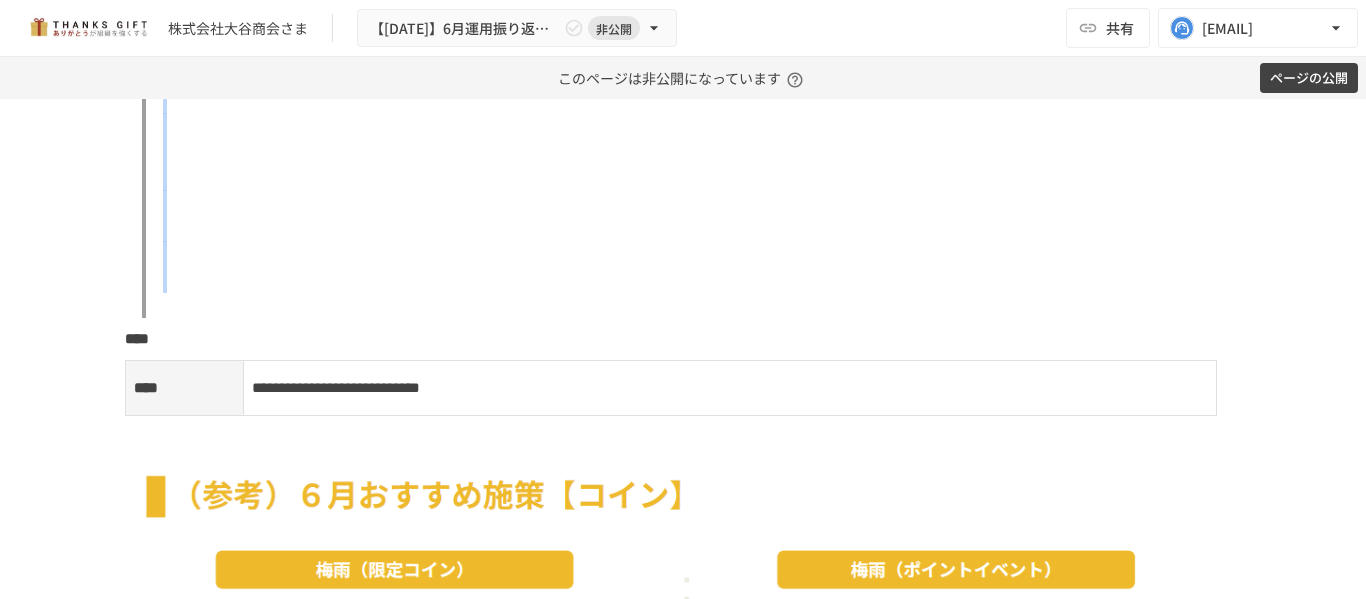drag, startPoint x: 171, startPoint y: 374, endPoint x: 206, endPoint y: 151, distance: 225.72993 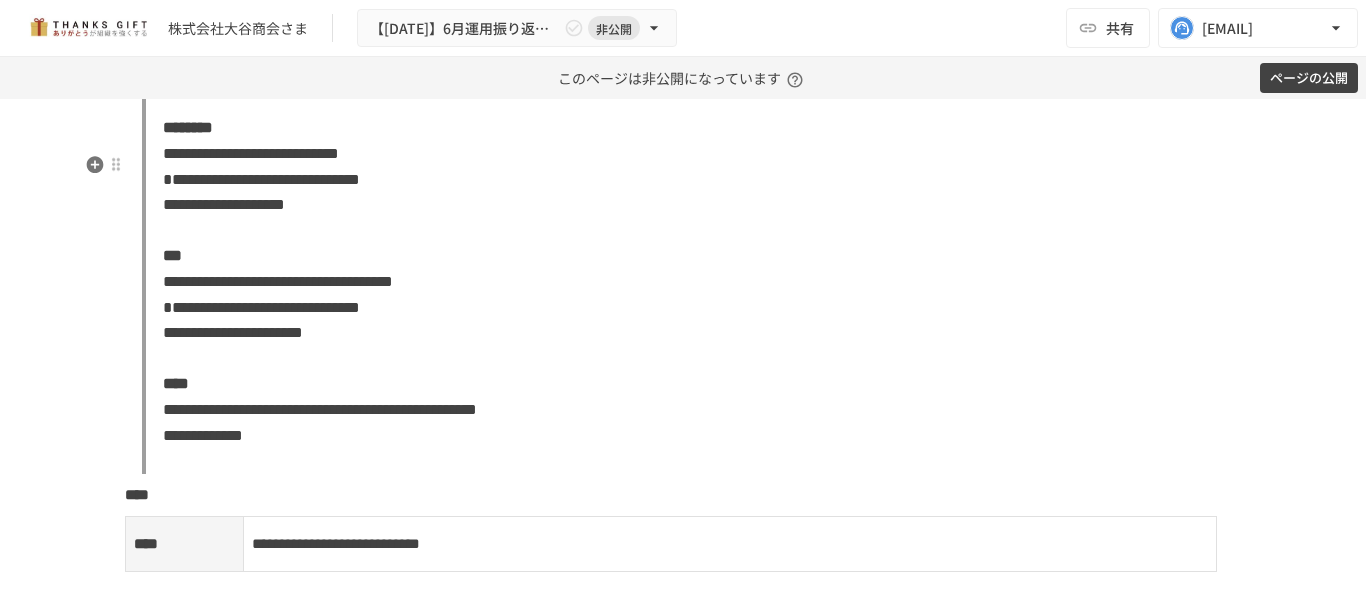 scroll, scrollTop: 2512, scrollLeft: 0, axis: vertical 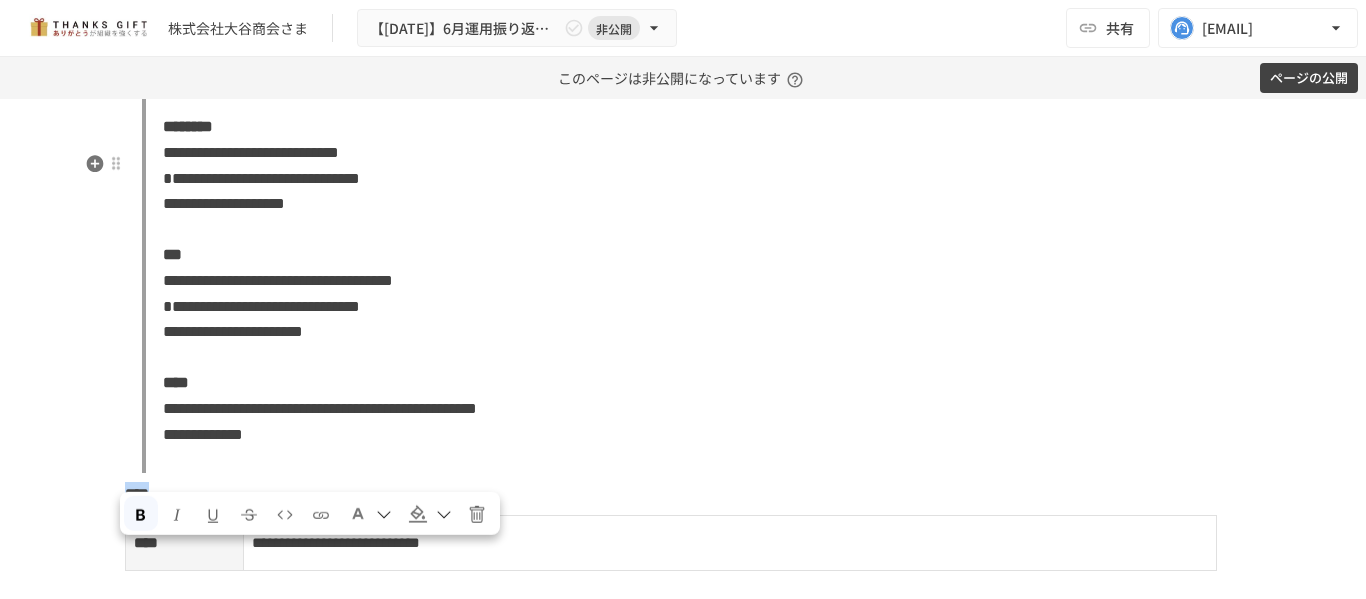 drag, startPoint x: 200, startPoint y: 545, endPoint x: 122, endPoint y: 539, distance: 78.23043 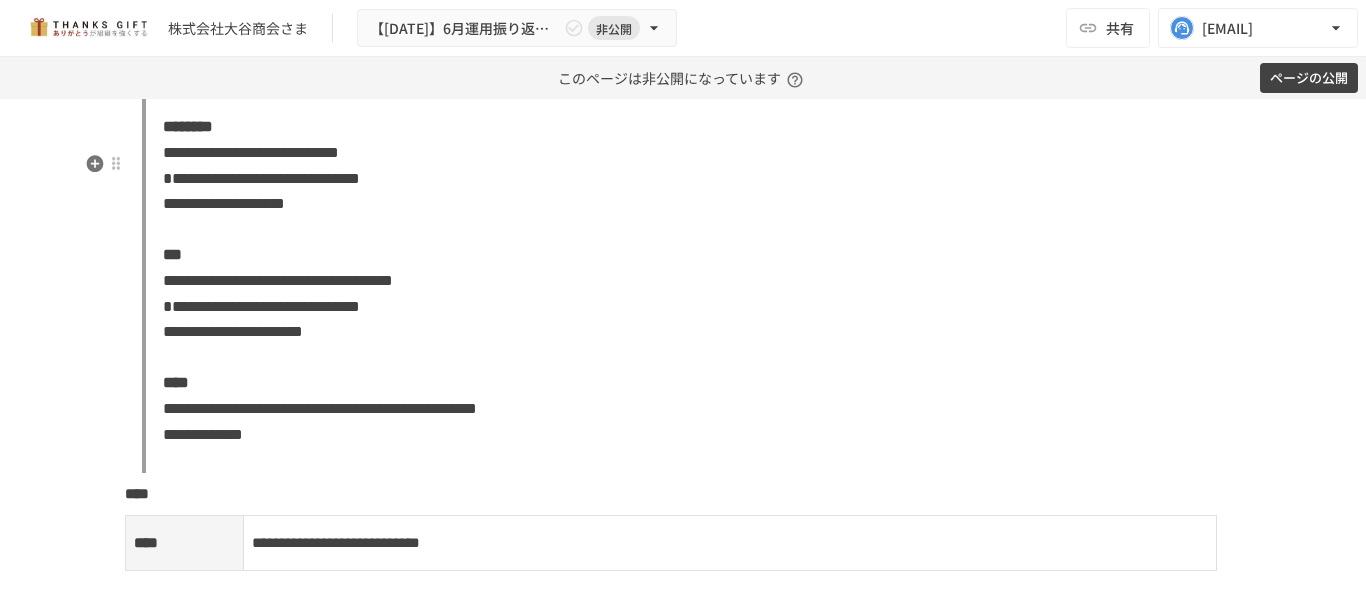 click on "**********" at bounding box center [691, 281] 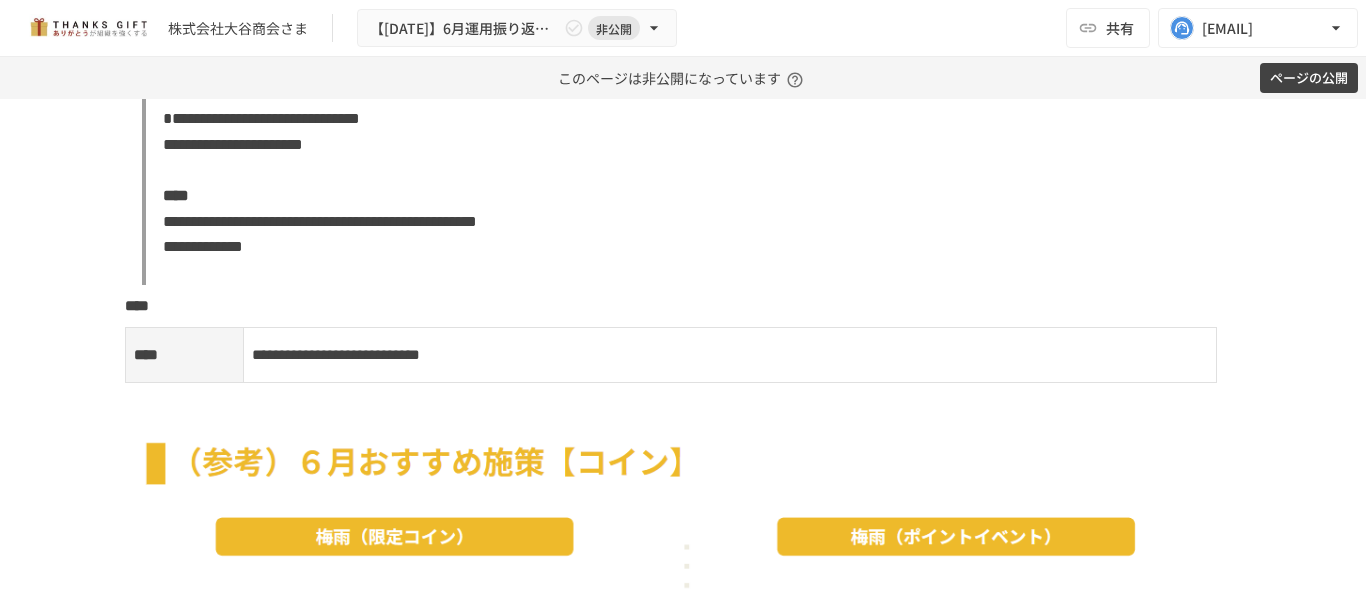 scroll, scrollTop: 2726, scrollLeft: 0, axis: vertical 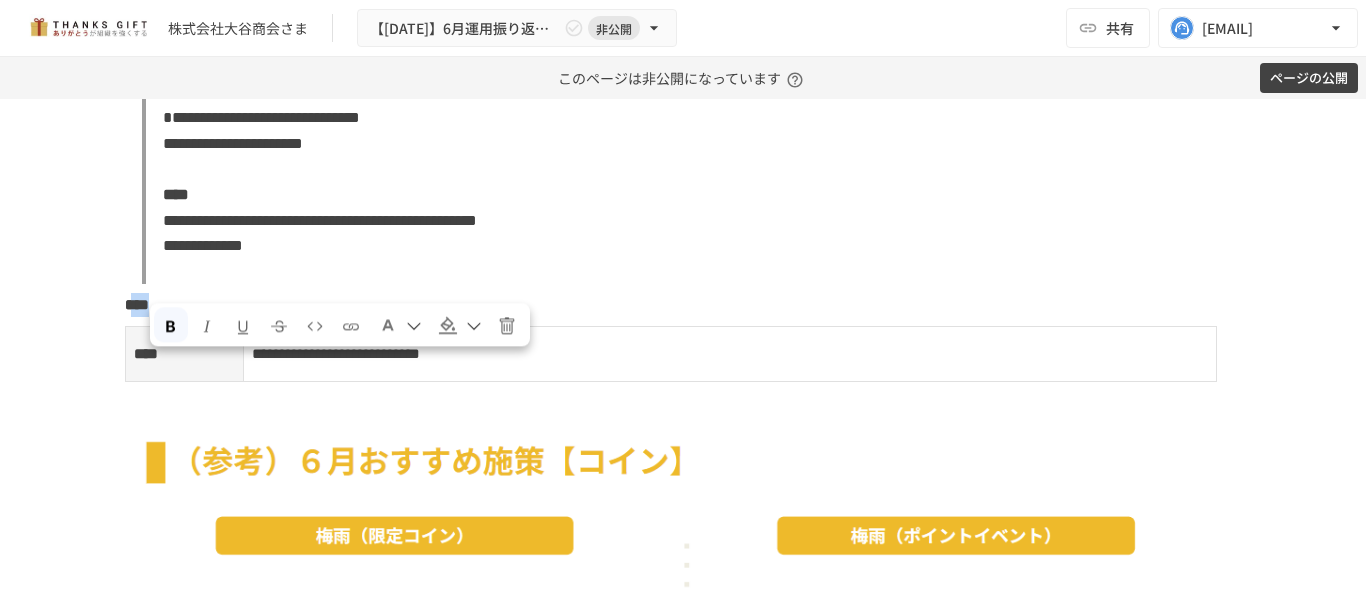 drag, startPoint x: 184, startPoint y: 360, endPoint x: 128, endPoint y: 362, distance: 56.0357 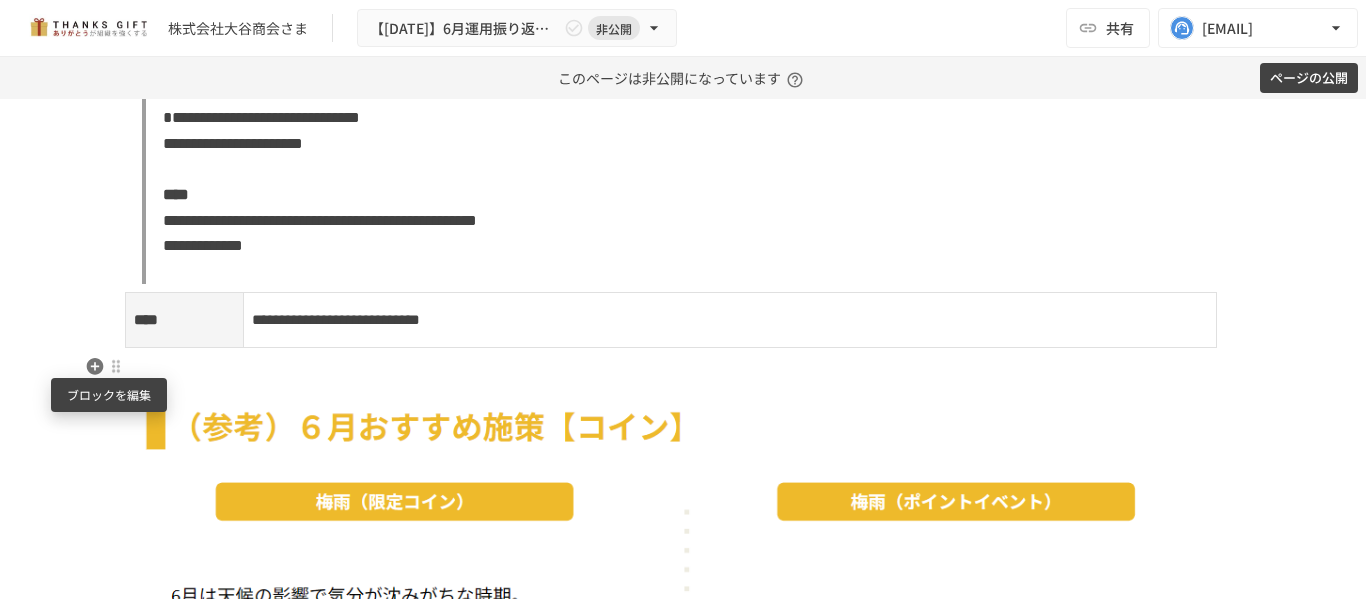 click at bounding box center [116, 366] 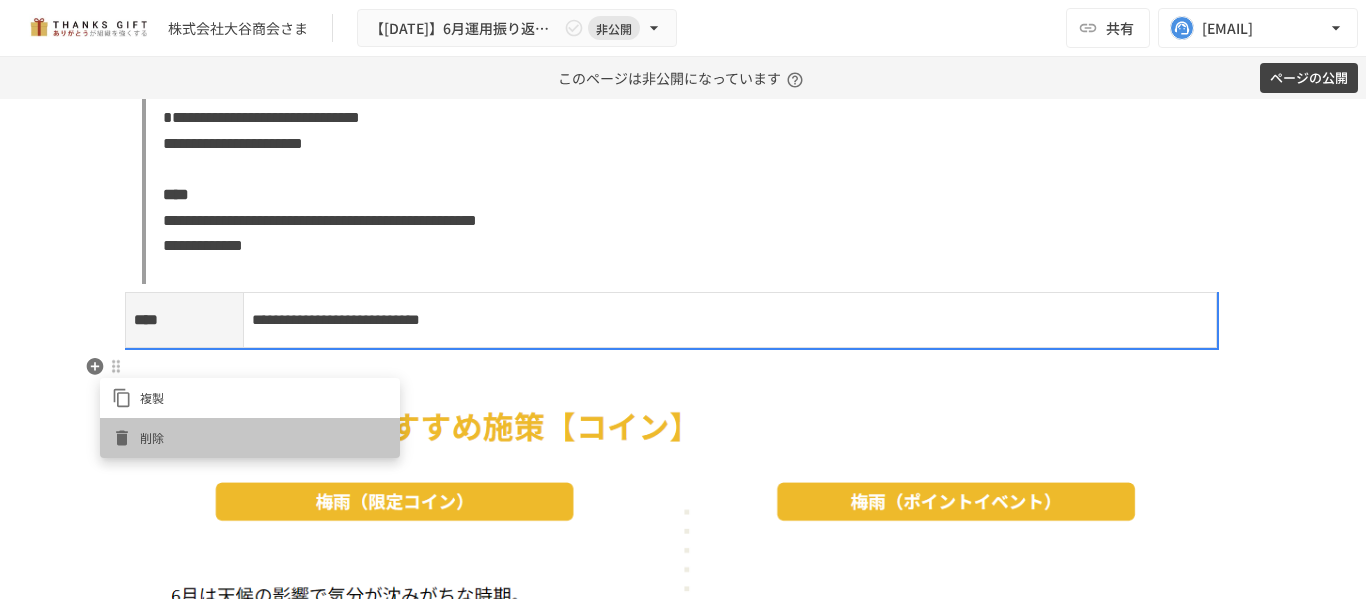 click on "削除" at bounding box center [264, 437] 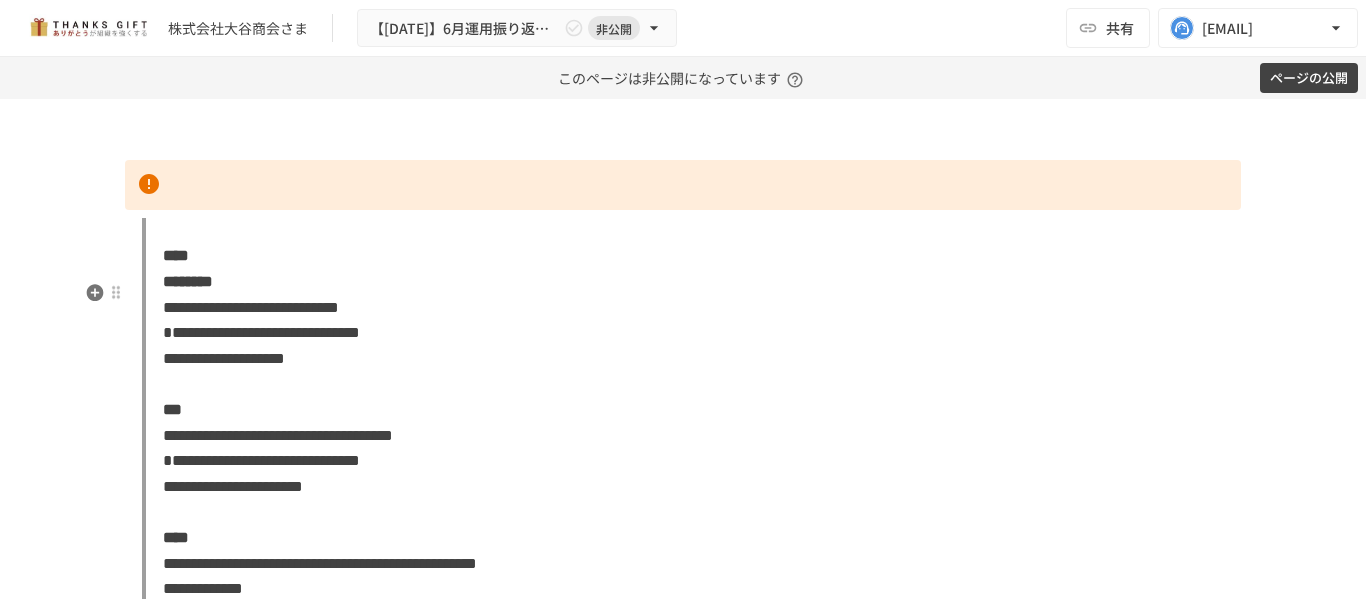 scroll, scrollTop: 2494, scrollLeft: 0, axis: vertical 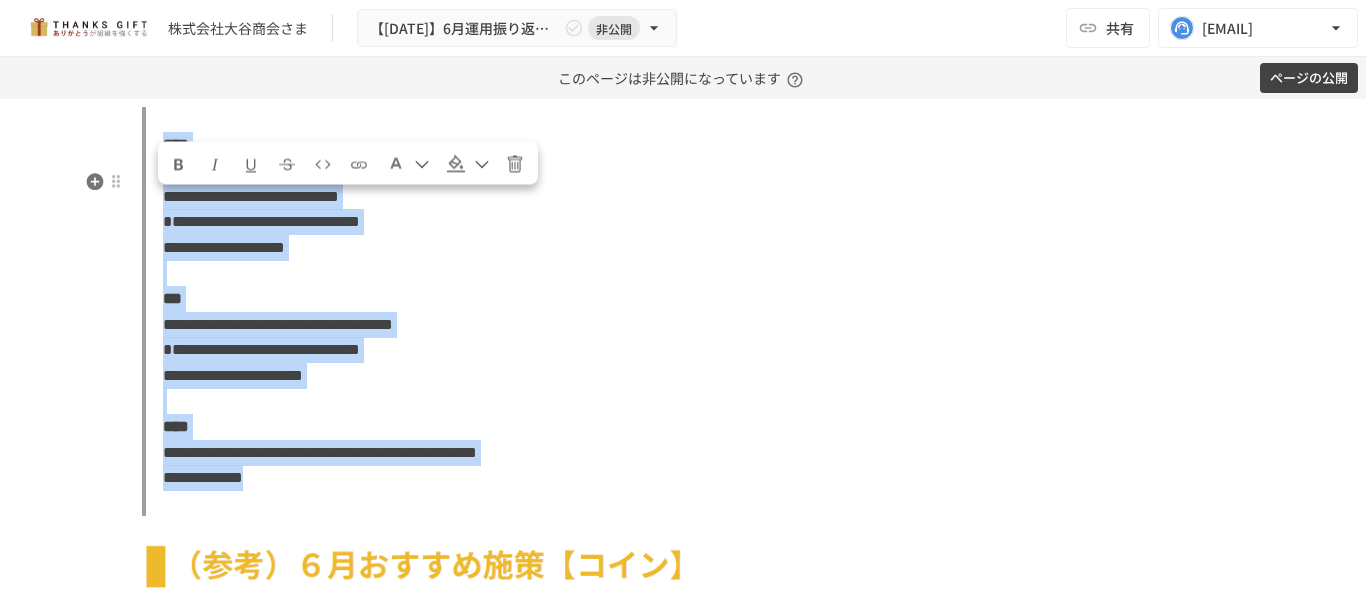 drag, startPoint x: 159, startPoint y: 216, endPoint x: 364, endPoint y: 543, distance: 385.9456 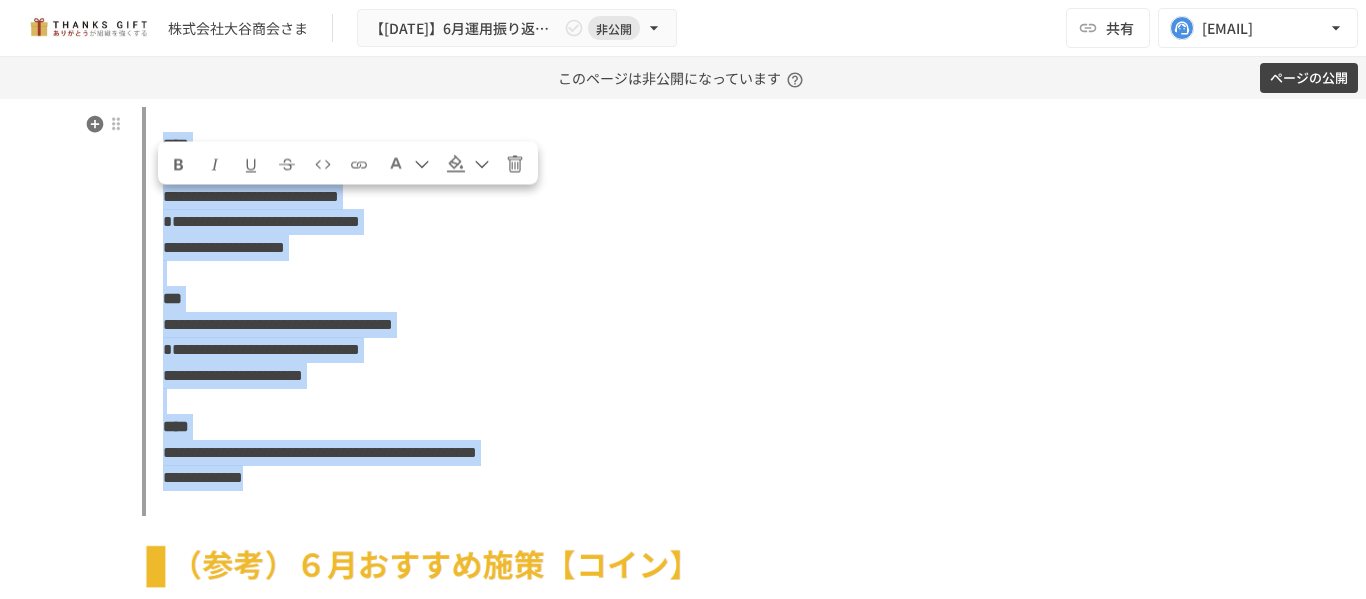 click at bounding box center (408, 162) 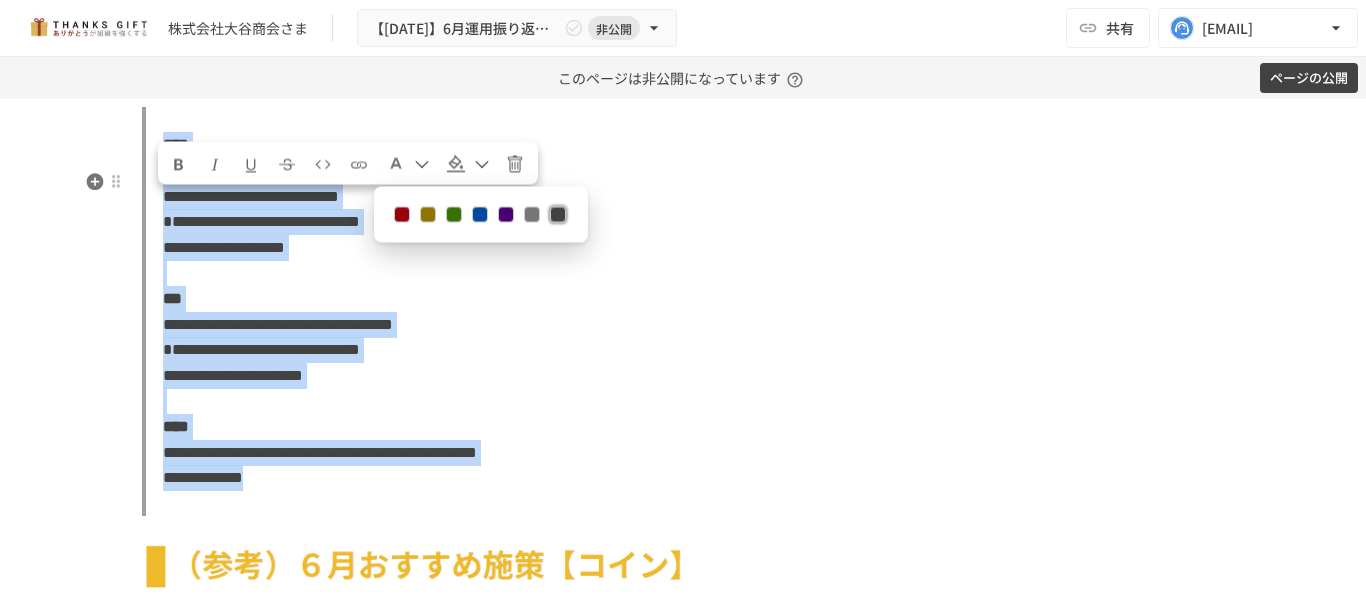 click at bounding box center [532, 214] 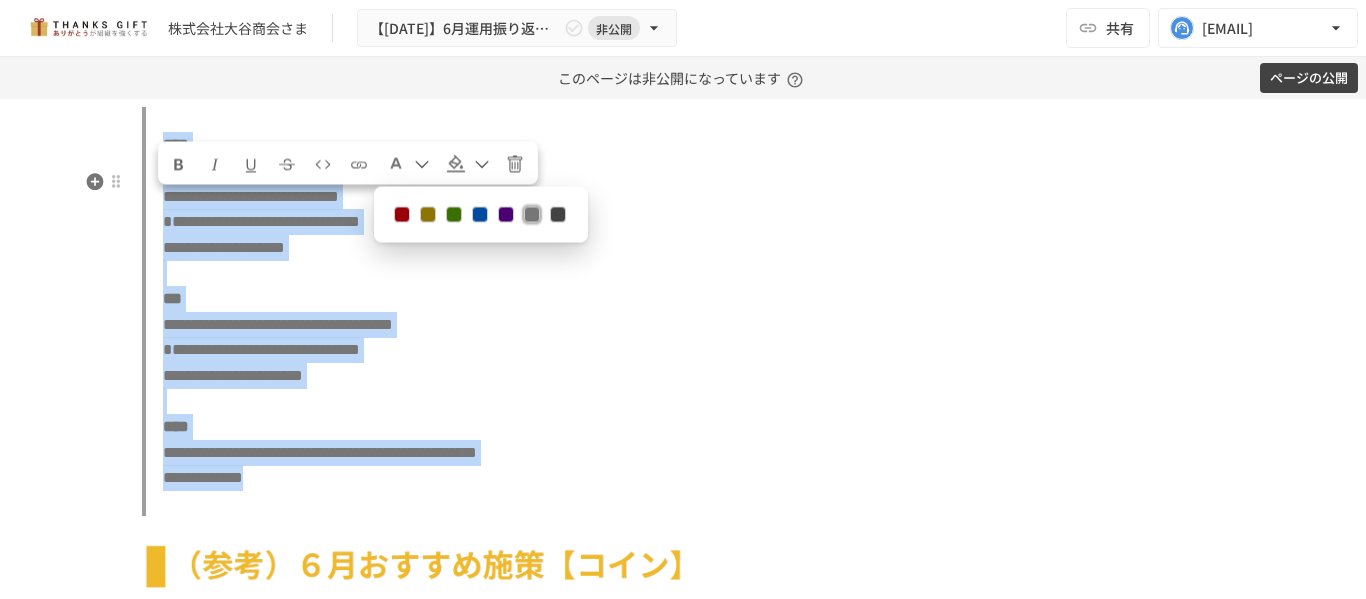drag, startPoint x: 523, startPoint y: 212, endPoint x: 640, endPoint y: 207, distance: 117.10679 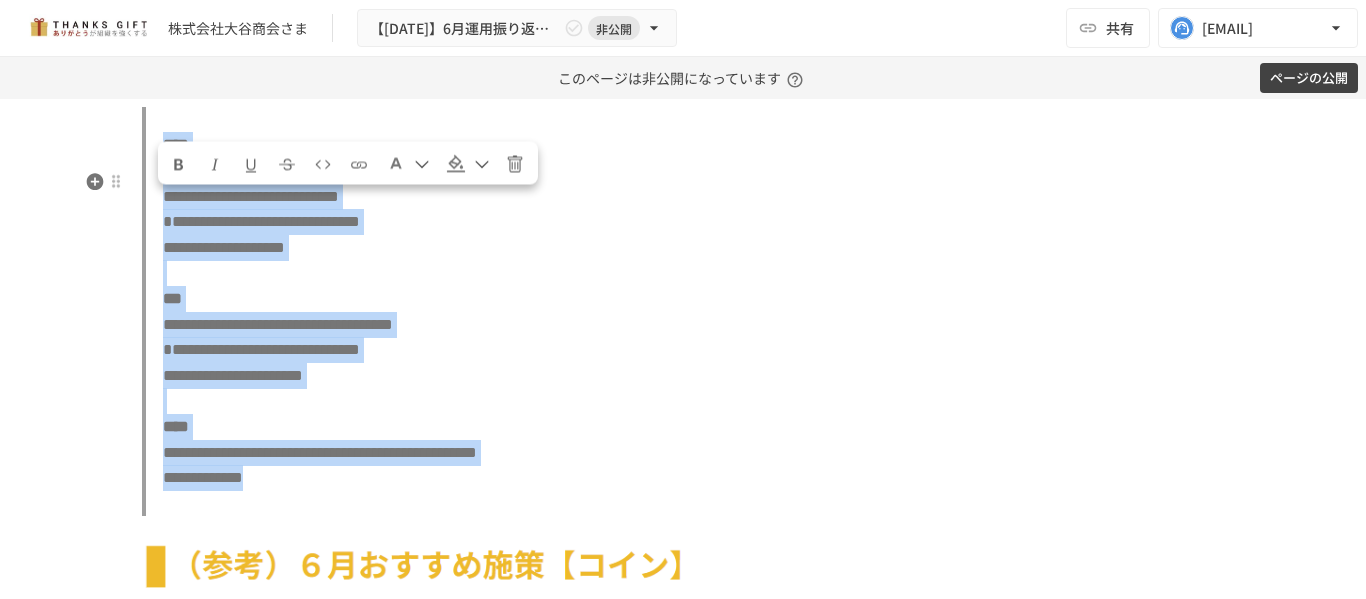 click on "**********" at bounding box center [691, 312] 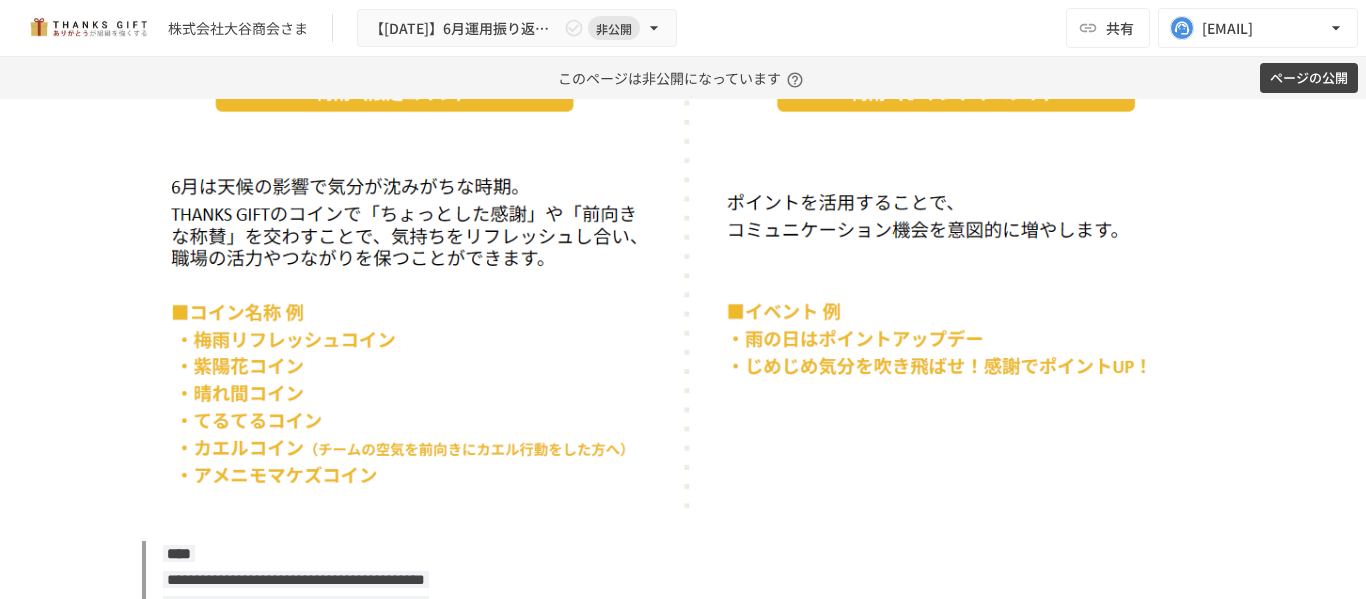 scroll, scrollTop: 2894, scrollLeft: 0, axis: vertical 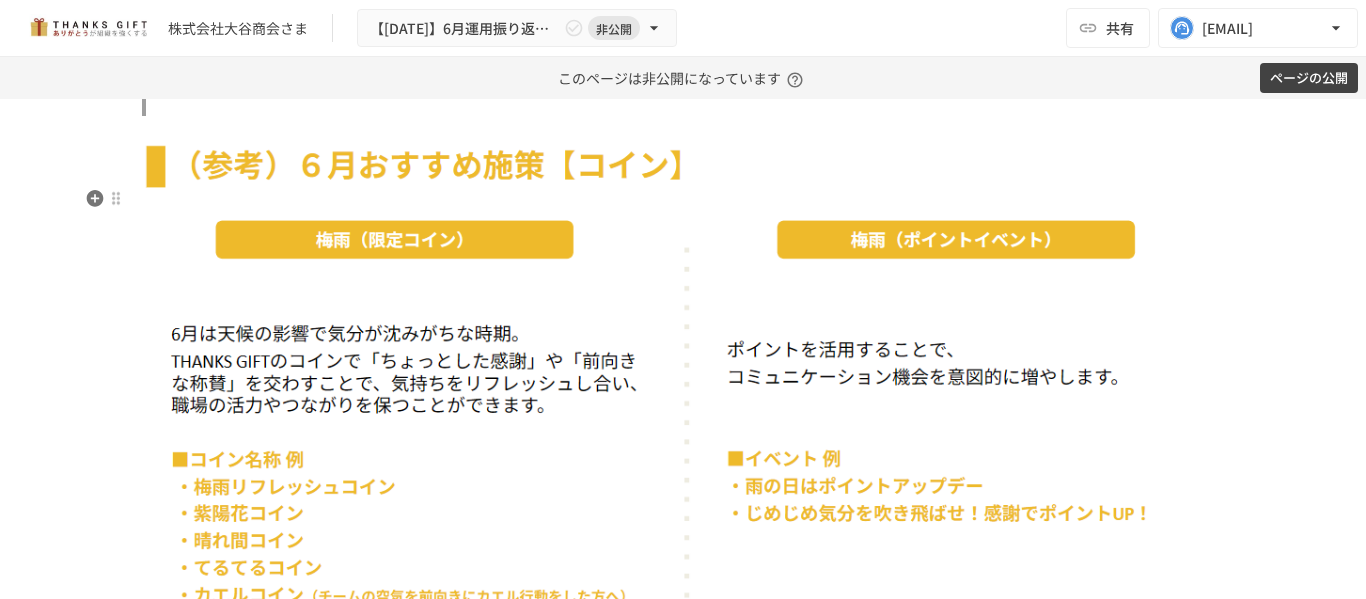 click at bounding box center [683, 402] 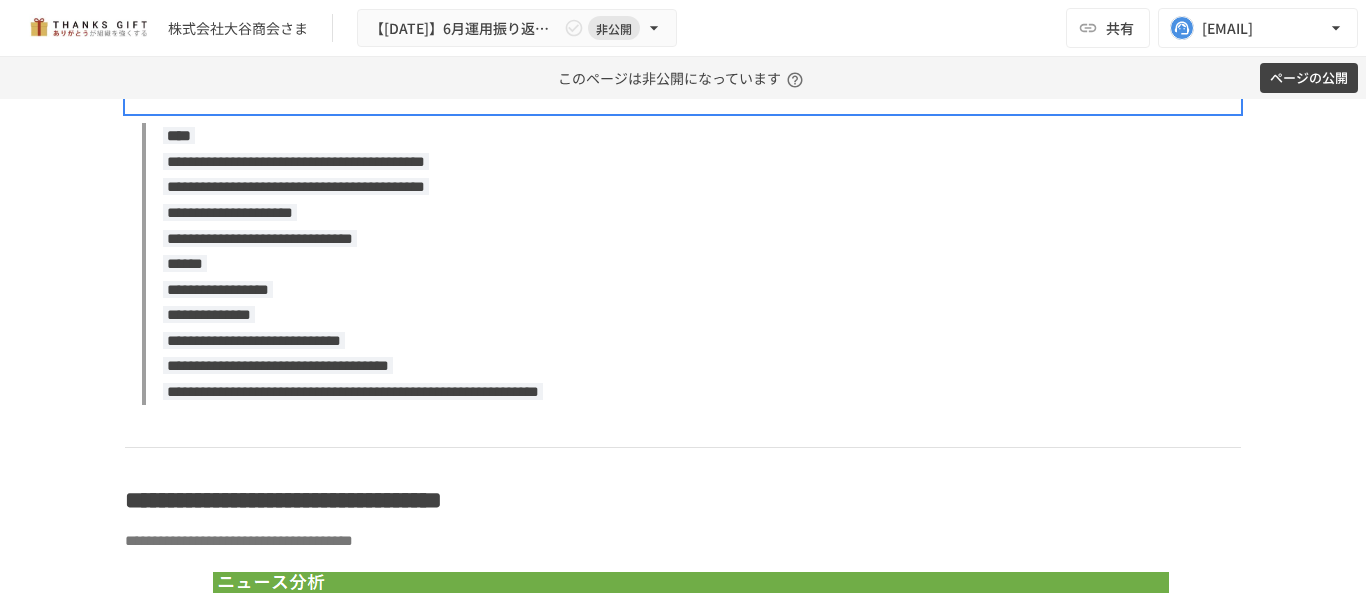 scroll, scrollTop: 3494, scrollLeft: 0, axis: vertical 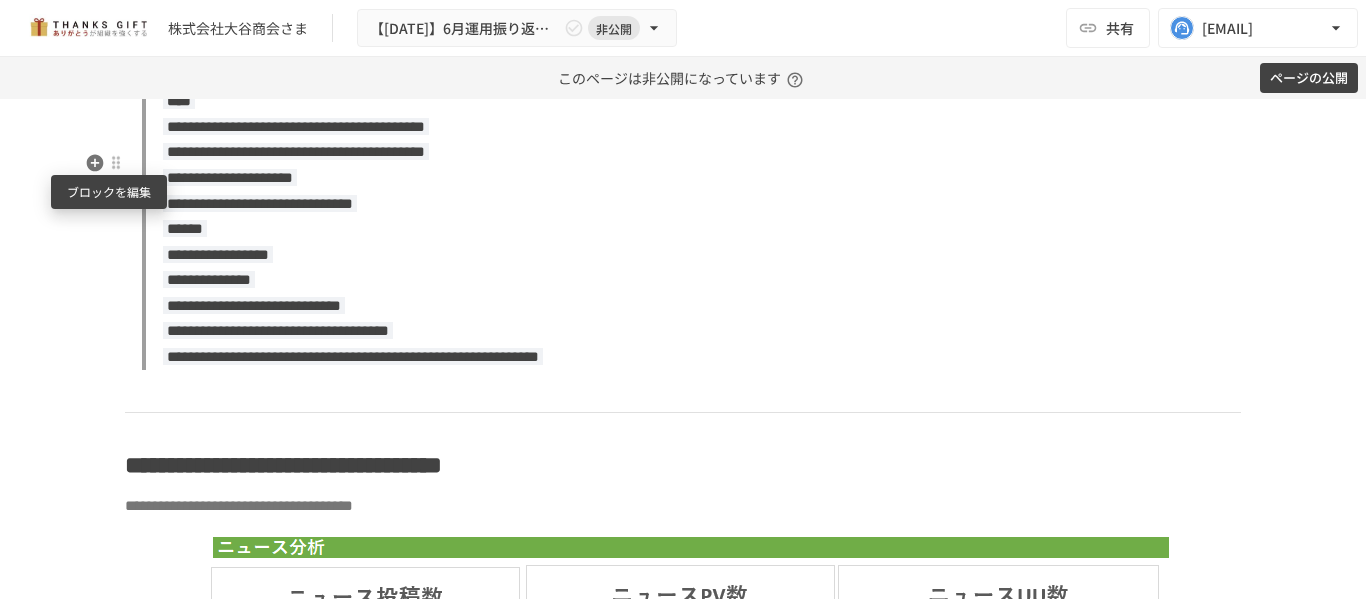 click at bounding box center (116, 163) 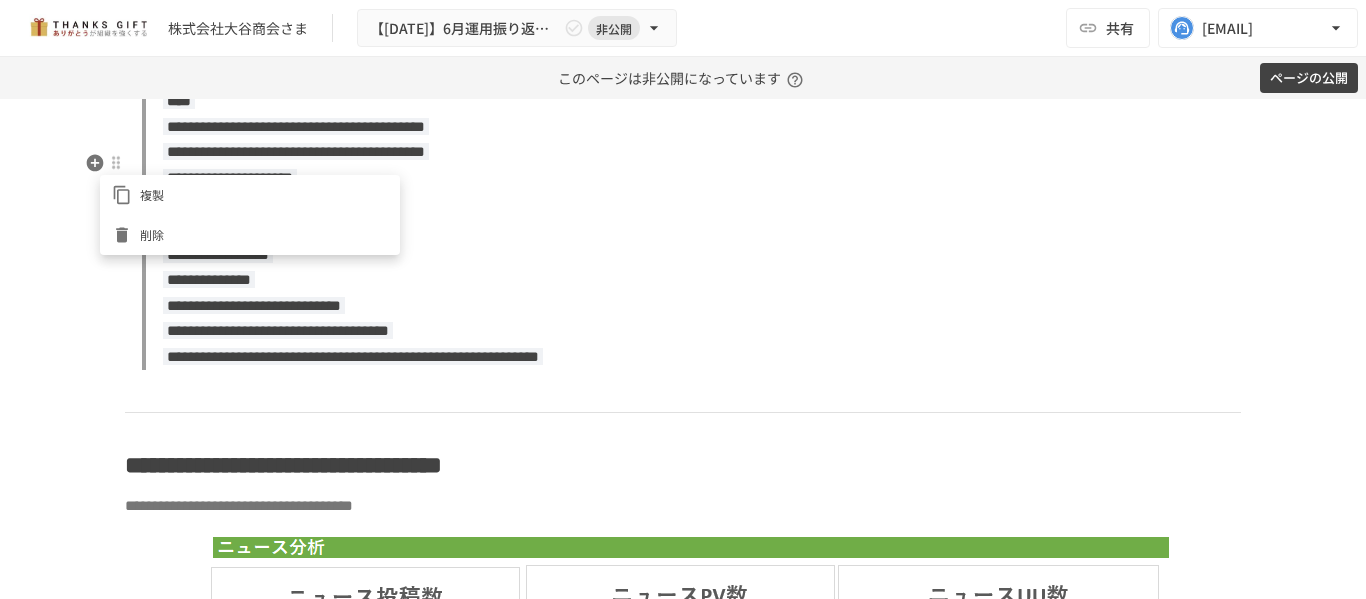 click on "削除" at bounding box center [264, 234] 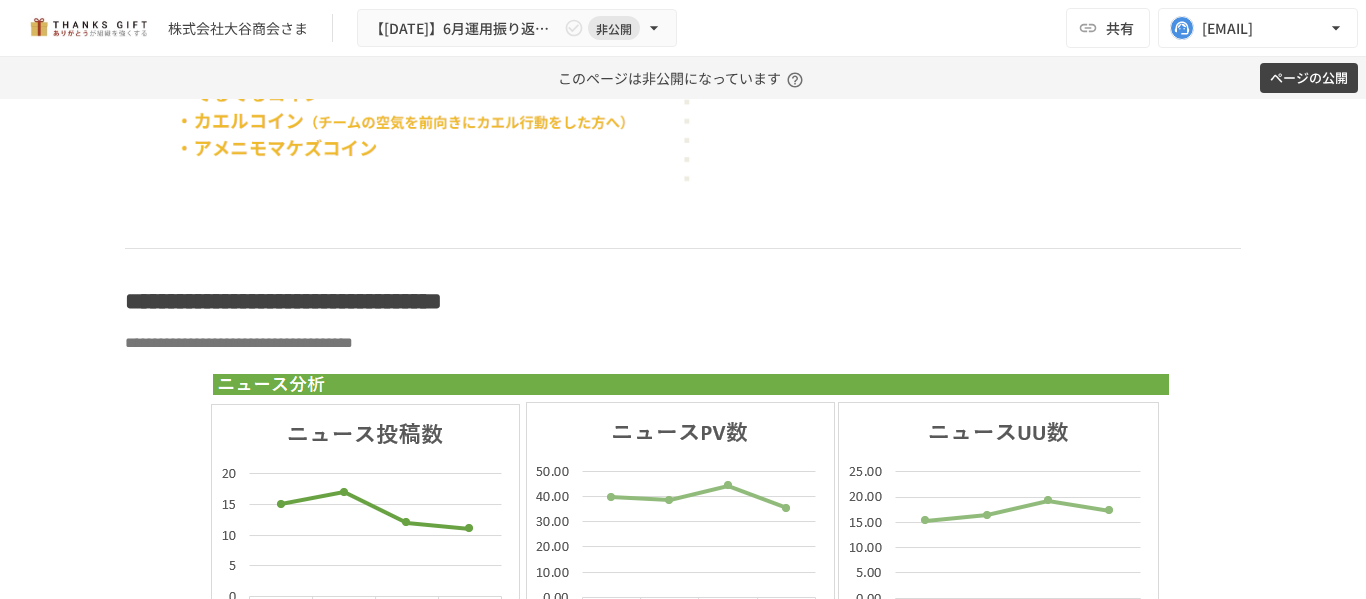 scroll, scrollTop: 3294, scrollLeft: 0, axis: vertical 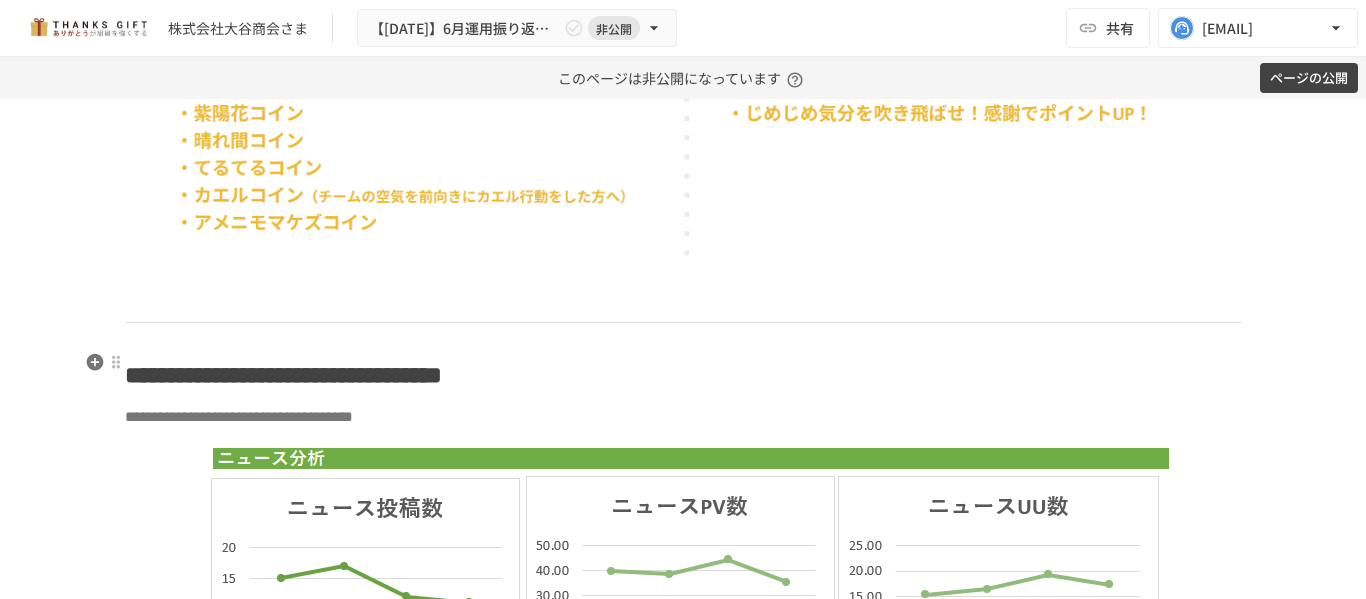 click at bounding box center (683, 301) 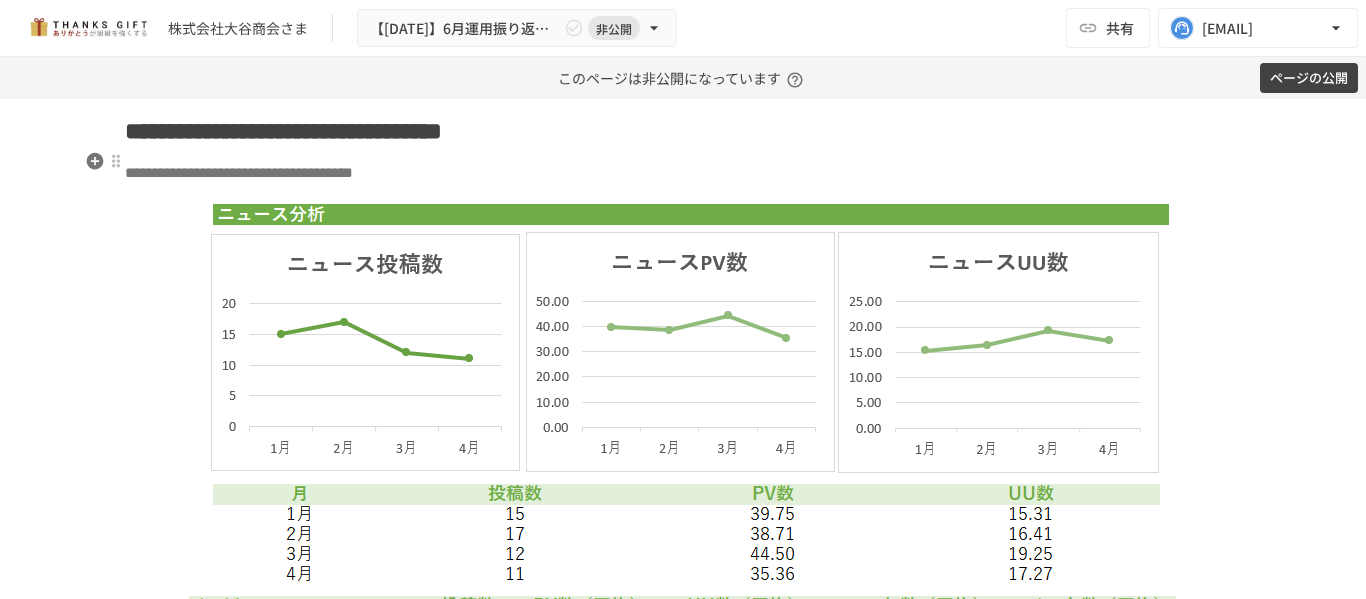 scroll, scrollTop: 3594, scrollLeft: 0, axis: vertical 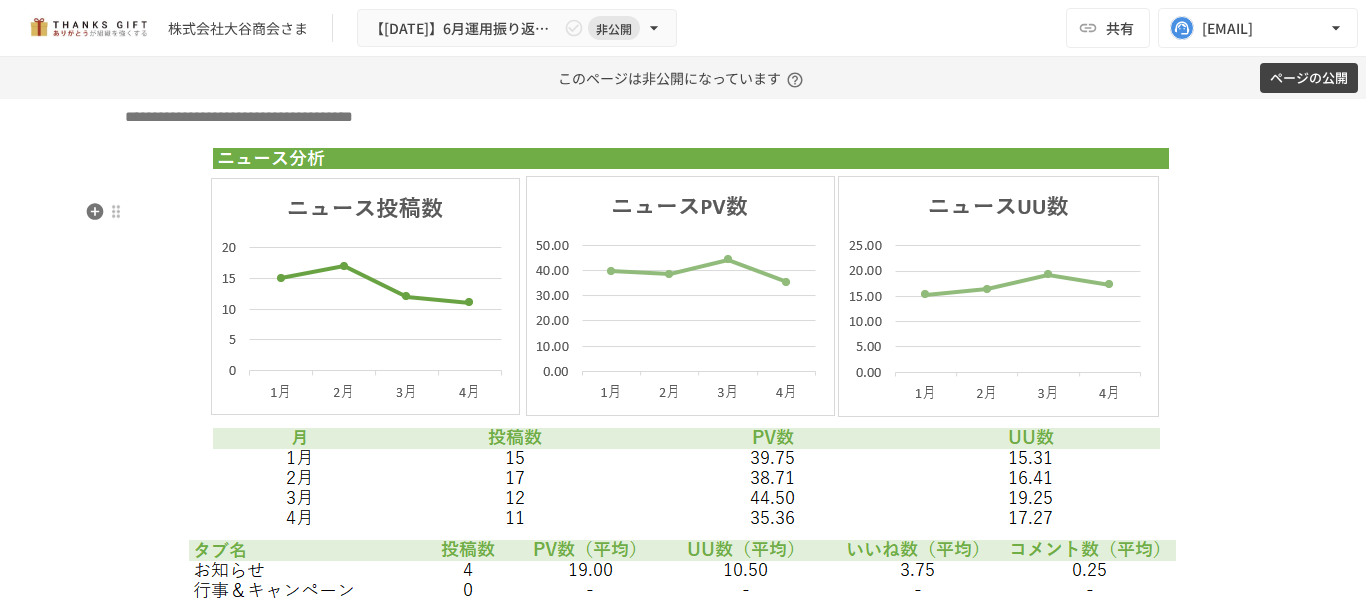 click at bounding box center [683, 333] 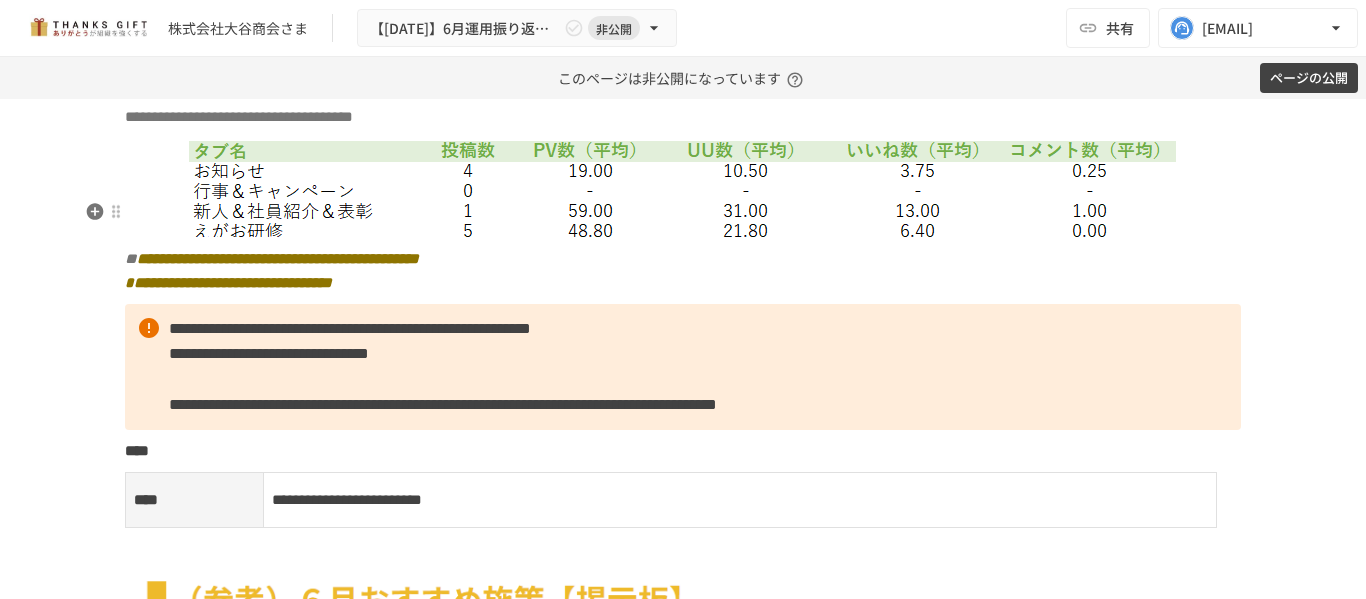 click at bounding box center (683, 188) 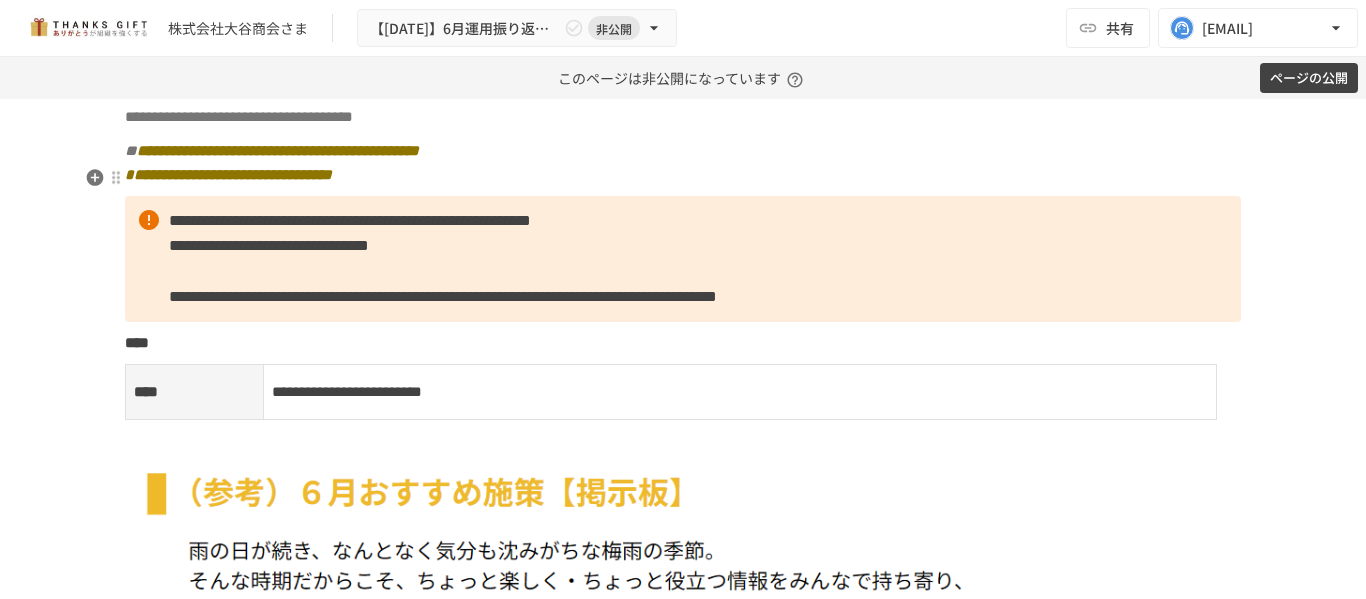 click on "**********" at bounding box center [683, 117] 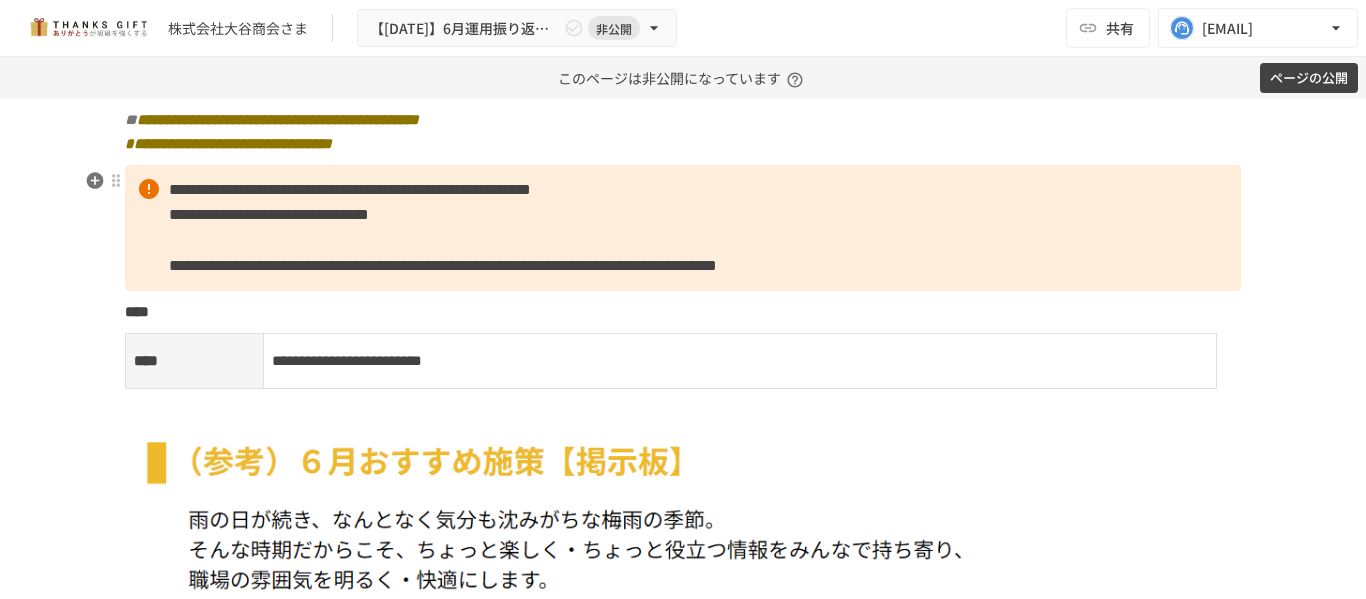 scroll, scrollTop: 3694, scrollLeft: 0, axis: vertical 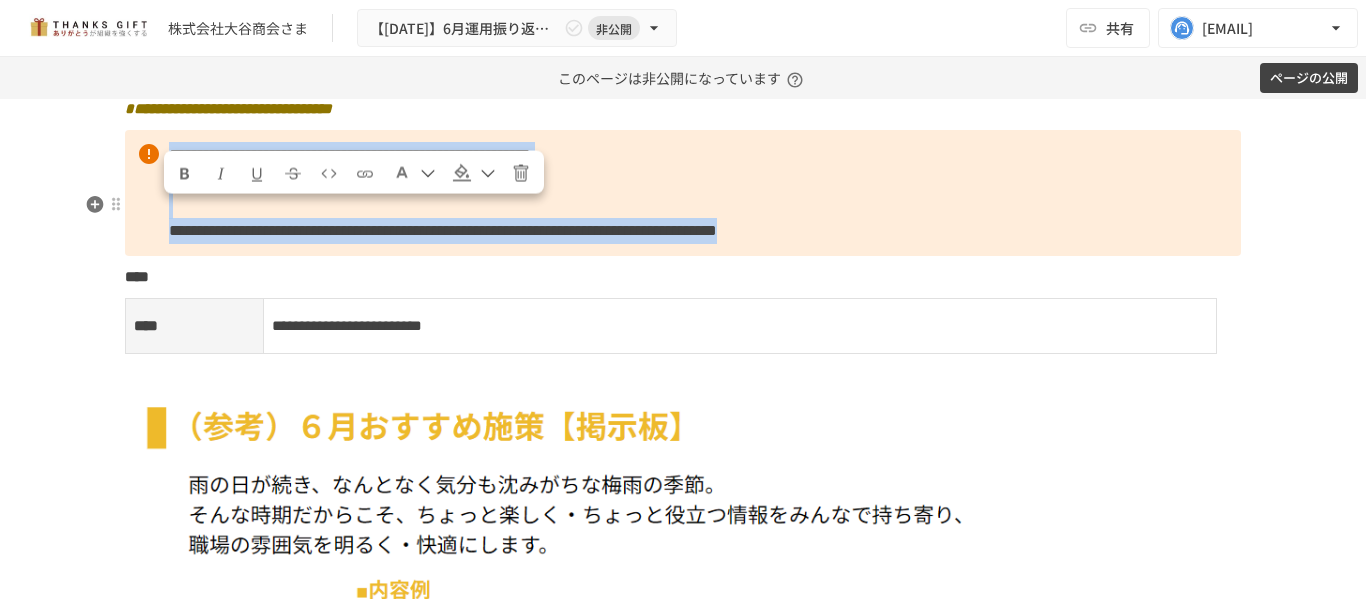 drag, startPoint x: 552, startPoint y: 318, endPoint x: 168, endPoint y: 216, distance: 397.316 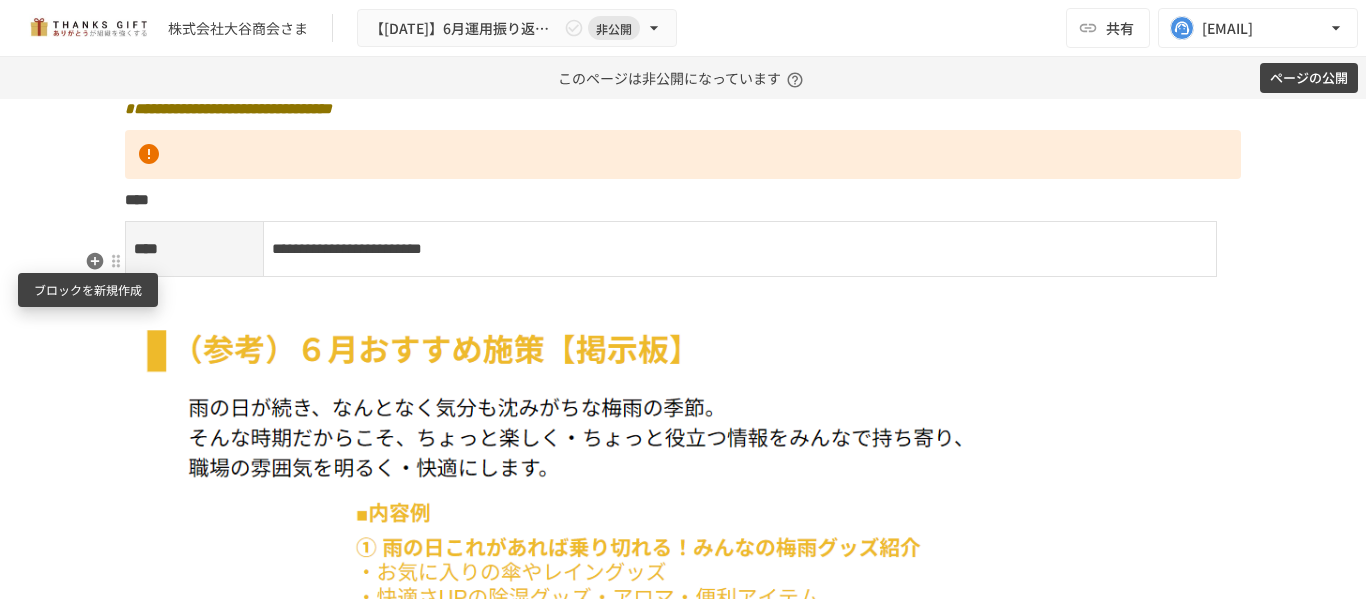 click 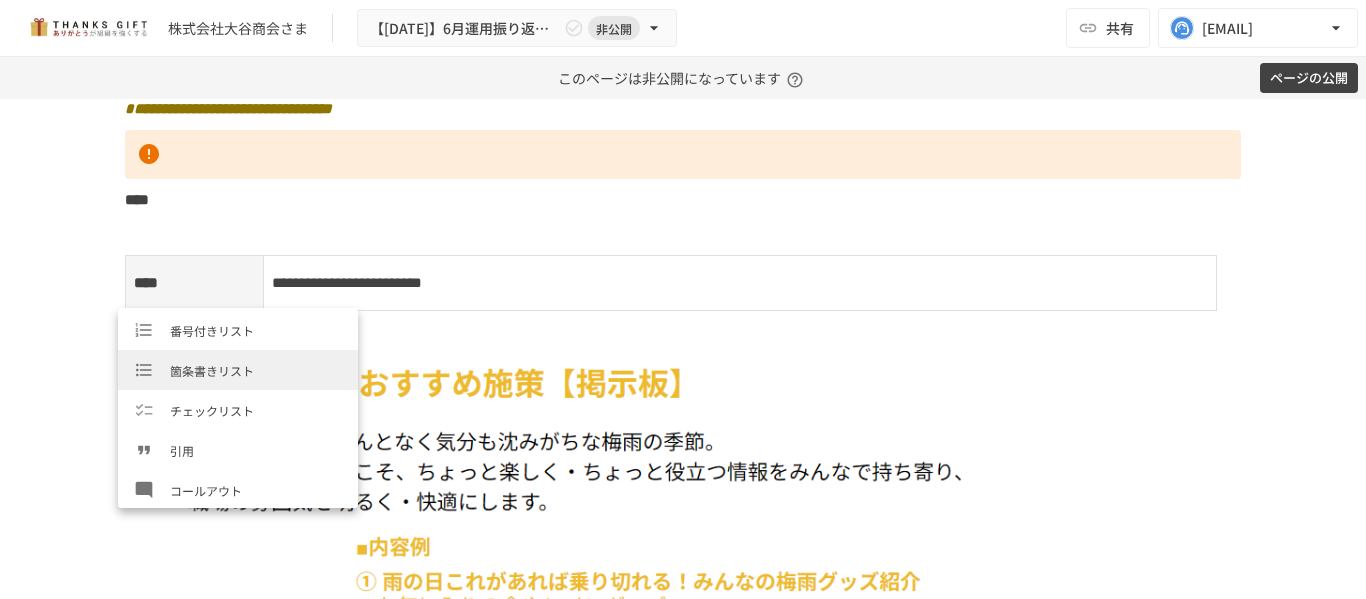 scroll, scrollTop: 200, scrollLeft: 0, axis: vertical 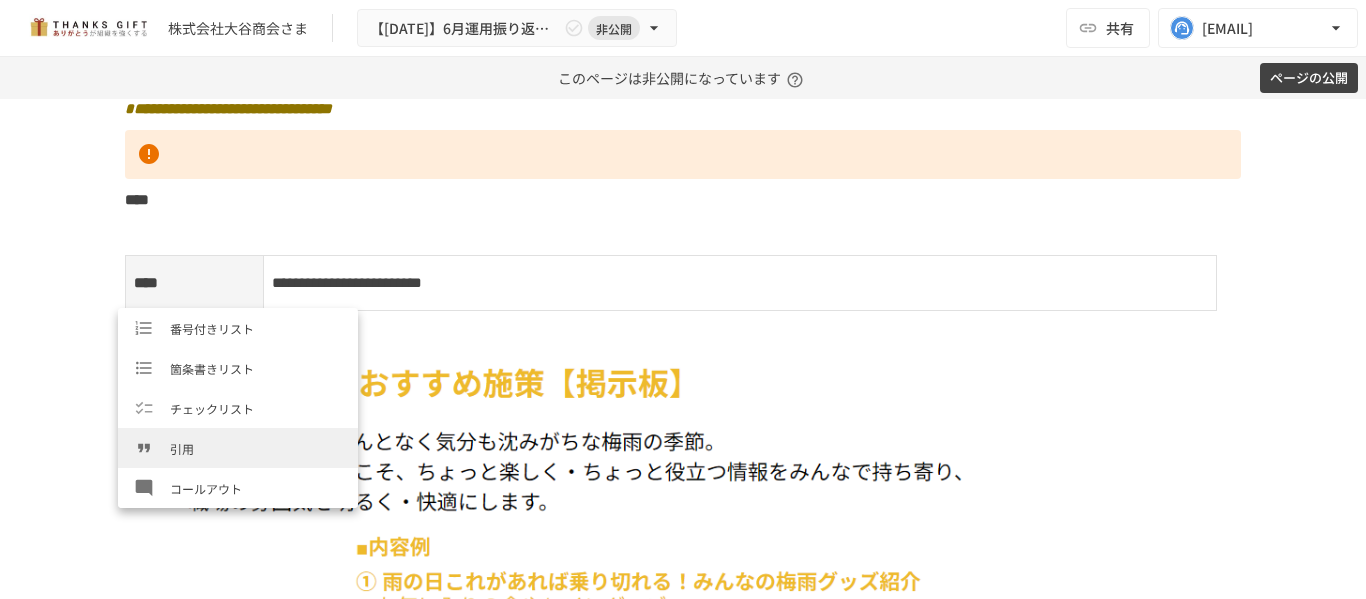 click on "引用" at bounding box center (256, 448) 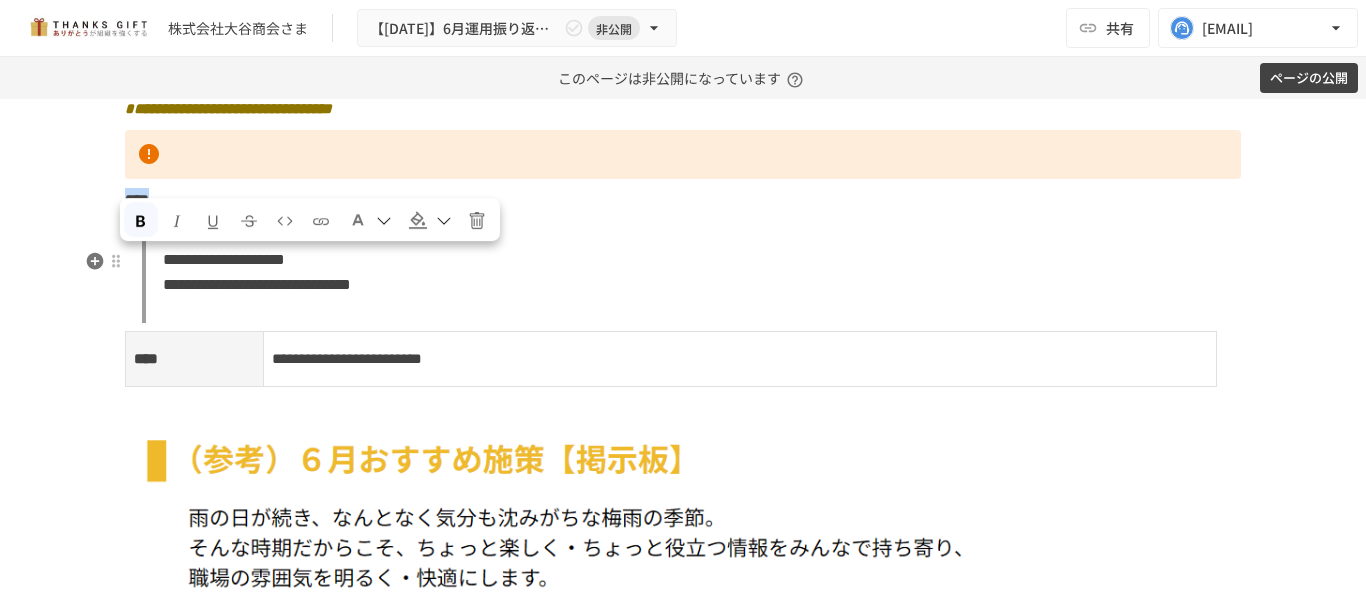 drag, startPoint x: 191, startPoint y: 250, endPoint x: 123, endPoint y: 261, distance: 68.88396 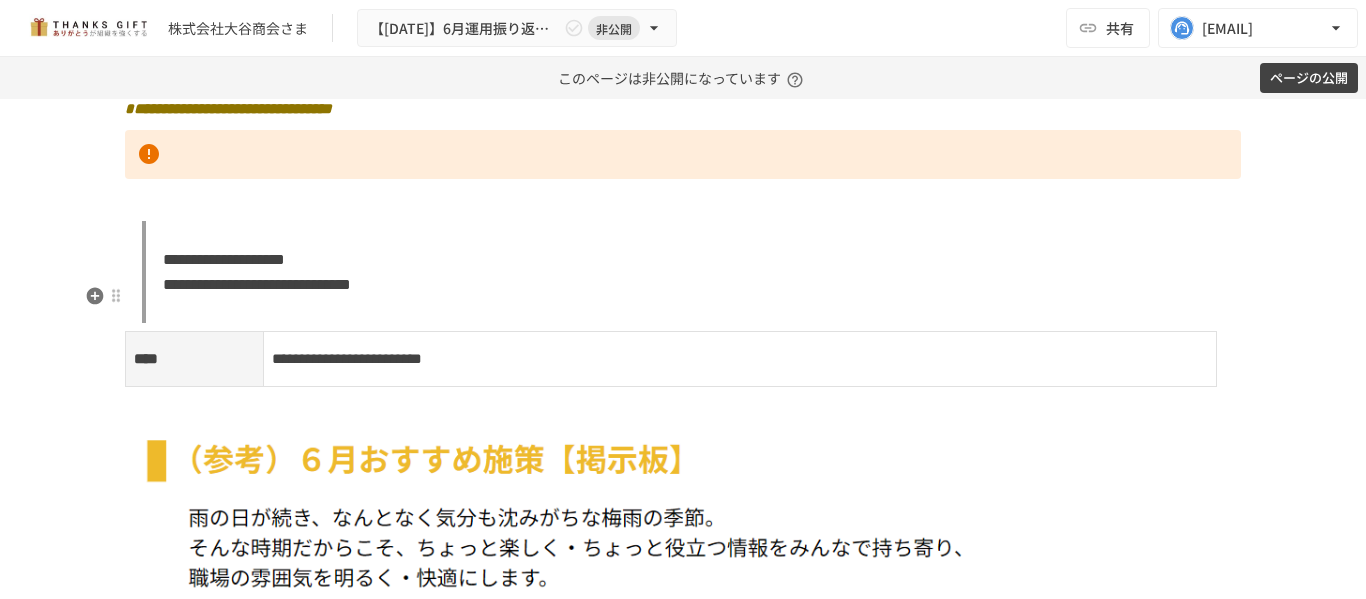 click on "**********" at bounding box center [691, 272] 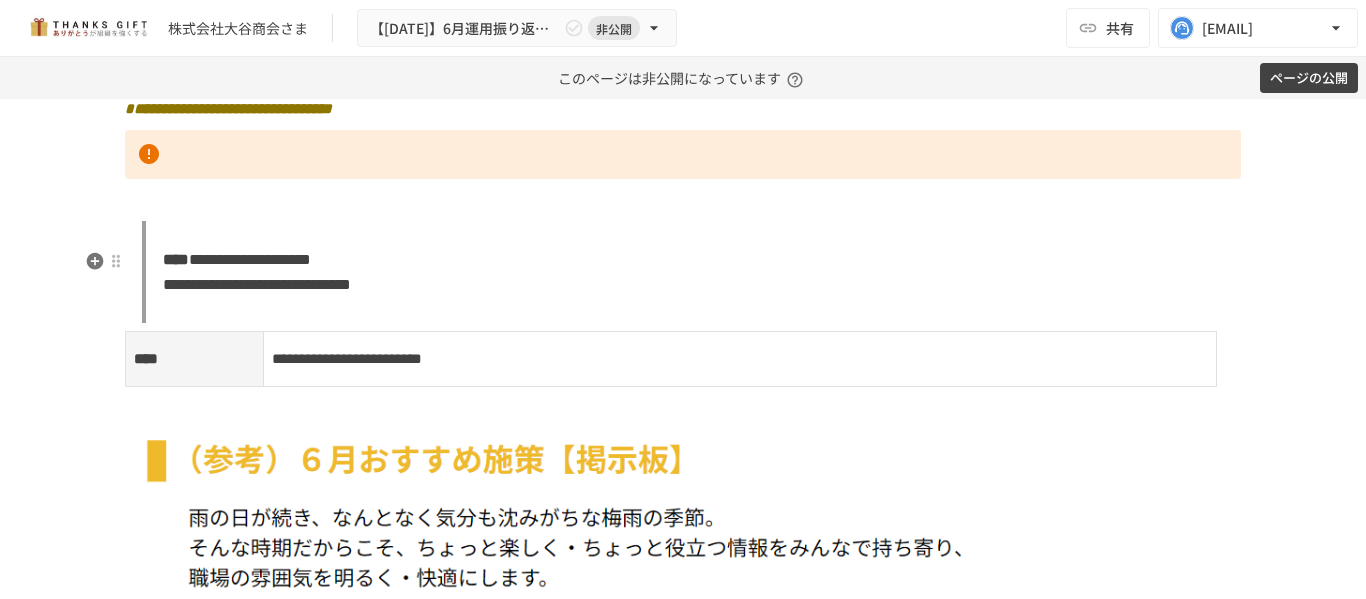 click at bounding box center [683, 200] 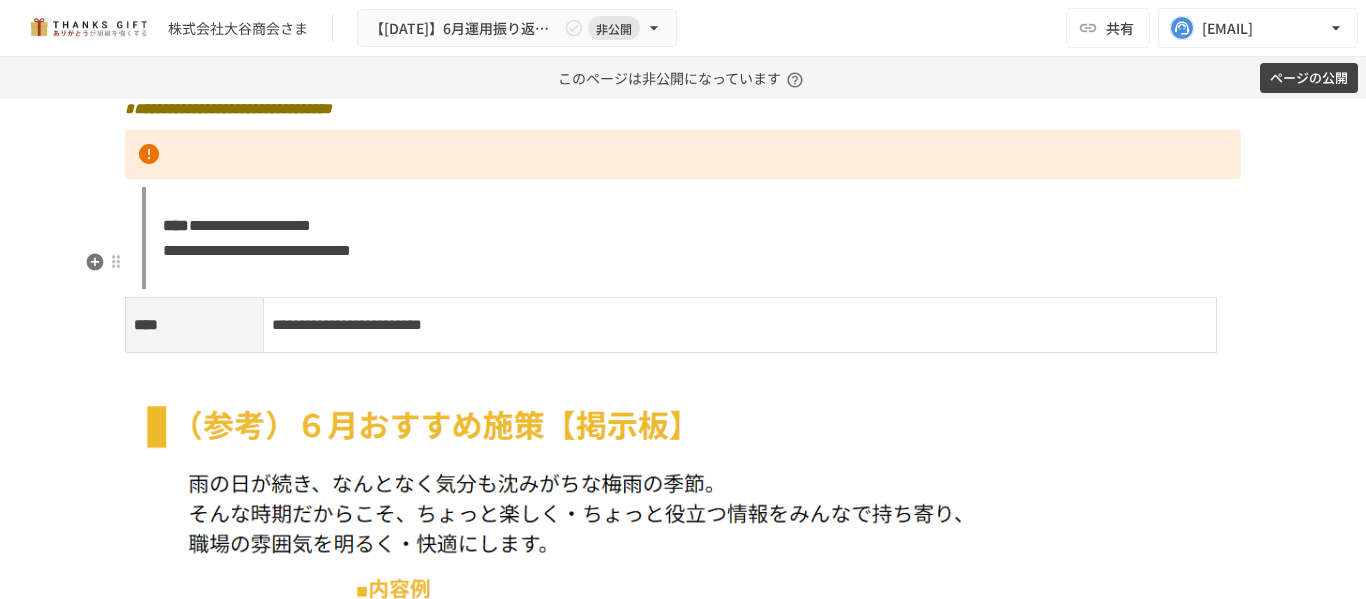 click on "**********" at bounding box center [250, 225] 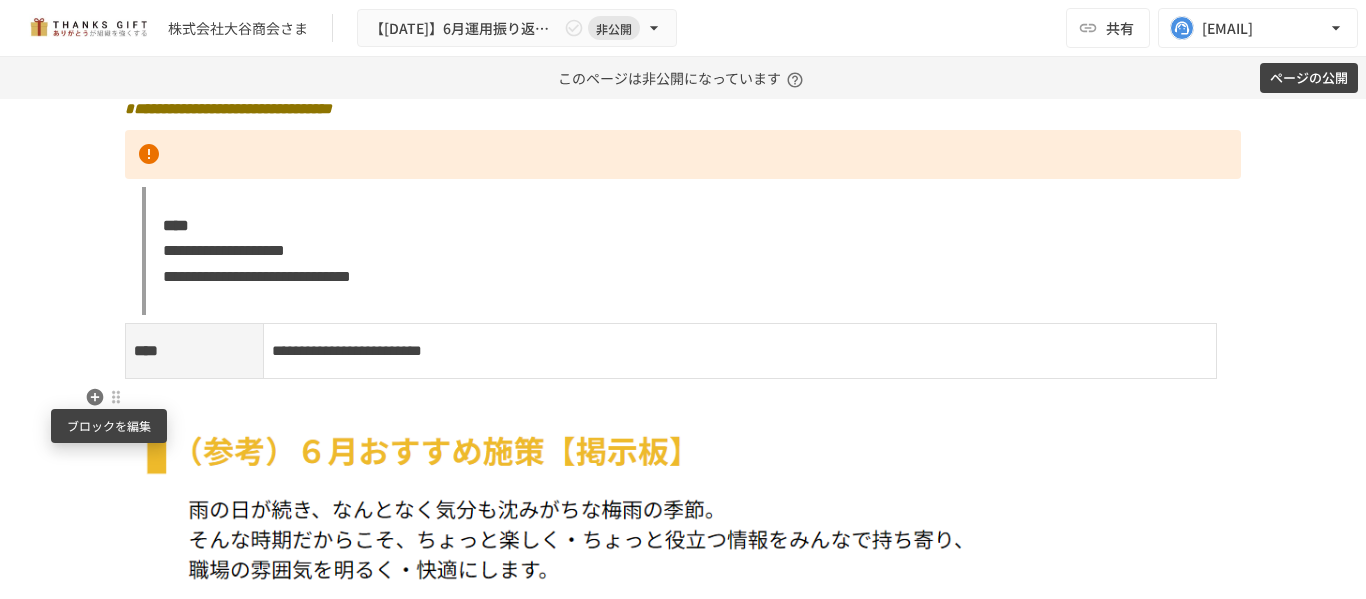 click at bounding box center [116, 397] 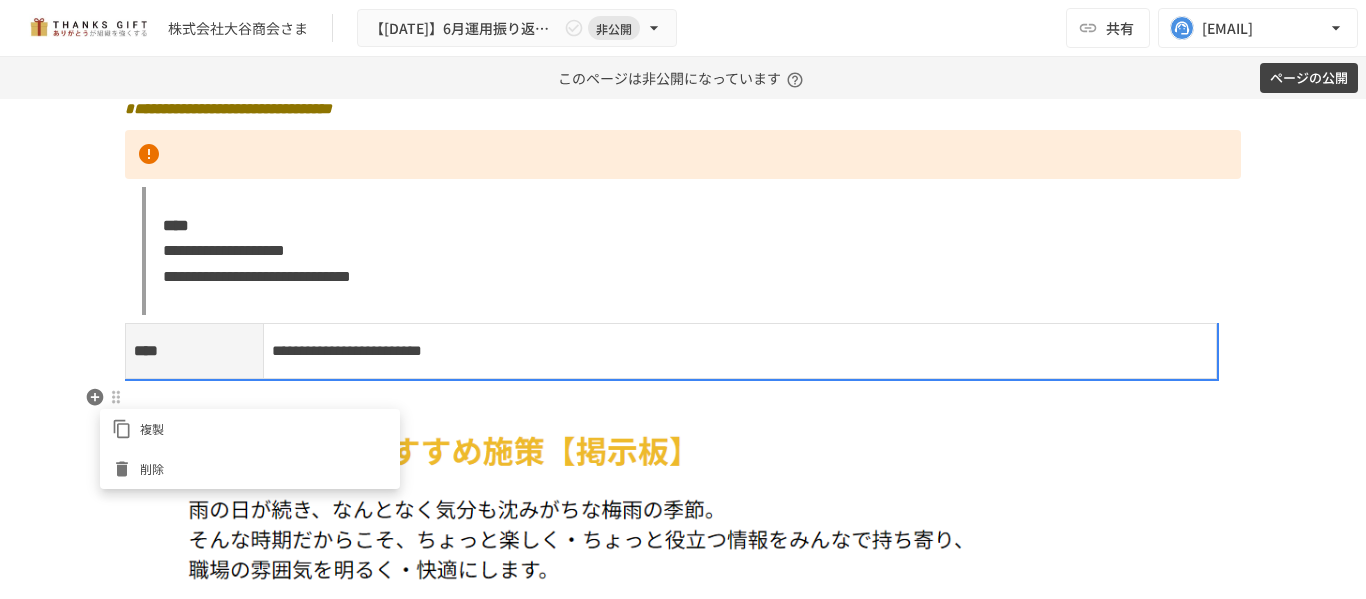click at bounding box center [126, 469] 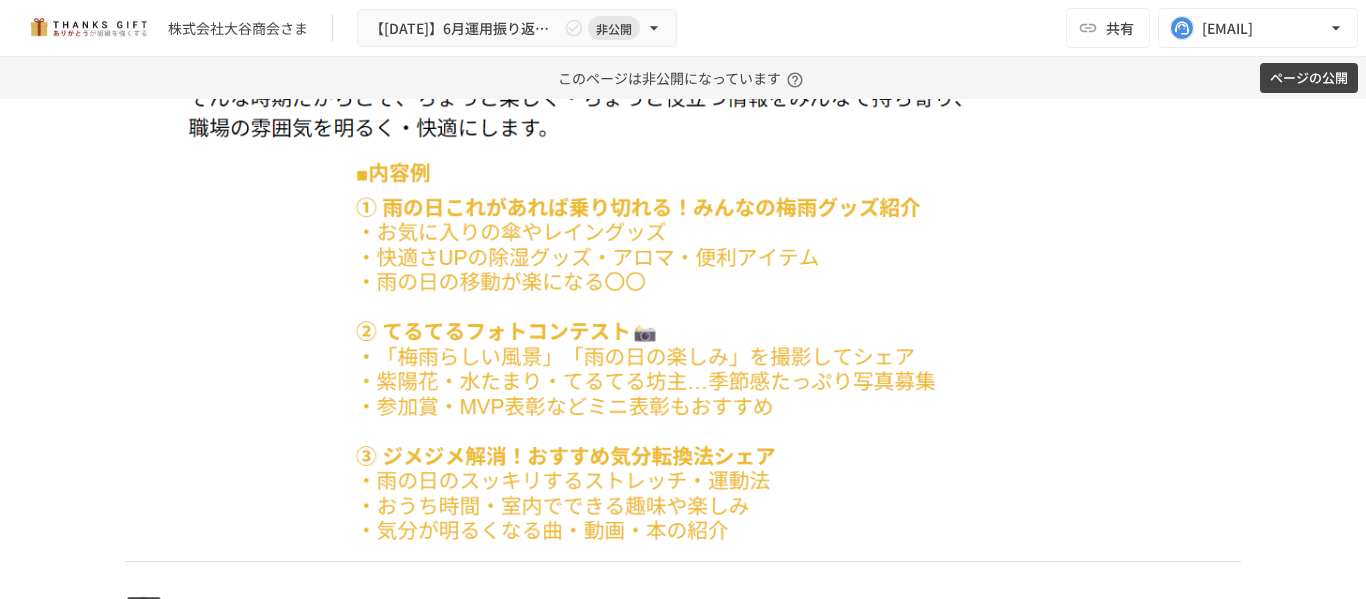 scroll, scrollTop: 3994, scrollLeft: 0, axis: vertical 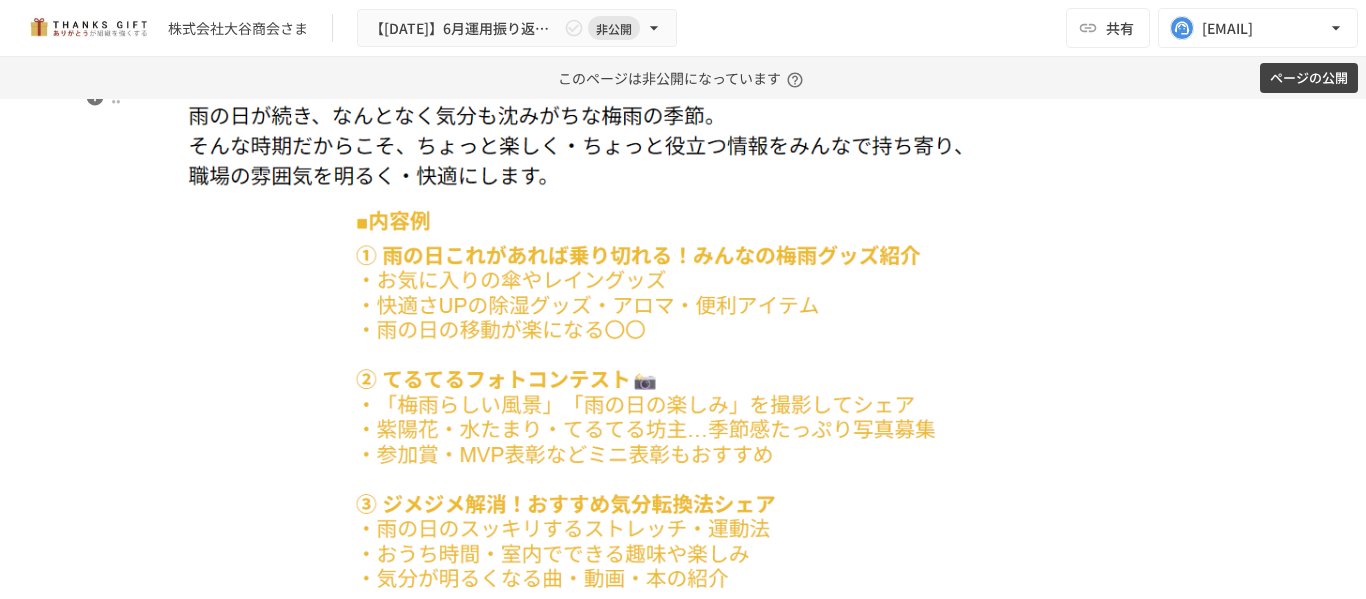 click at bounding box center (683, 312) 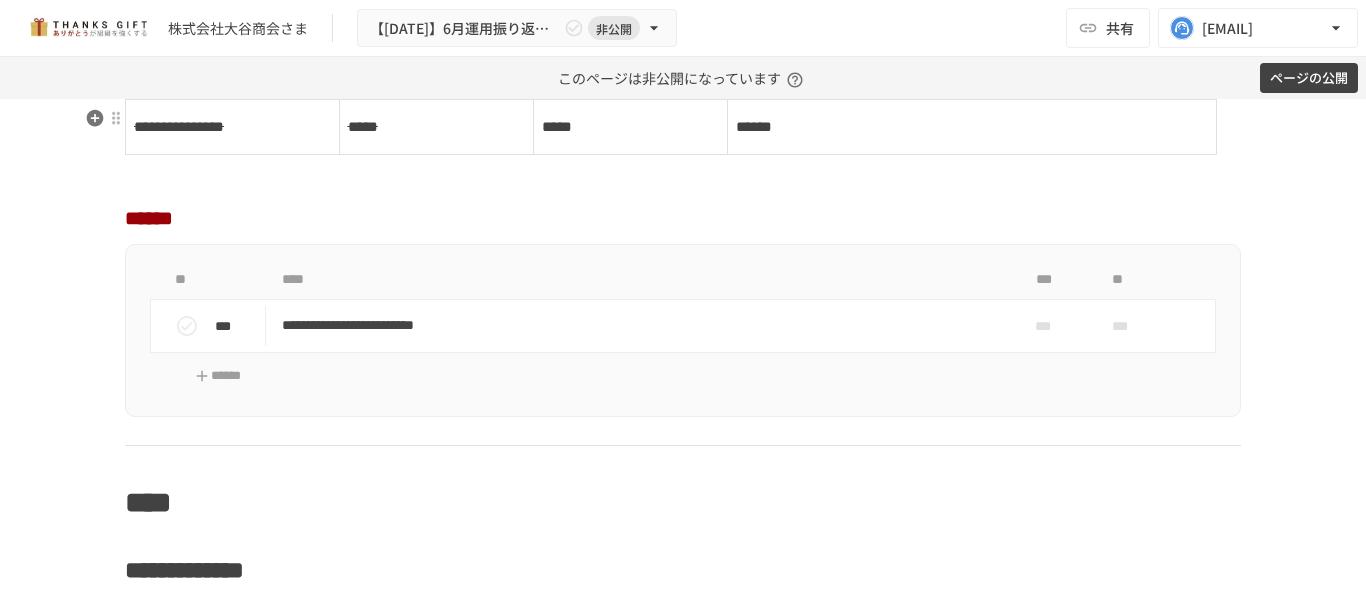scroll, scrollTop: 6194, scrollLeft: 0, axis: vertical 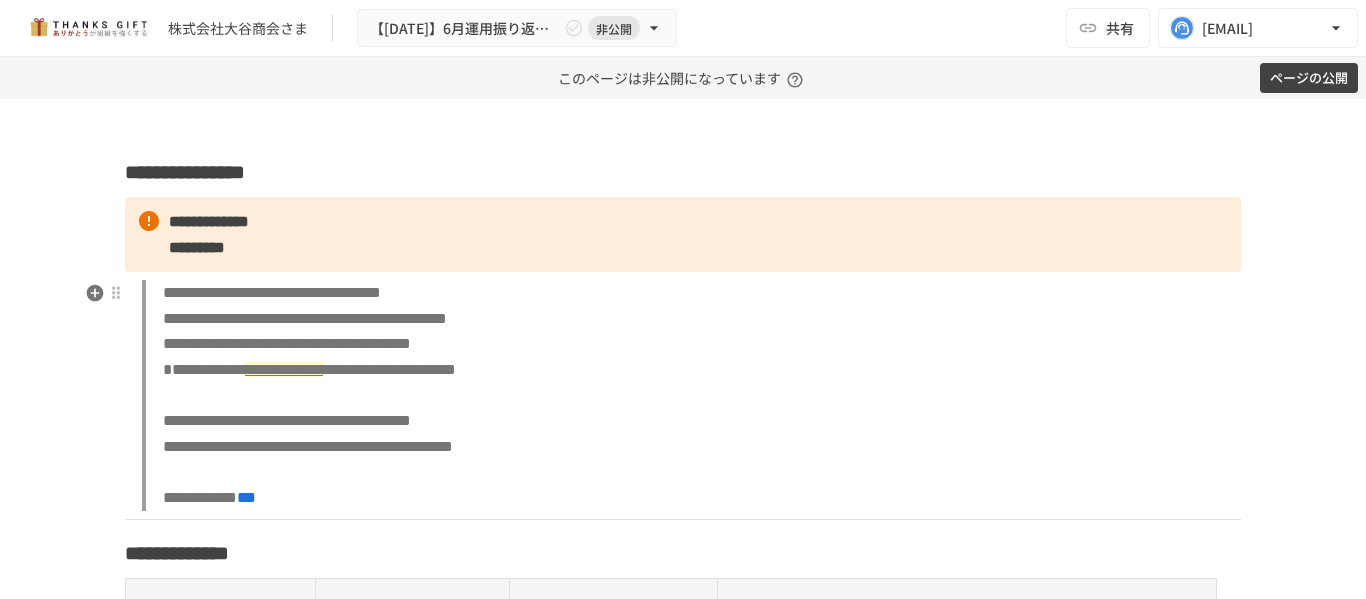 click on "**********" at bounding box center [272, 292] 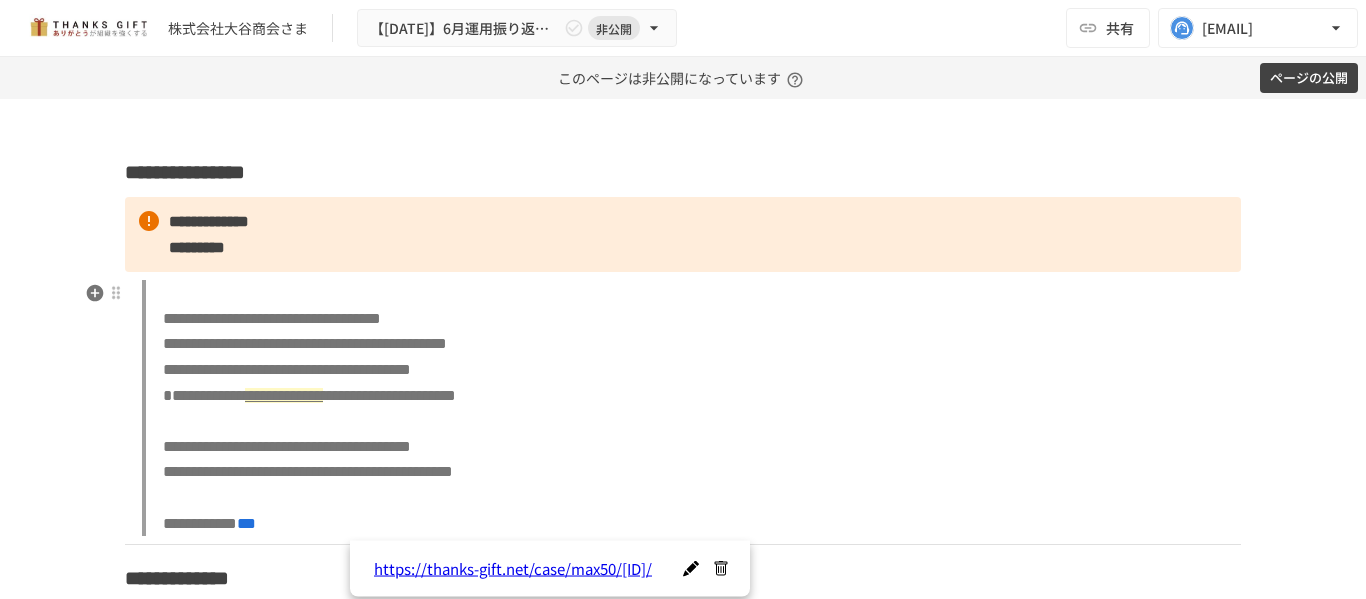 click on "**********" at bounding box center [691, 408] 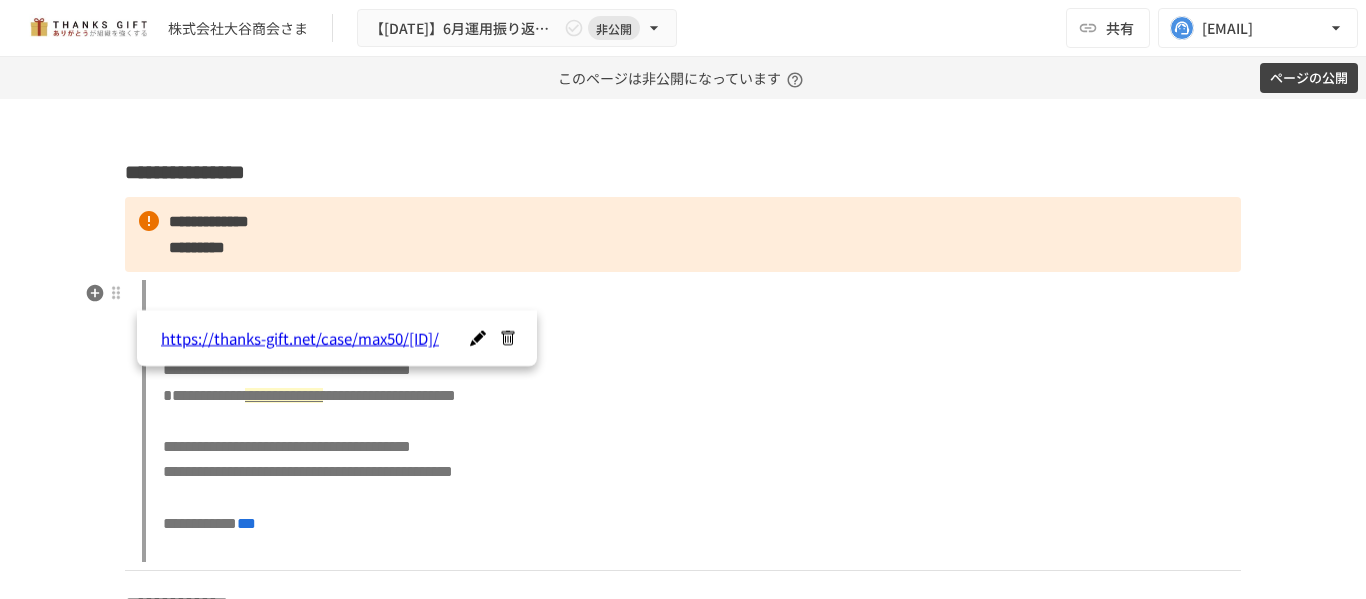 drag, startPoint x: 960, startPoint y: 392, endPoint x: 950, endPoint y: 381, distance: 14.866069 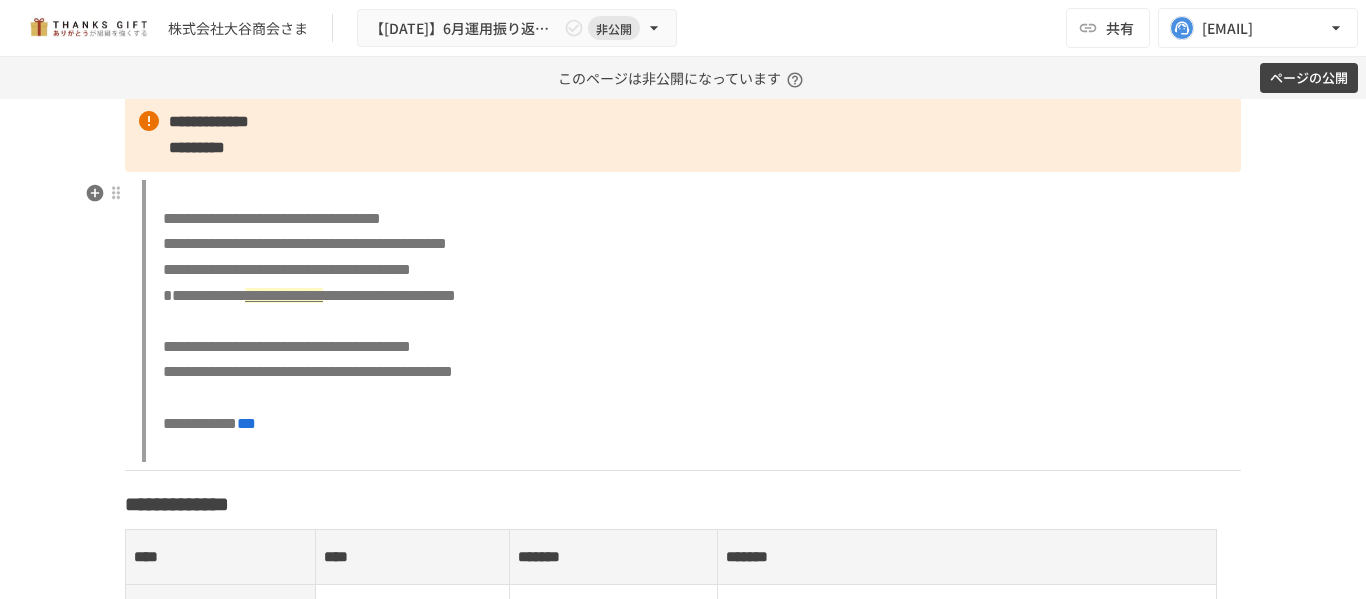 scroll, scrollTop: 0, scrollLeft: 0, axis: both 